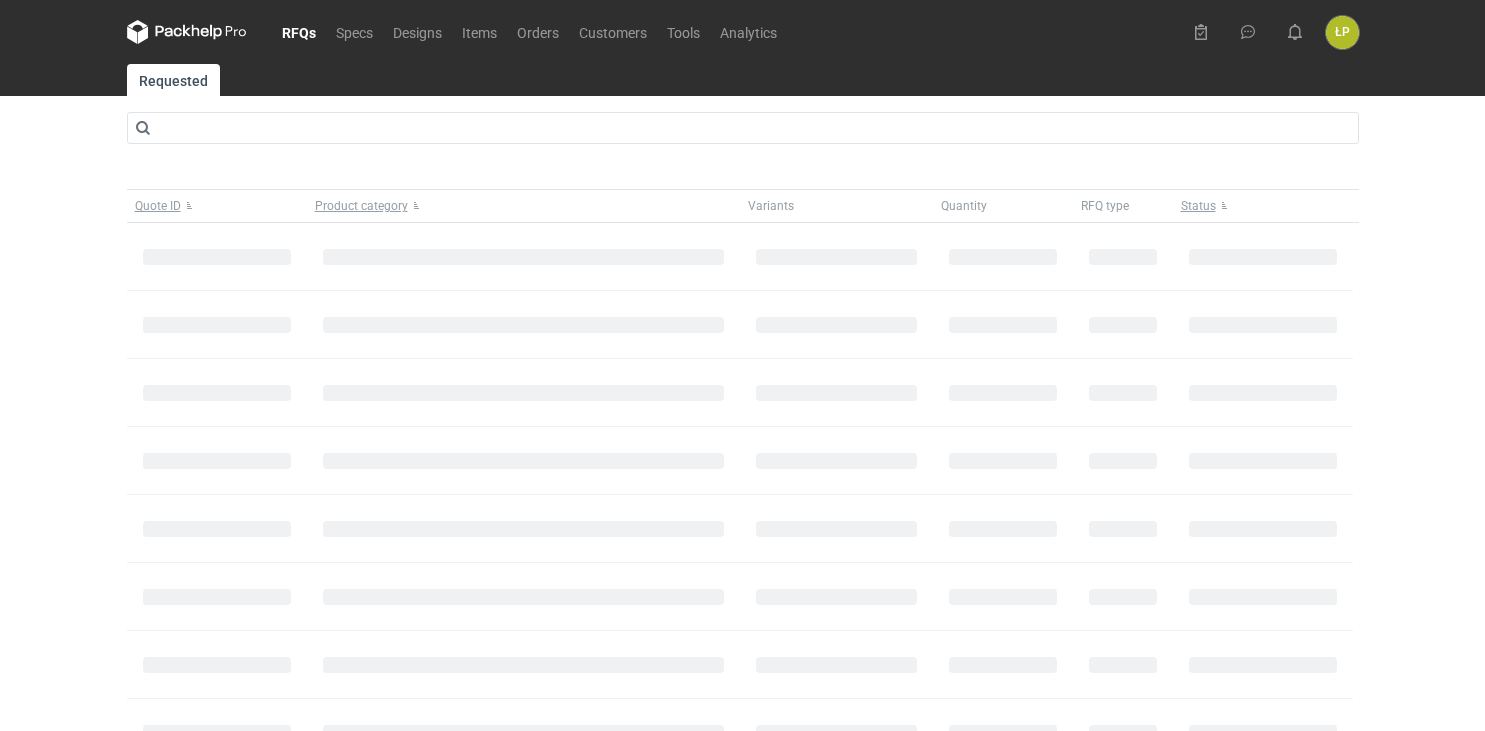 scroll, scrollTop: 0, scrollLeft: 0, axis: both 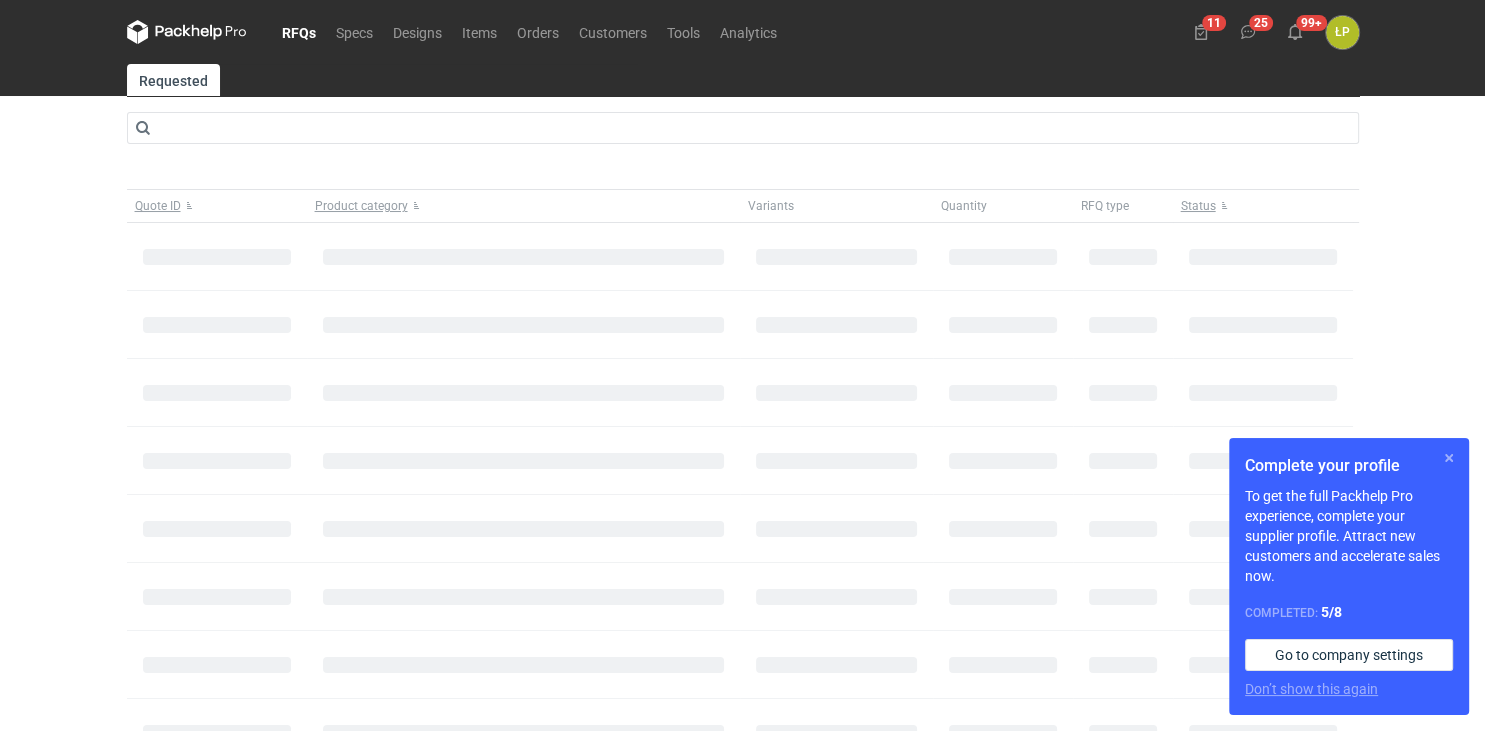 click at bounding box center [1449, 458] 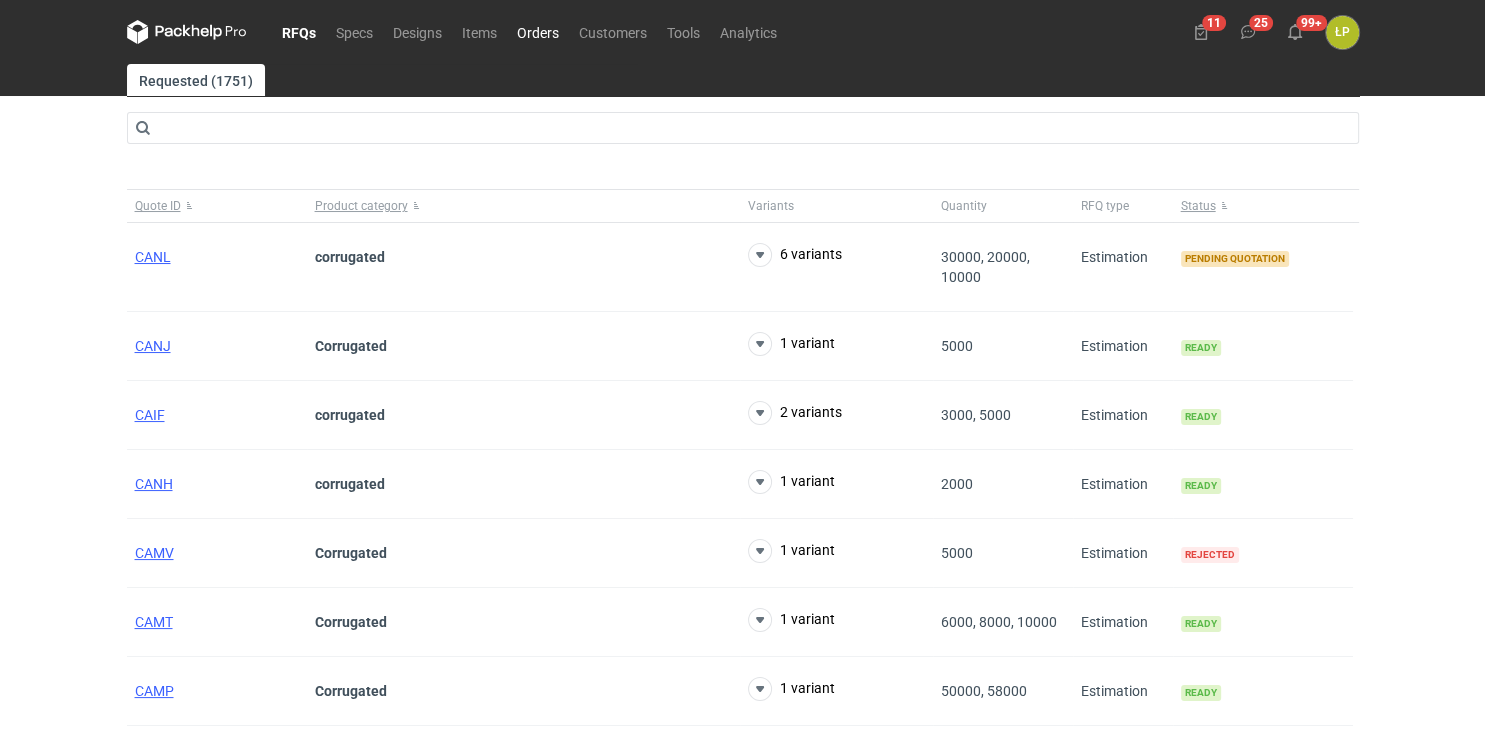 click on "Orders" at bounding box center (538, 32) 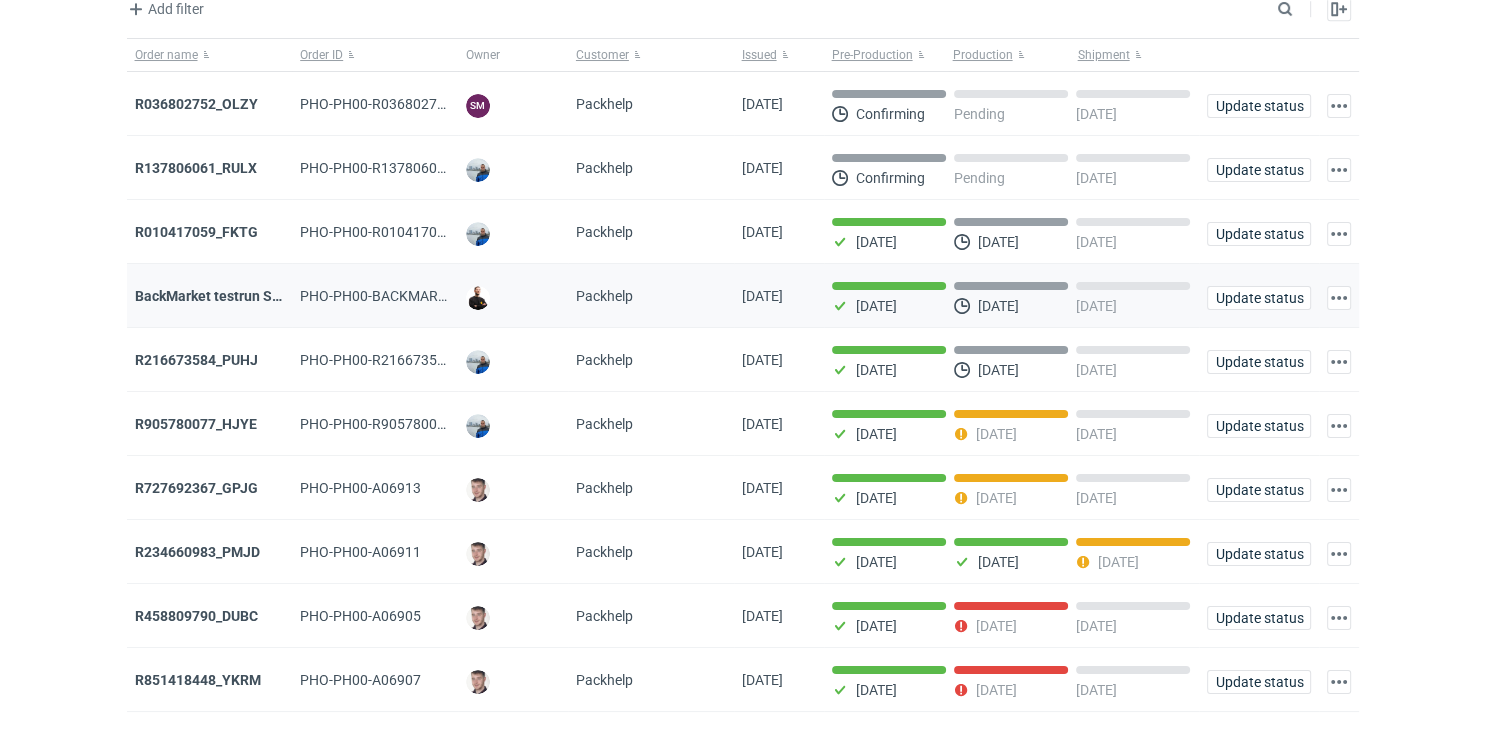 scroll, scrollTop: 156, scrollLeft: 0, axis: vertical 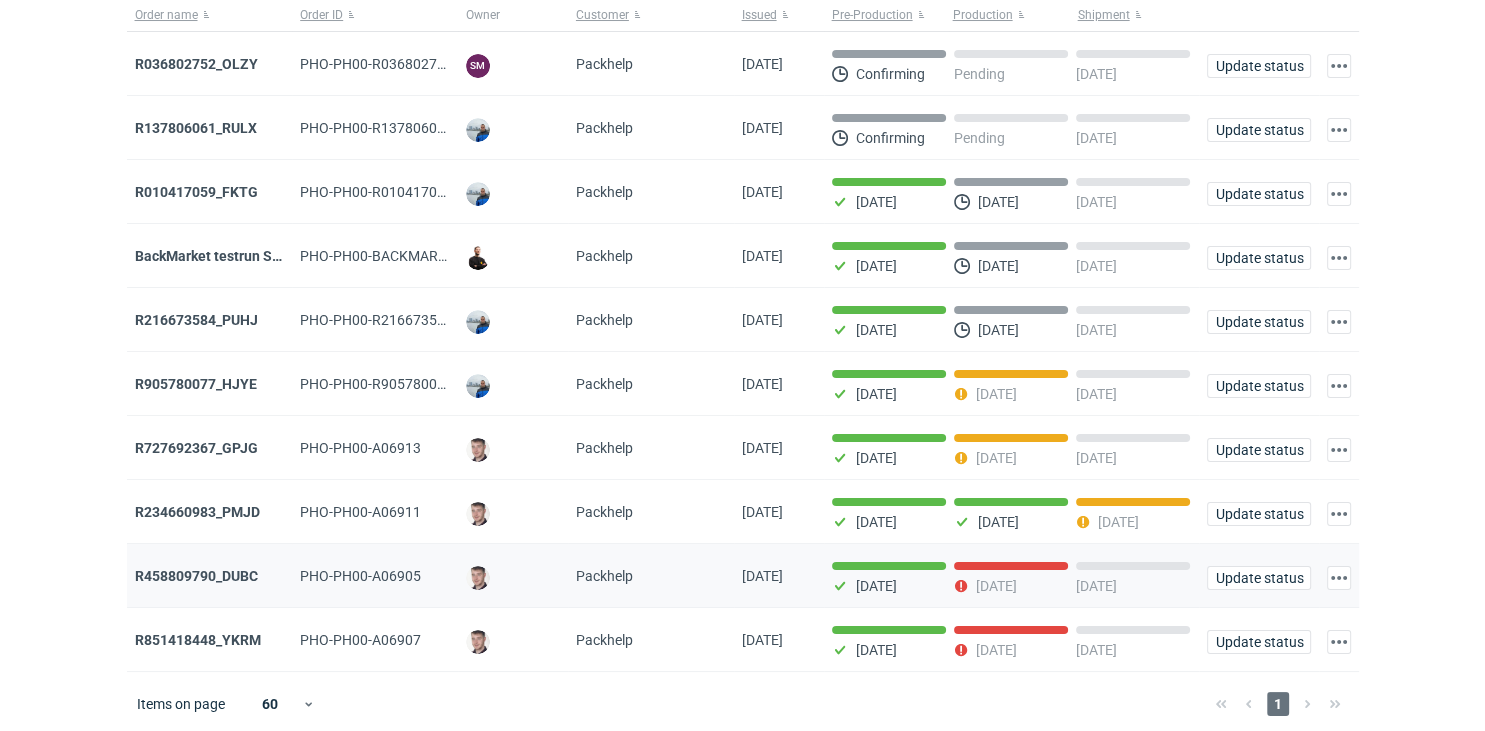 click on "R458809790_DUBC" at bounding box center (210, 576) 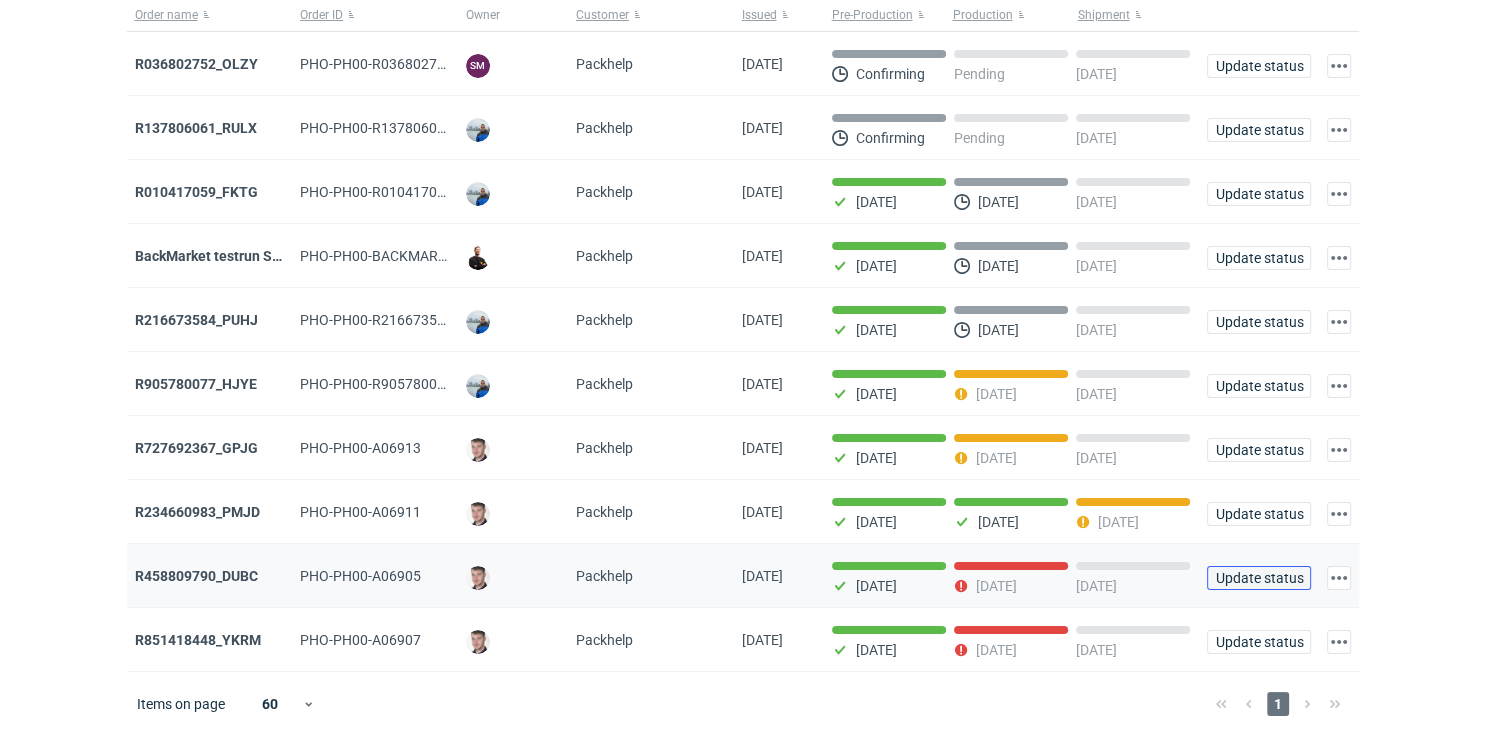 click on "Update status" at bounding box center (1259, 578) 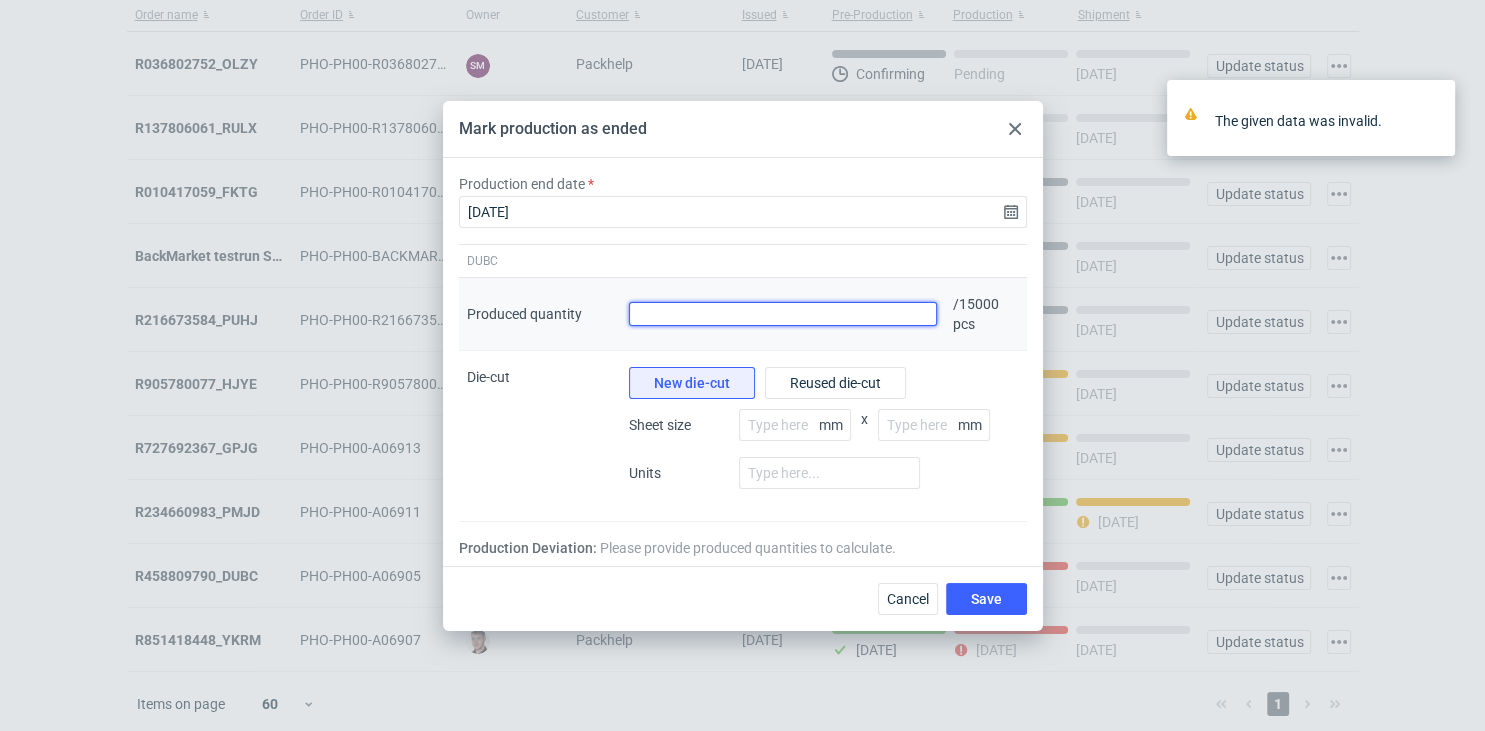 click on "Produced quantity" at bounding box center [783, 314] 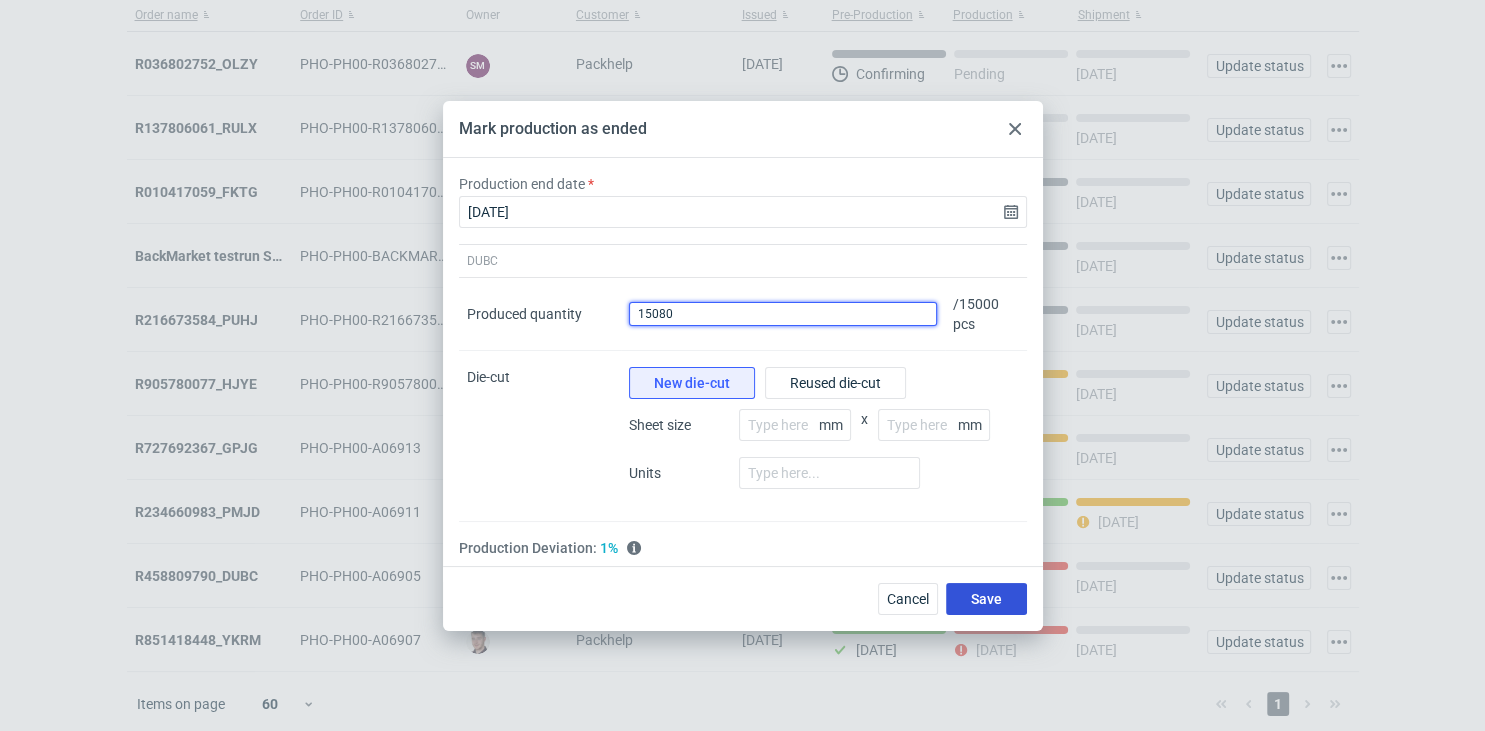 type on "15080" 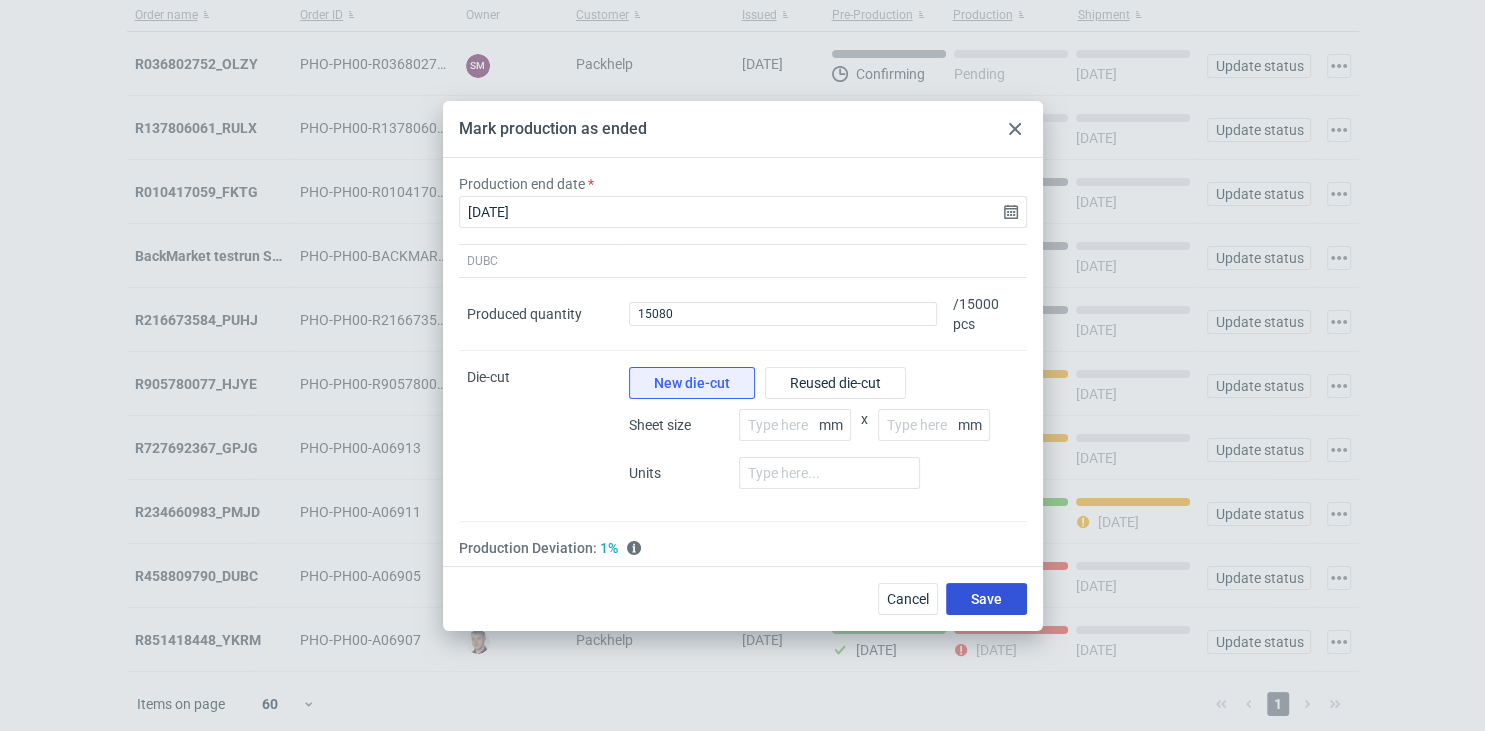 click on "Save" at bounding box center [986, 599] 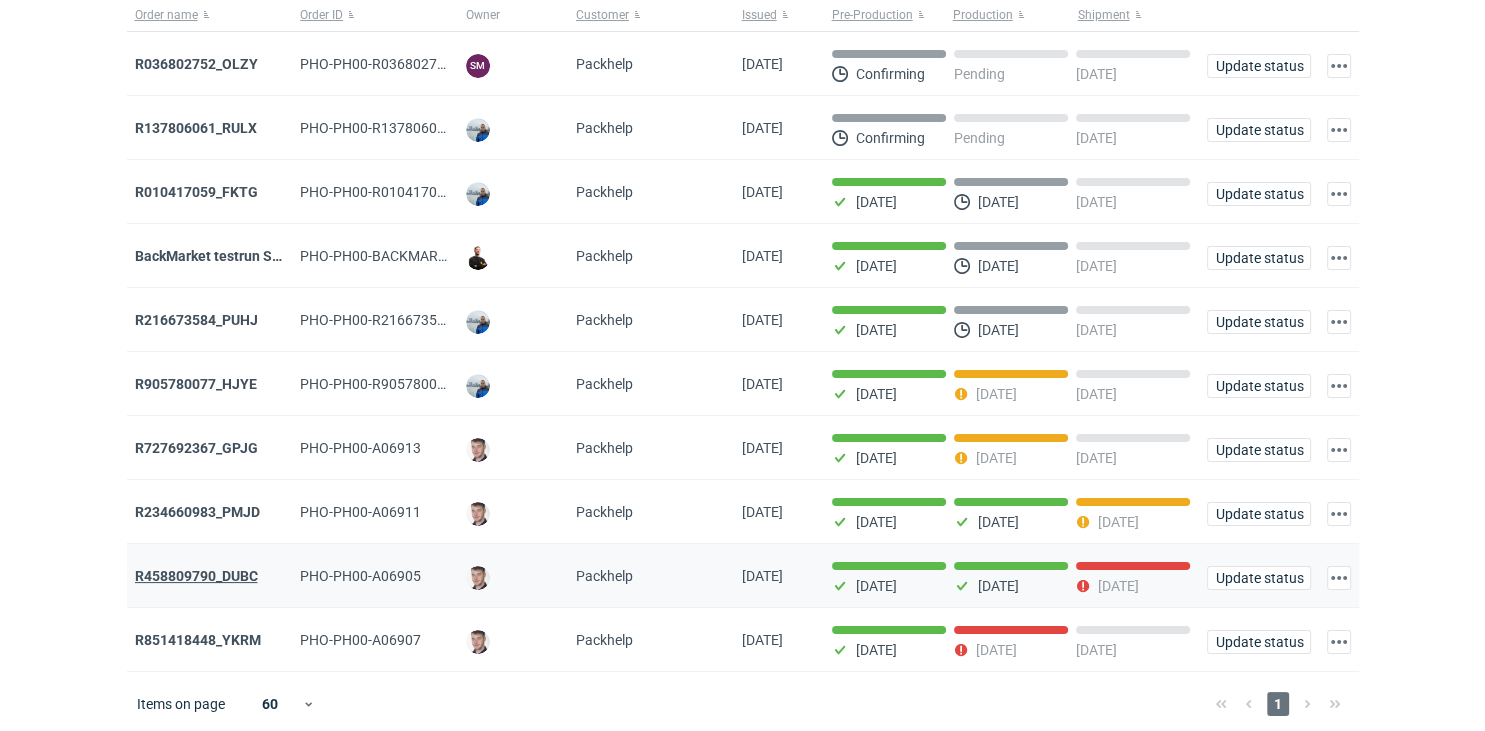 click on "R458809790_DUBC" at bounding box center (196, 576) 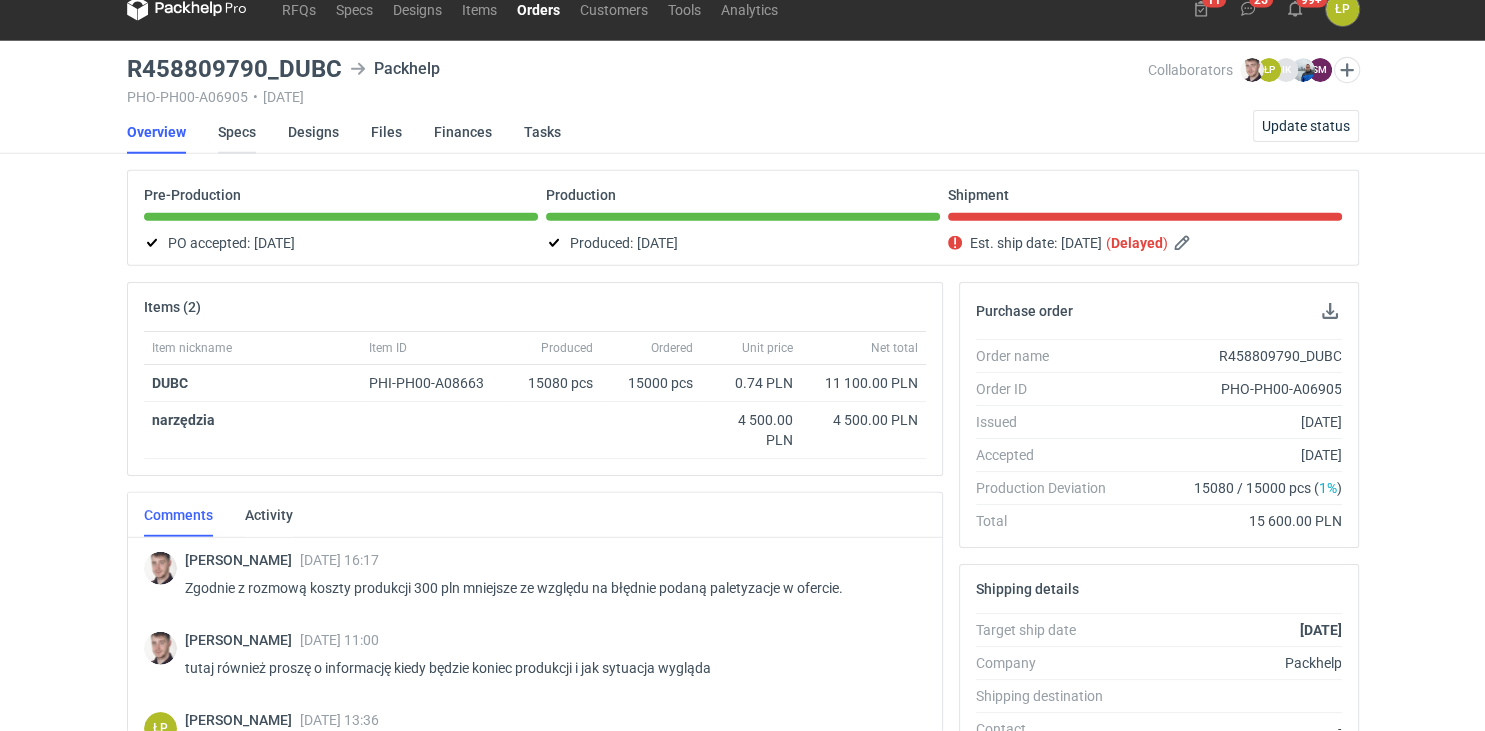 scroll, scrollTop: 0, scrollLeft: 0, axis: both 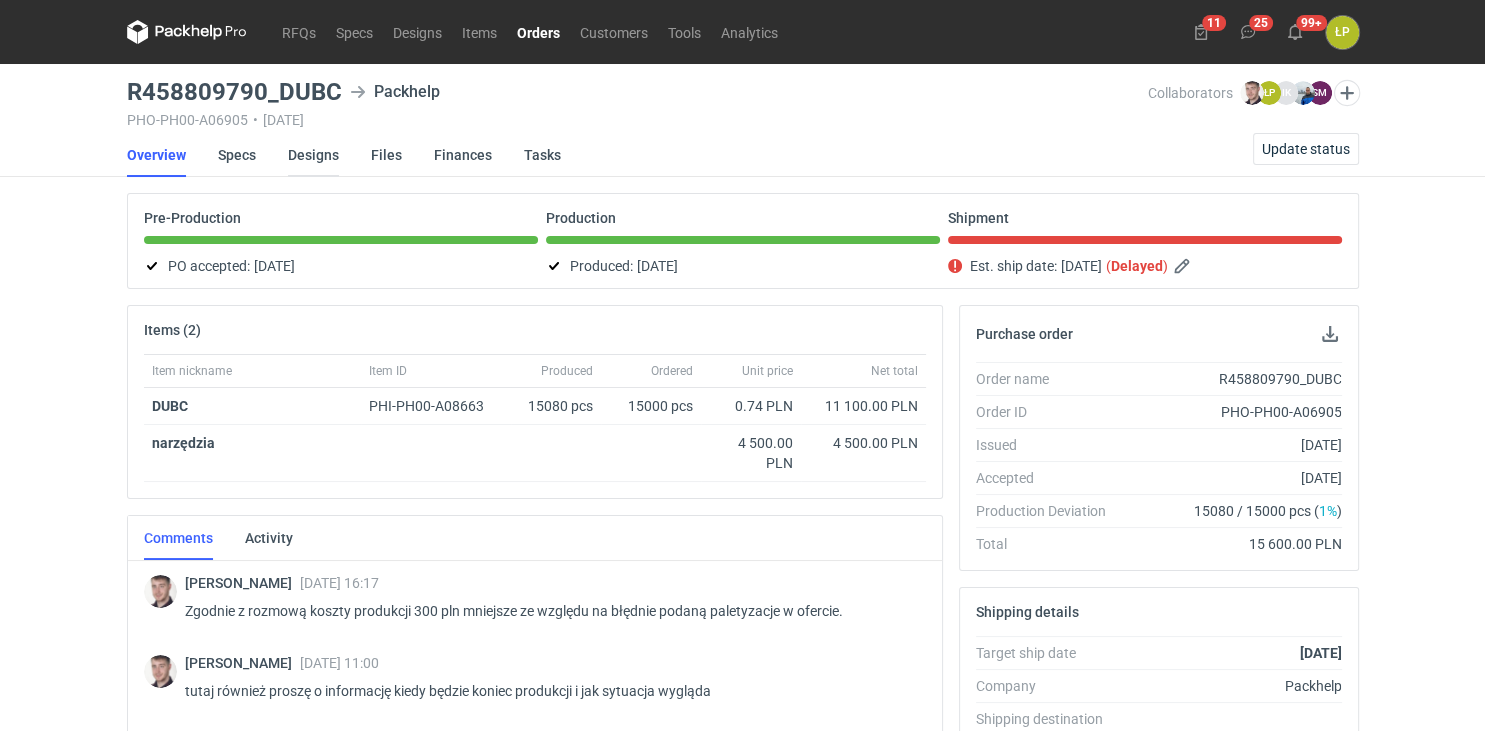 click on "Designs" at bounding box center [313, 155] 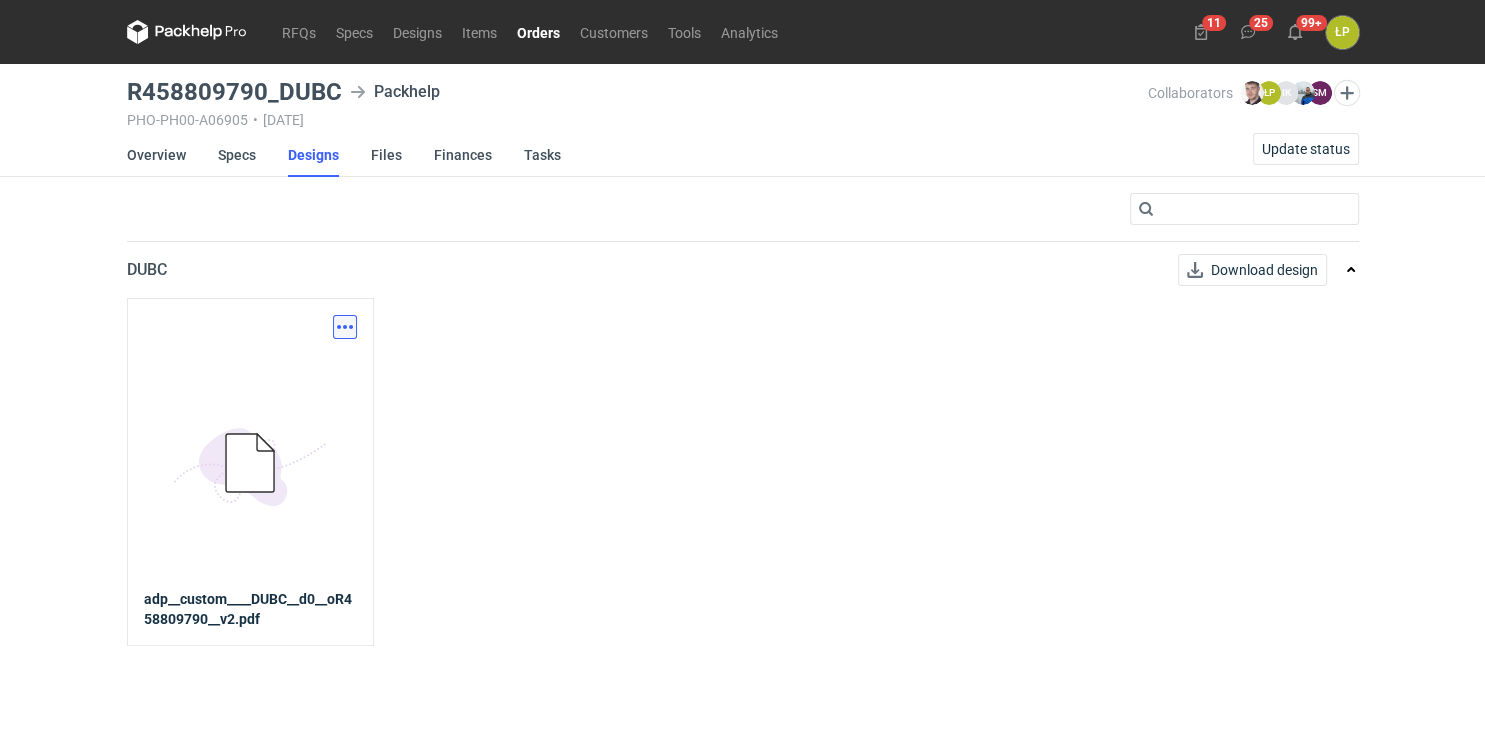 click at bounding box center (345, 327) 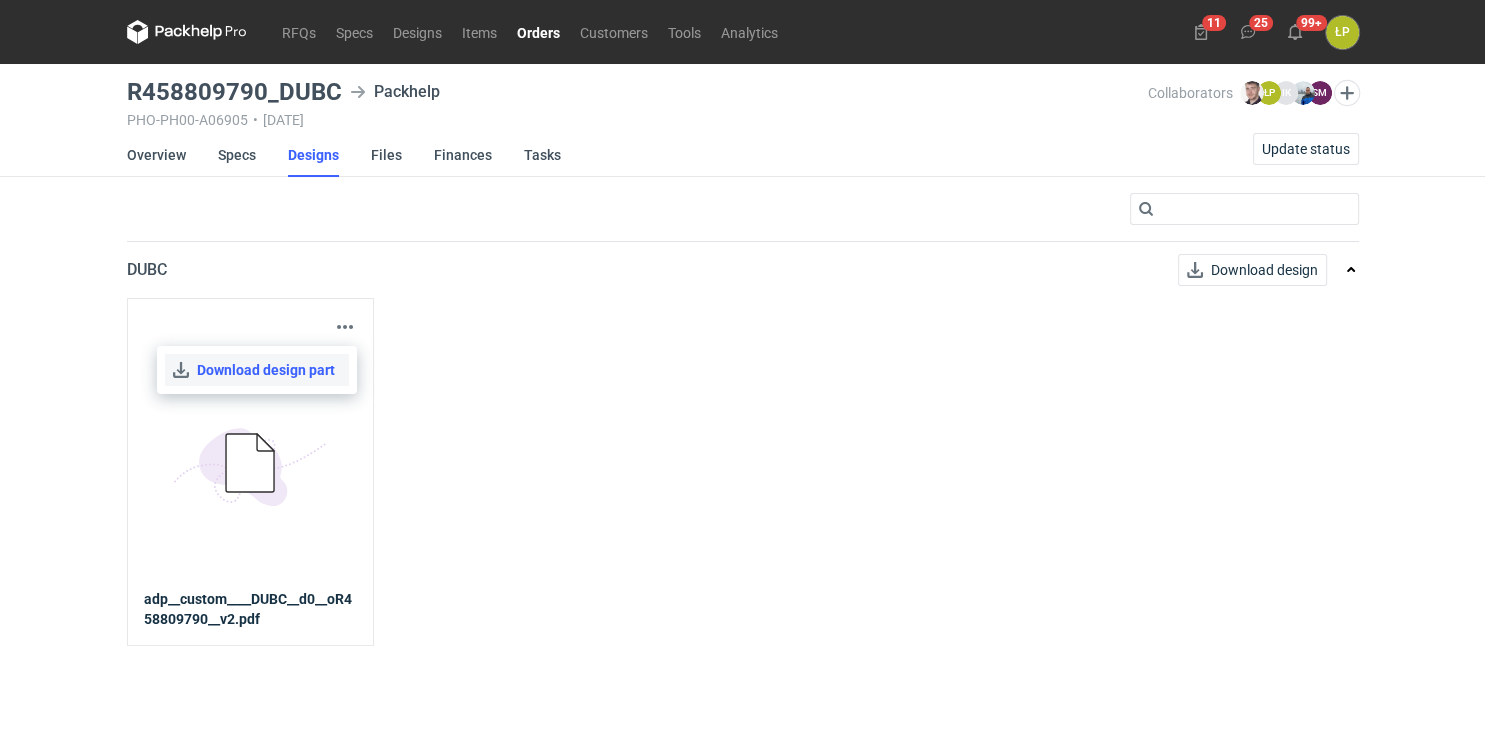 click on "Download design part" at bounding box center [257, 370] 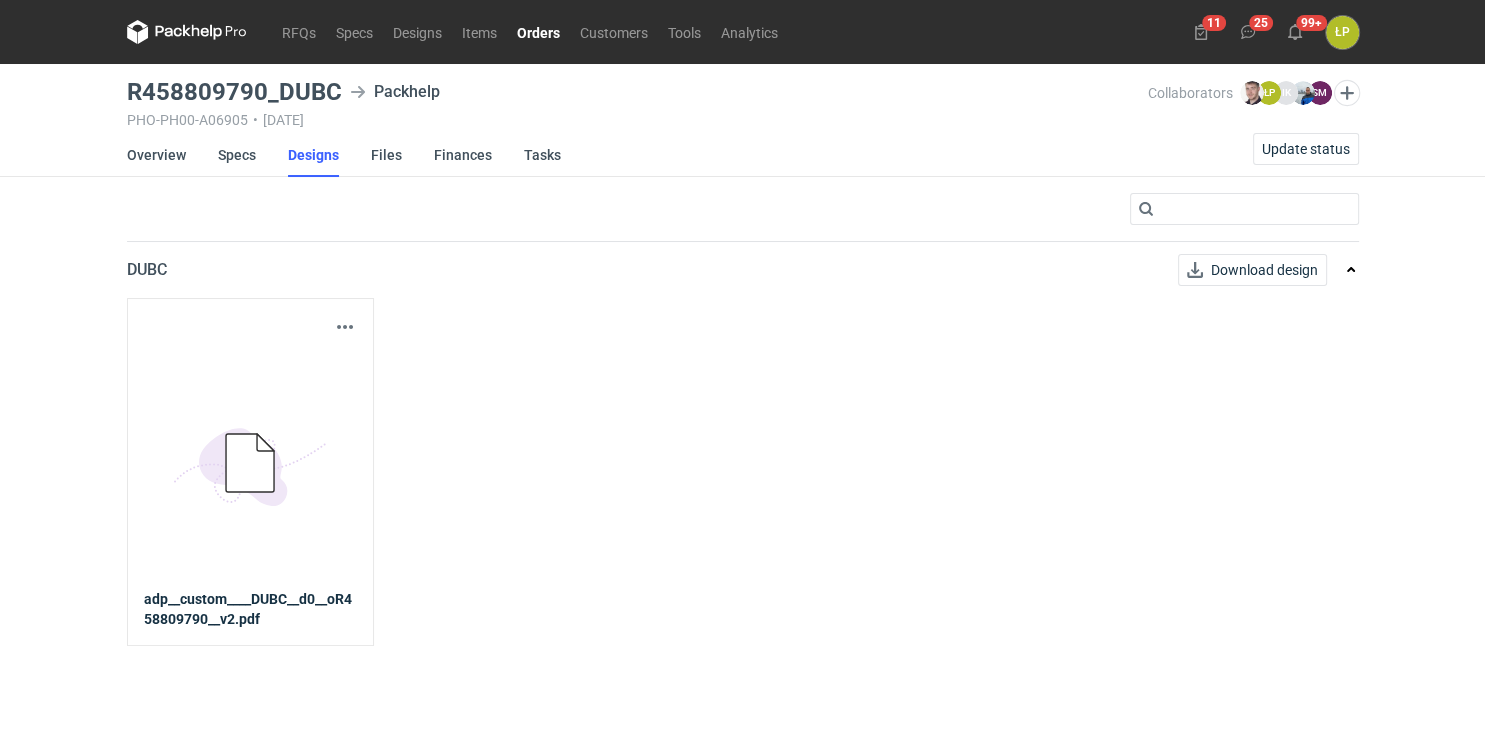 click on "Orders" at bounding box center (538, 32) 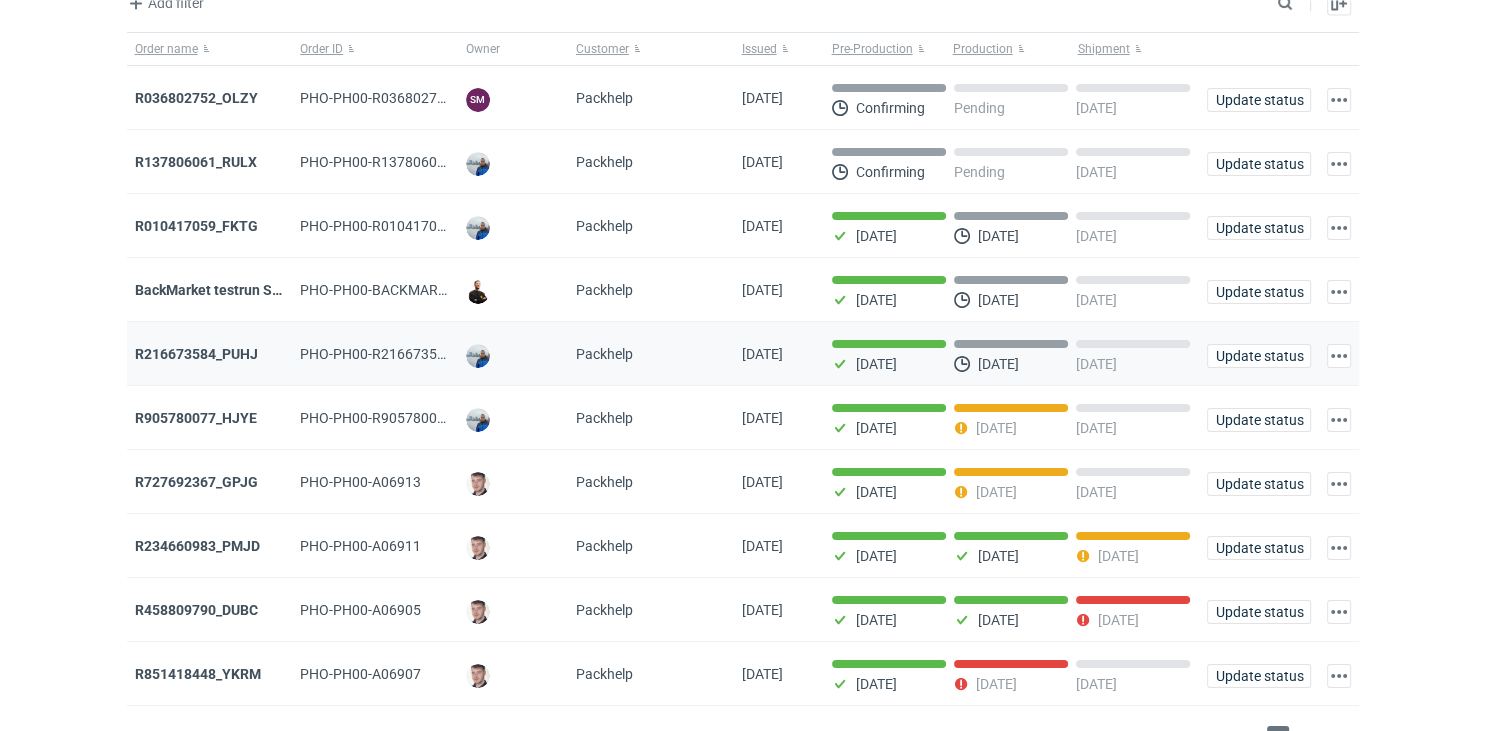 scroll, scrollTop: 156, scrollLeft: 0, axis: vertical 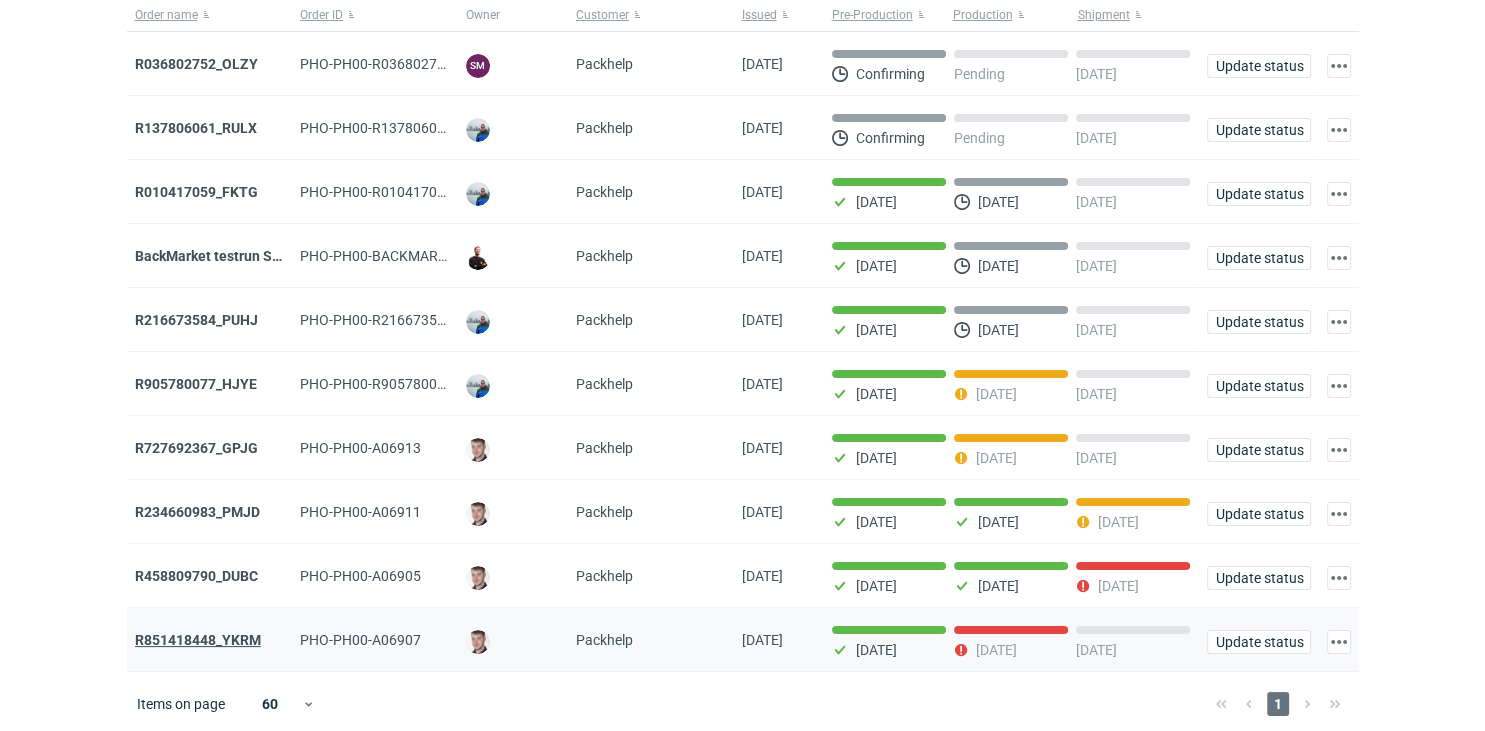 click on "R851418448_YKRM" at bounding box center [198, 640] 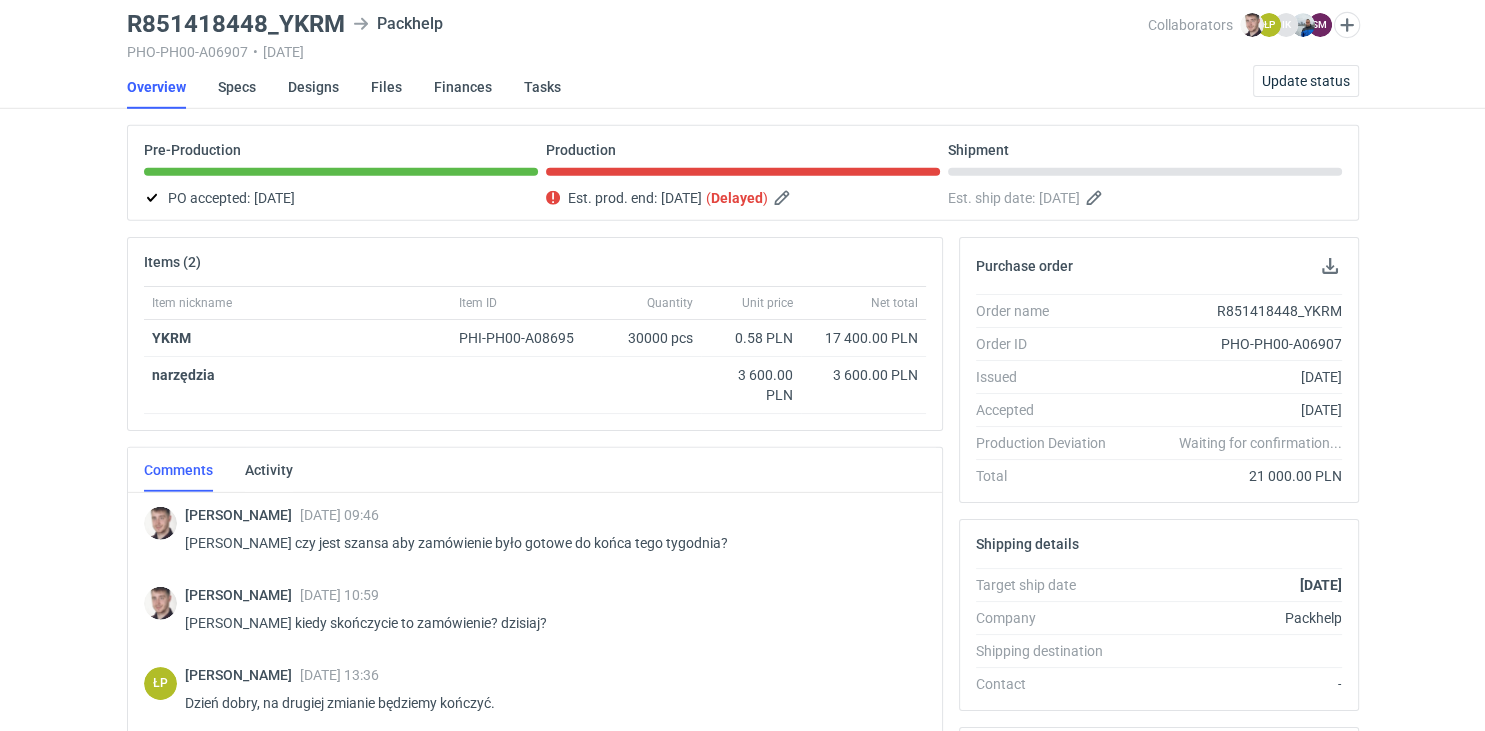 scroll, scrollTop: 68, scrollLeft: 0, axis: vertical 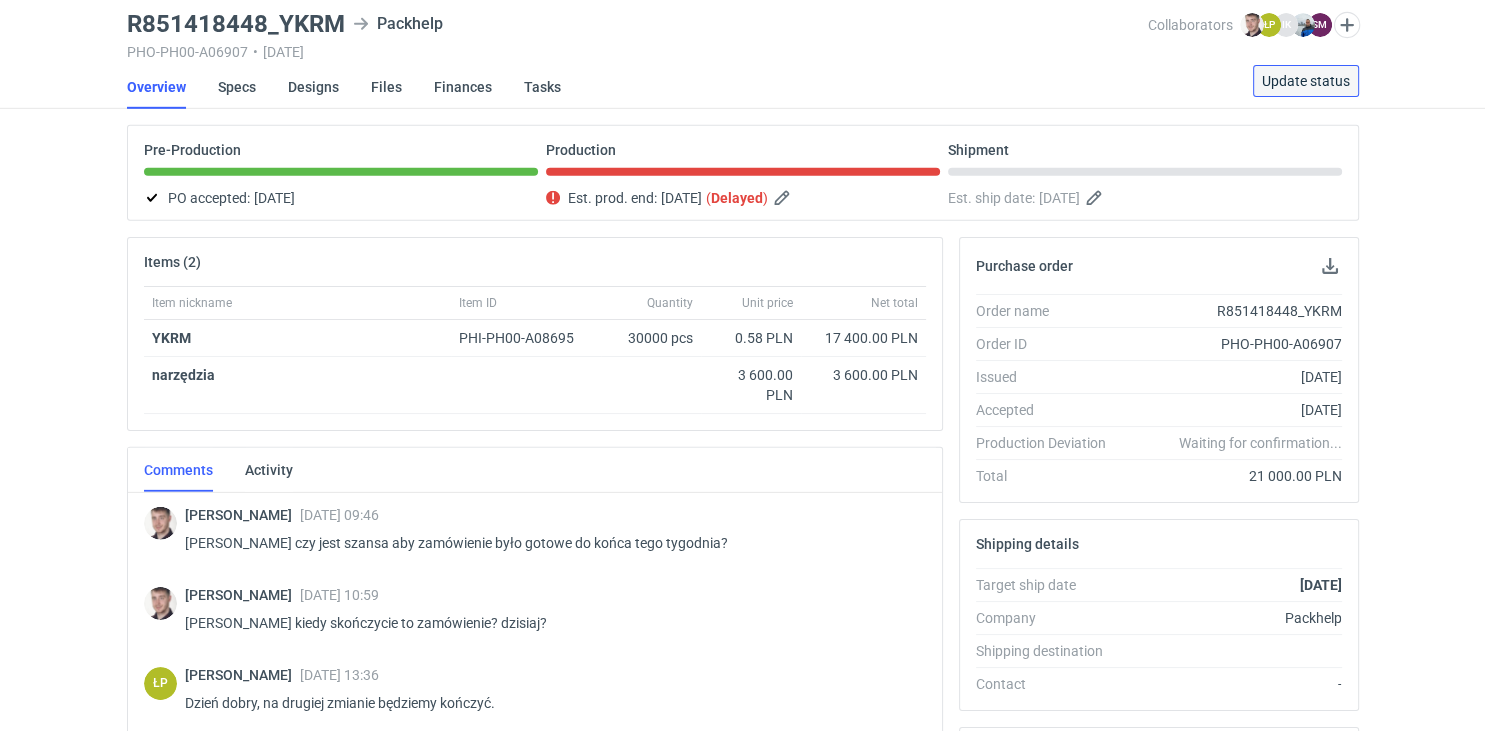 click on "Update status" at bounding box center (1306, 81) 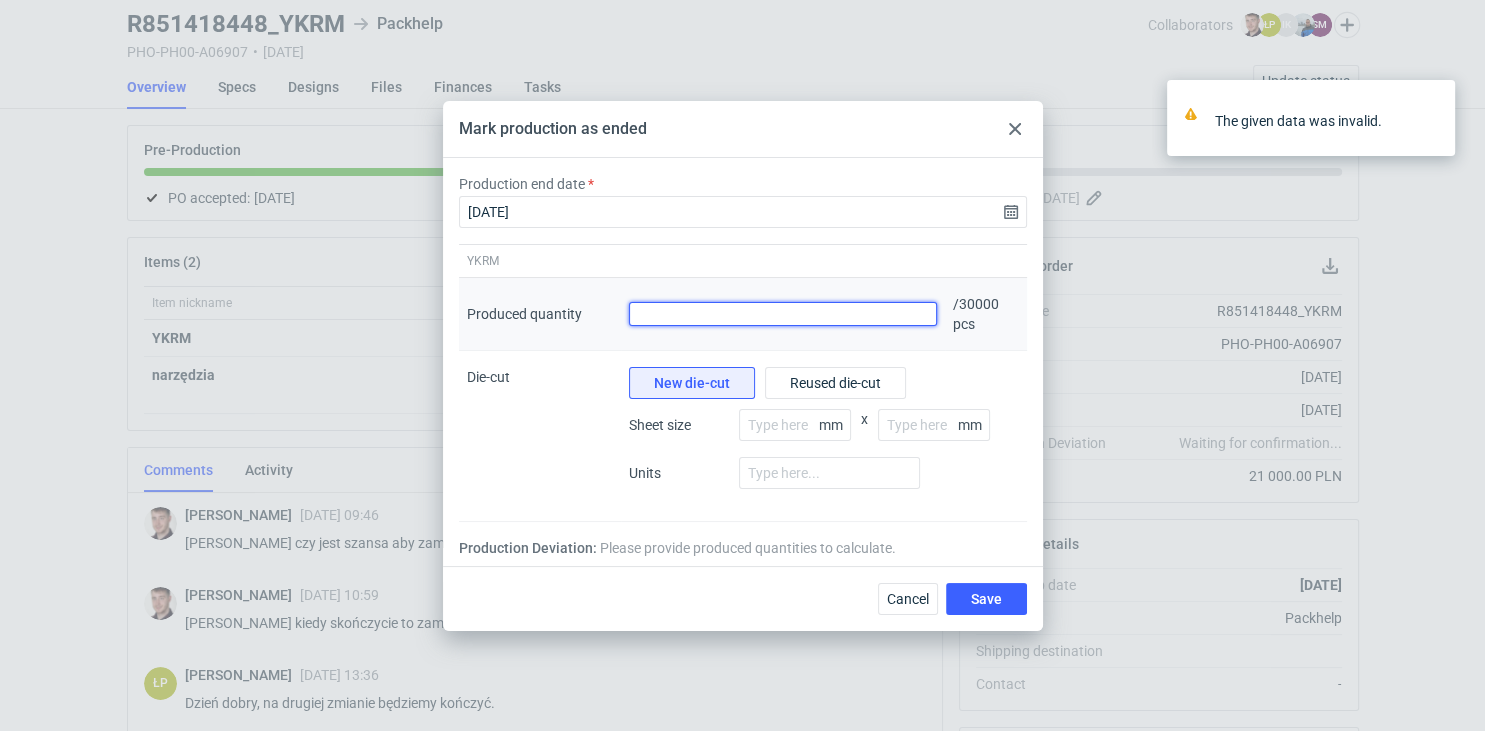 click on "Produced quantity" at bounding box center (783, 314) 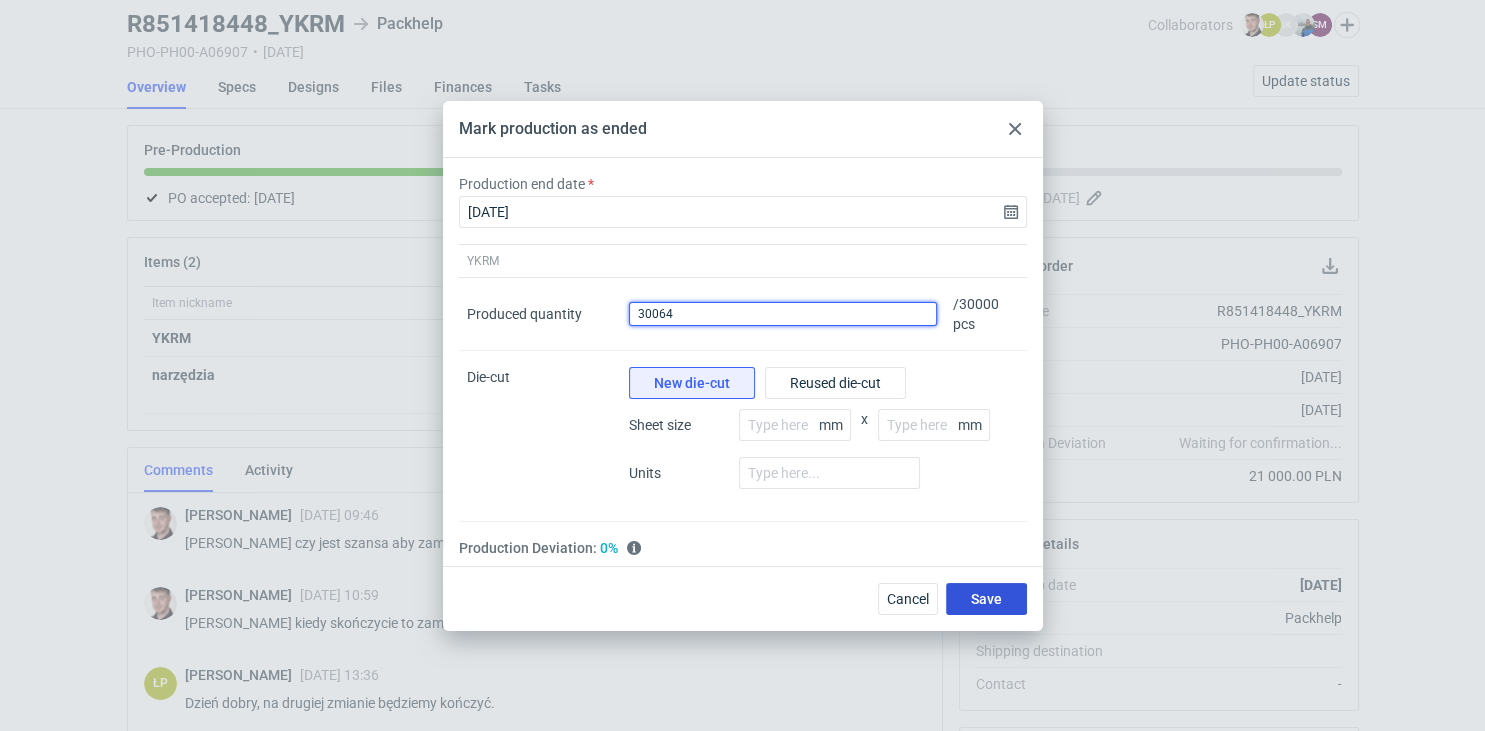 type on "30064" 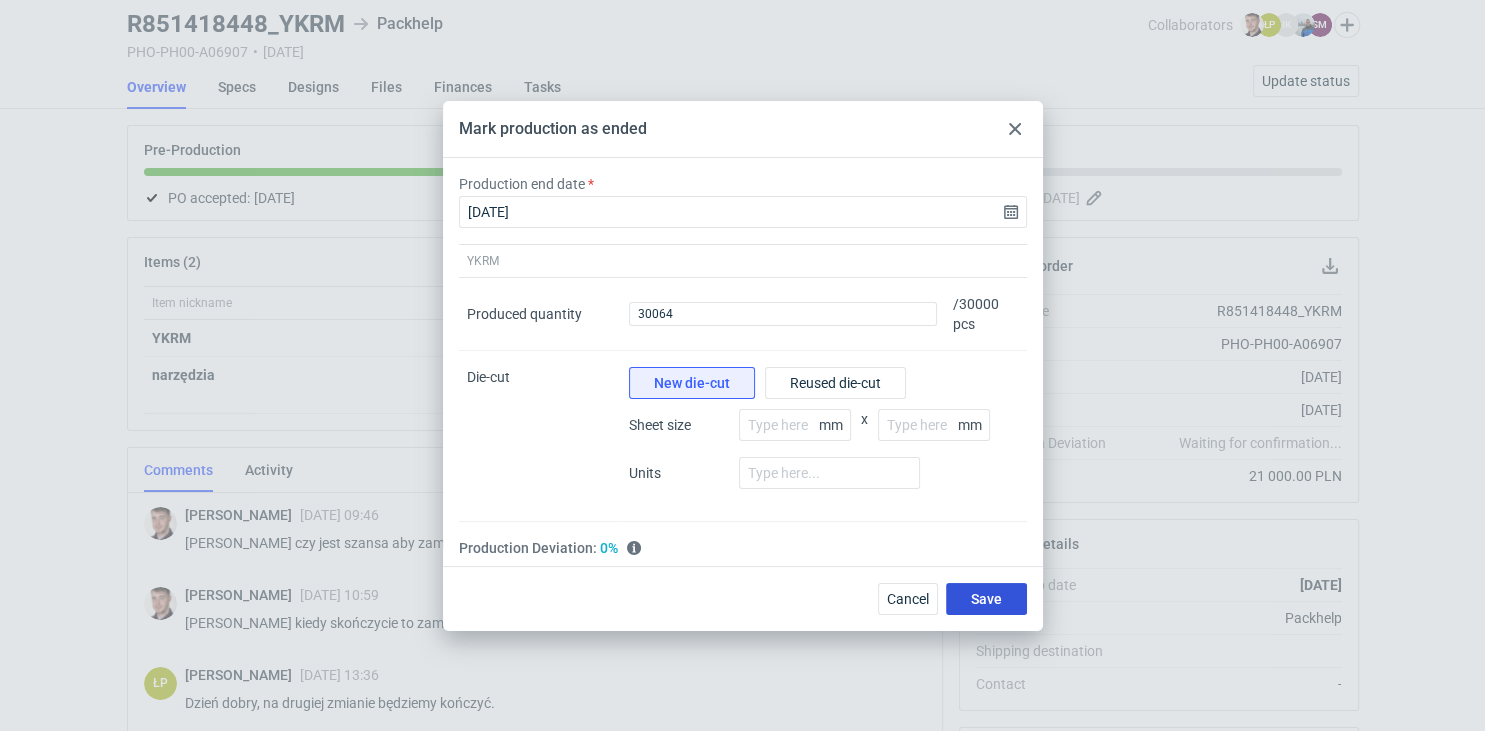 click on "Save" at bounding box center [986, 599] 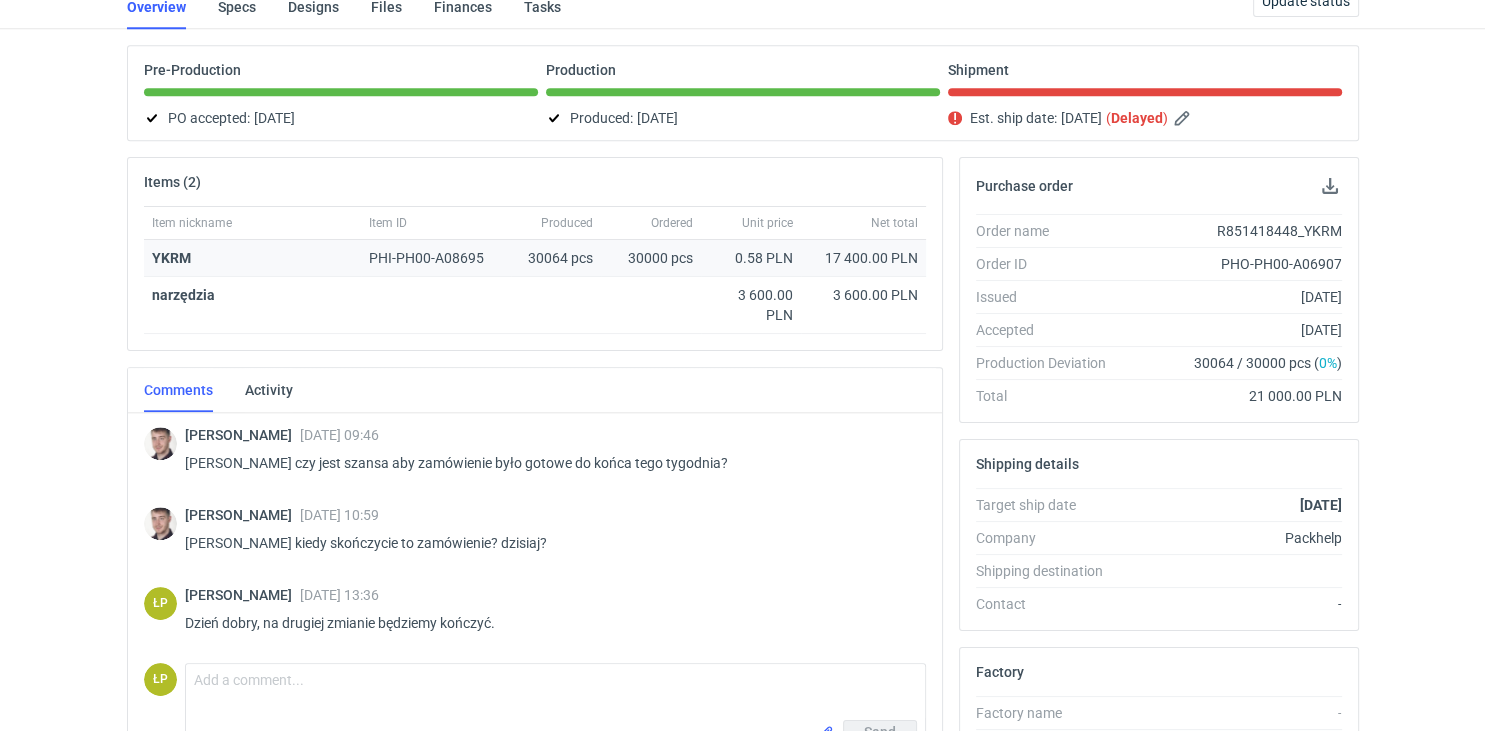 scroll, scrollTop: 0, scrollLeft: 0, axis: both 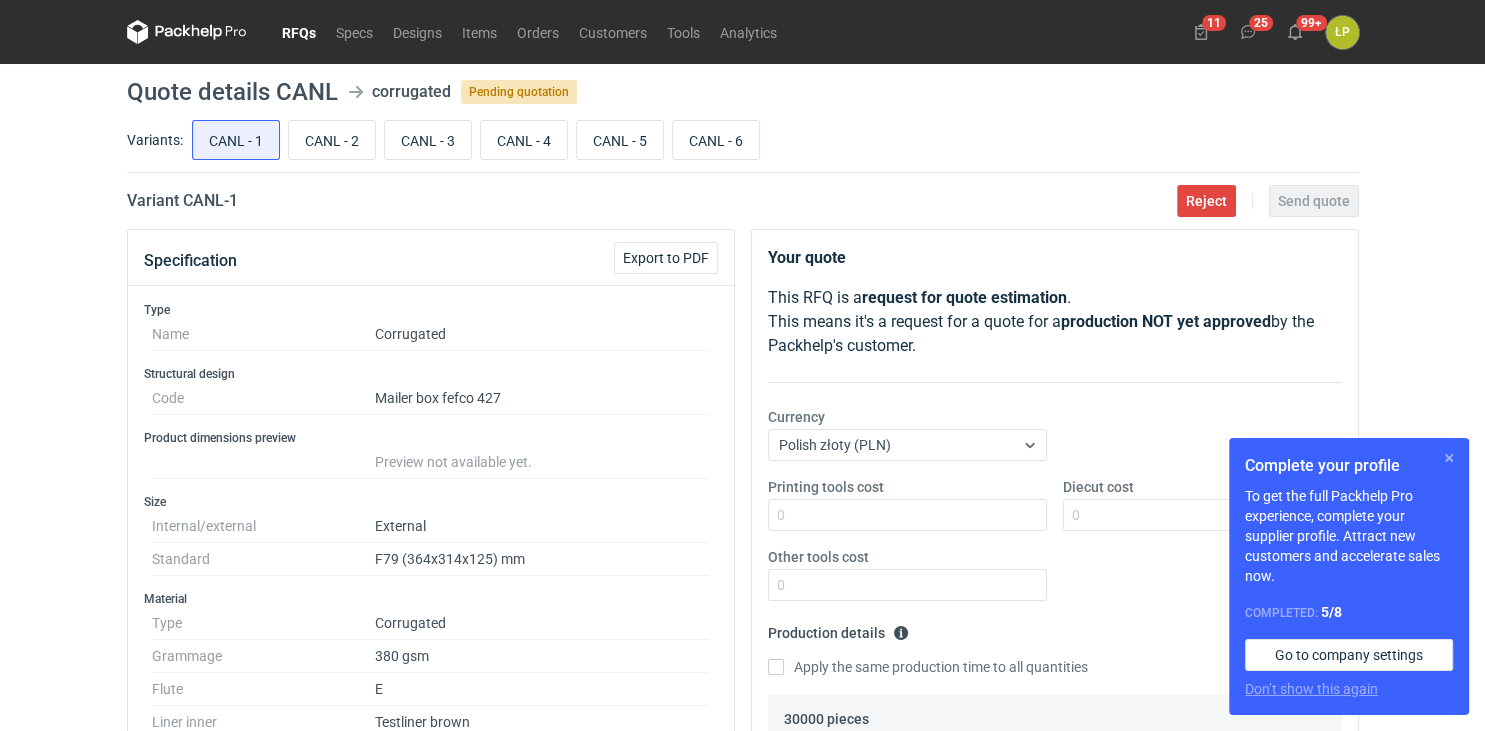 click at bounding box center (1449, 458) 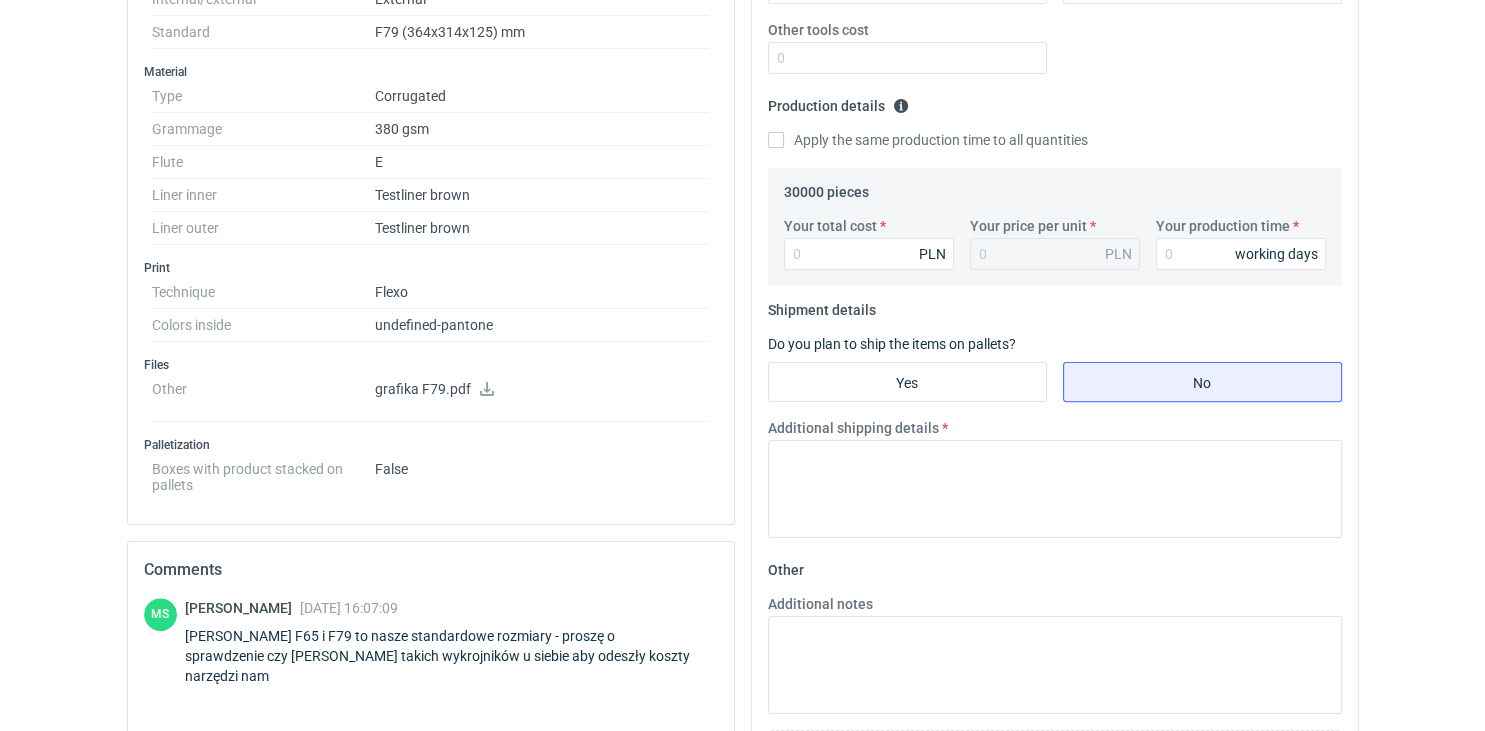 scroll, scrollTop: 460, scrollLeft: 0, axis: vertical 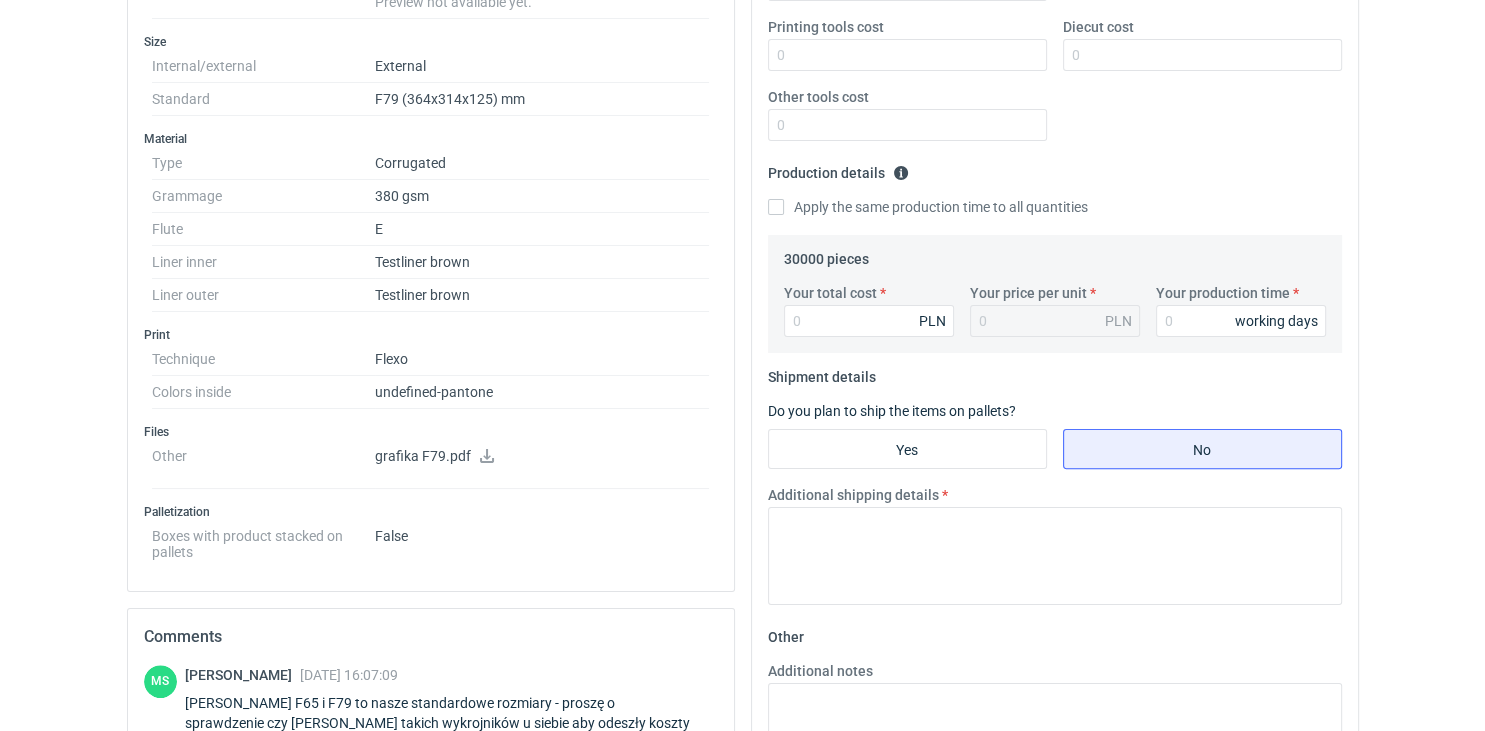click 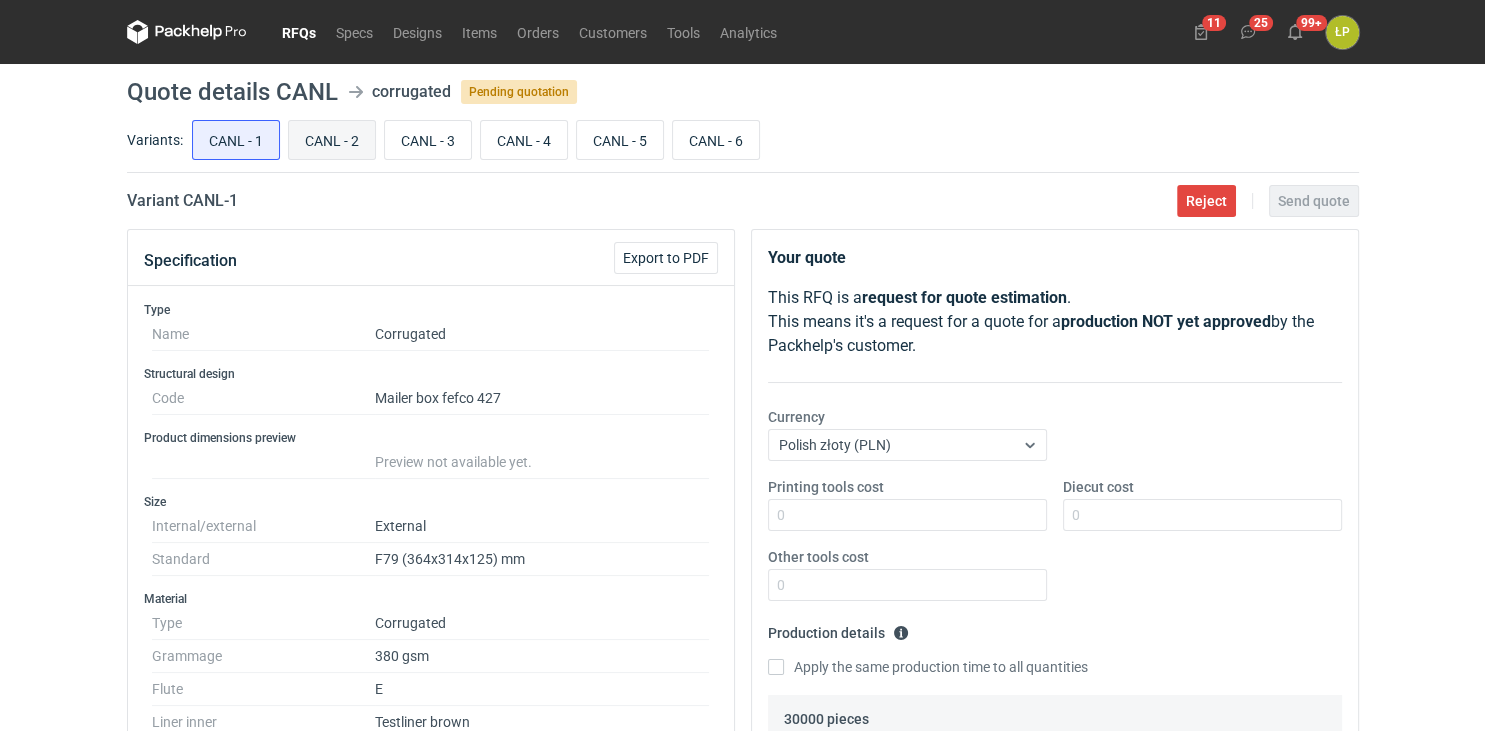 click on "CANL - 2" at bounding box center [332, 140] 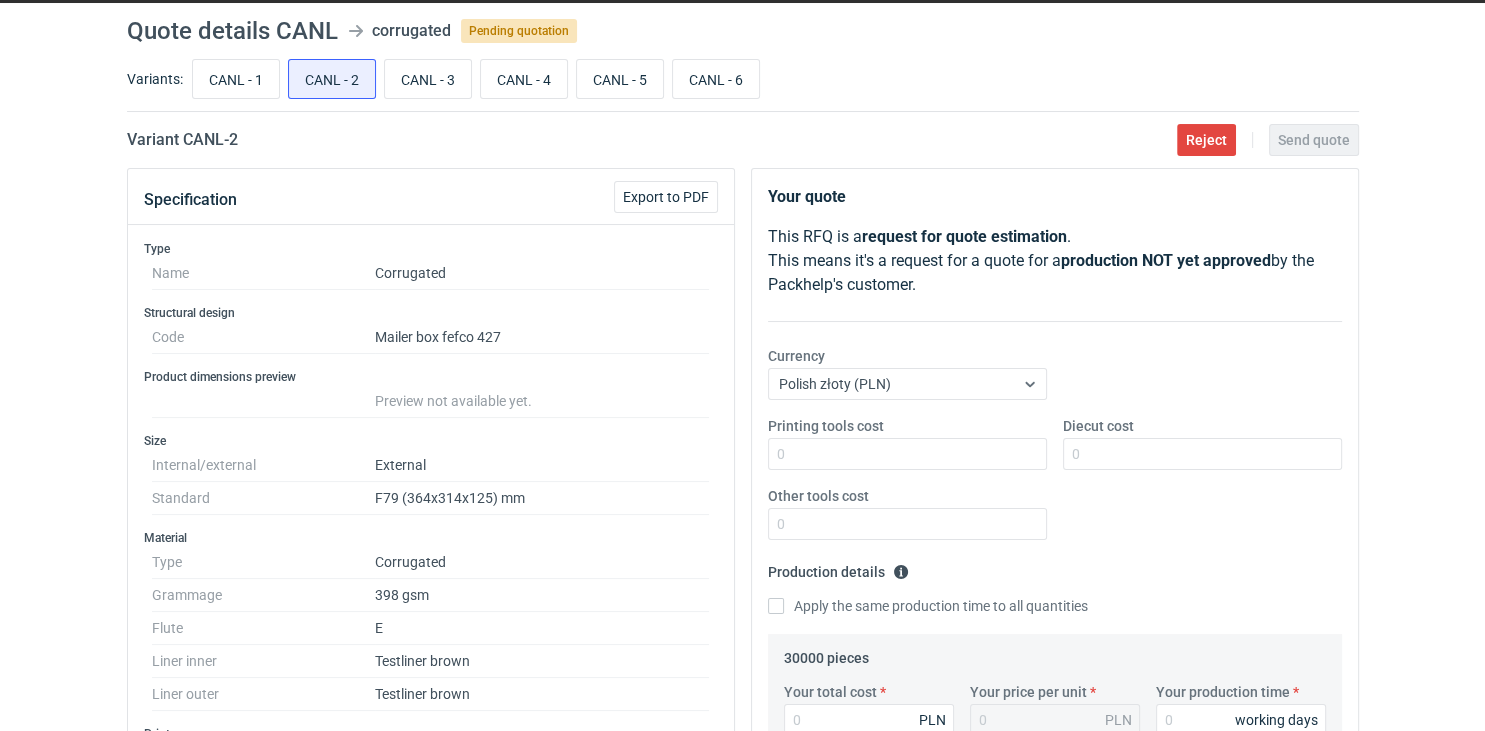 scroll, scrollTop: 0, scrollLeft: 0, axis: both 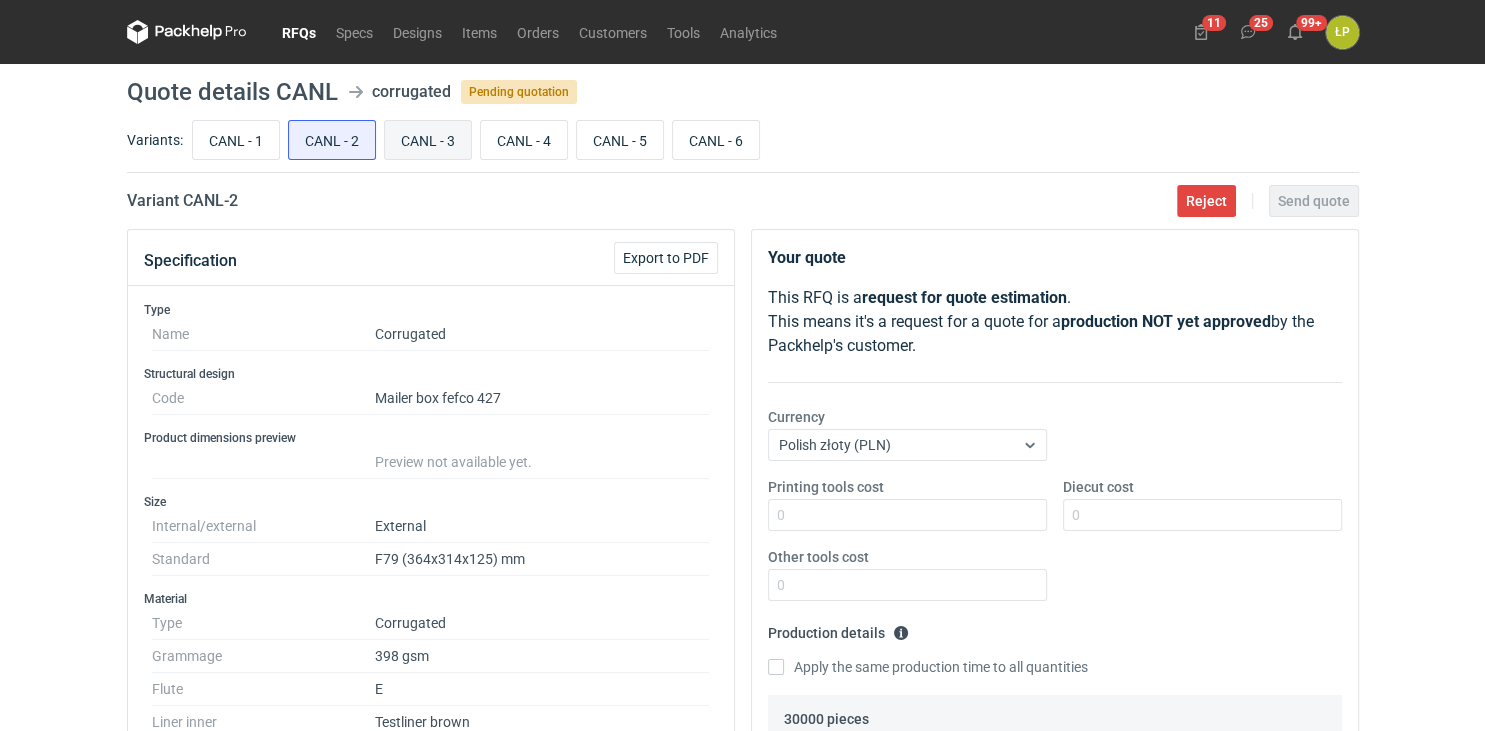click on "CANL - 3" at bounding box center [428, 140] 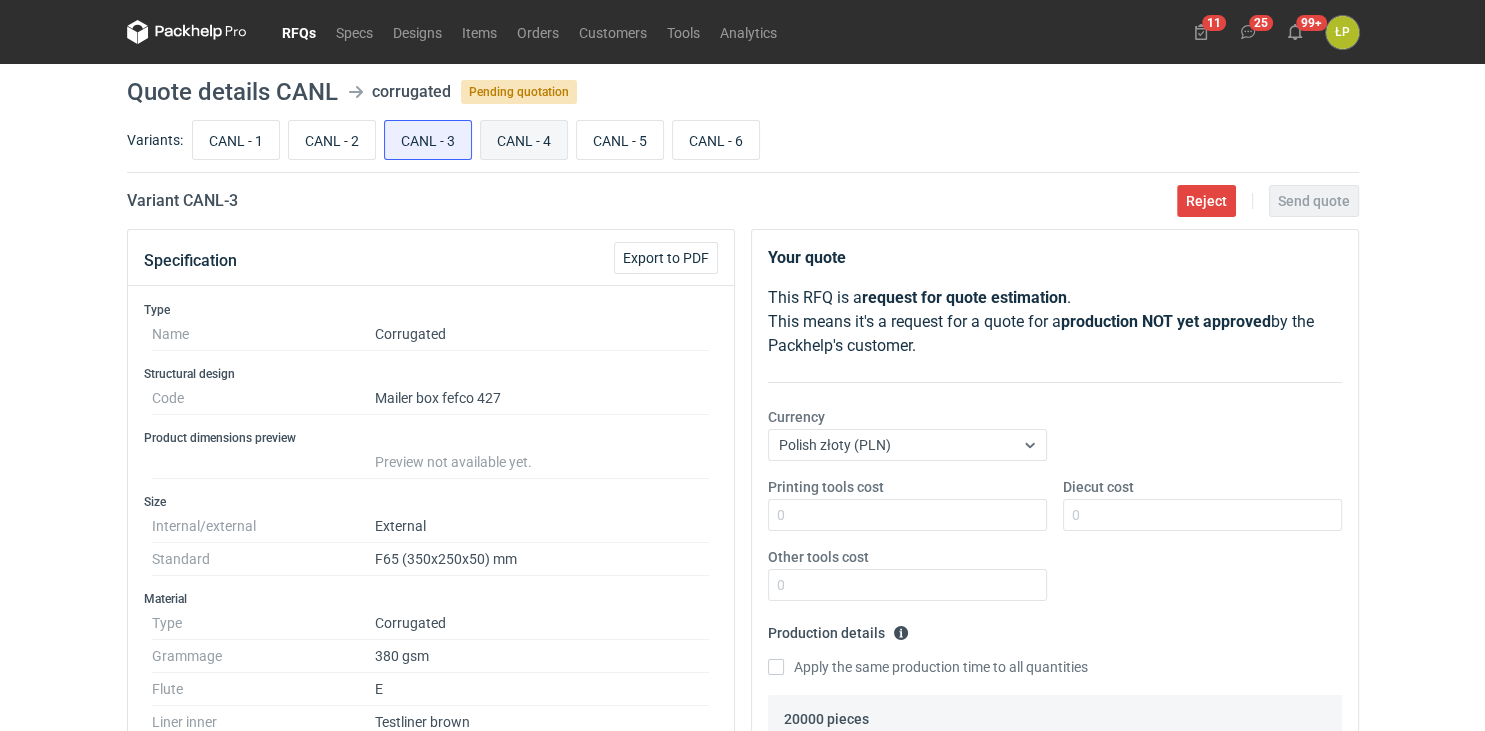 click on "CANL - 4" at bounding box center (524, 140) 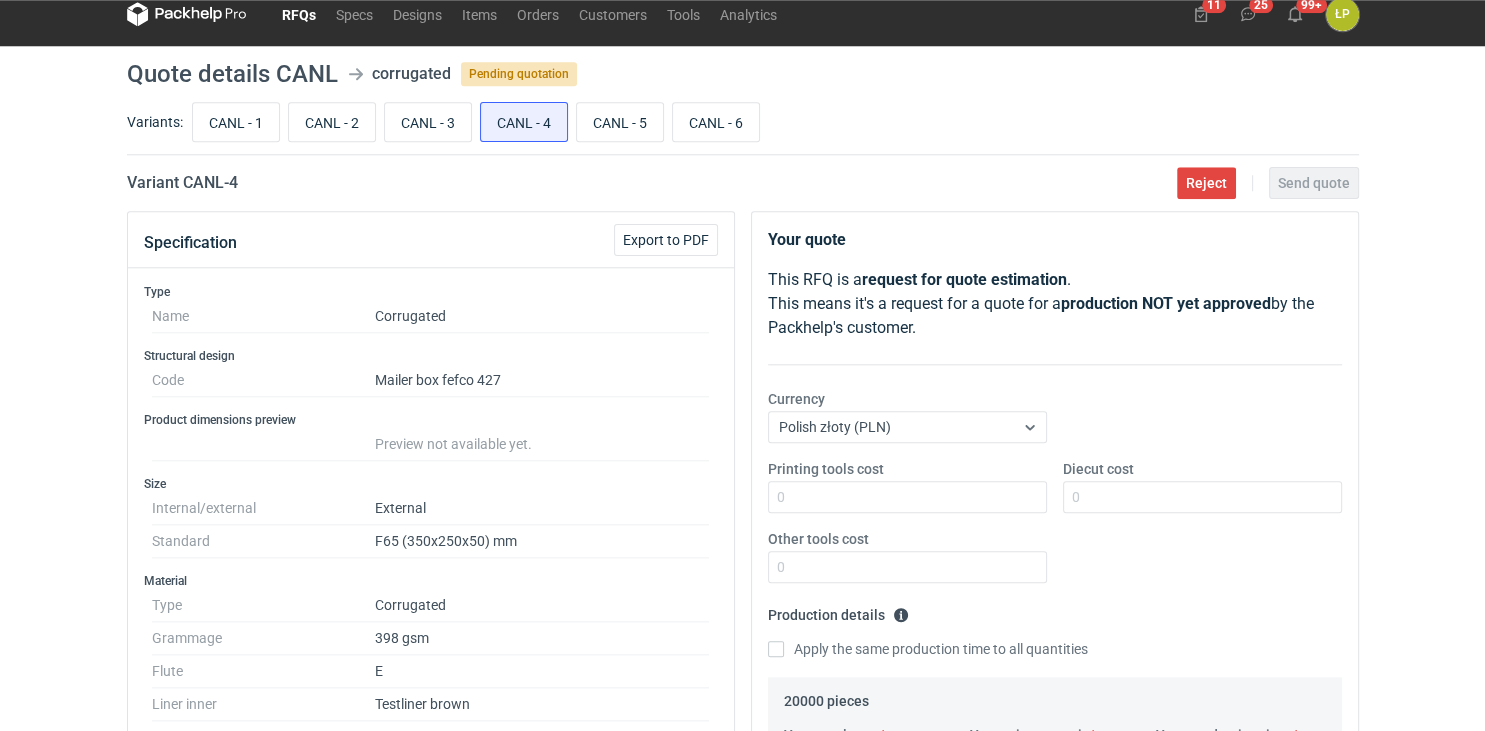 scroll, scrollTop: 0, scrollLeft: 0, axis: both 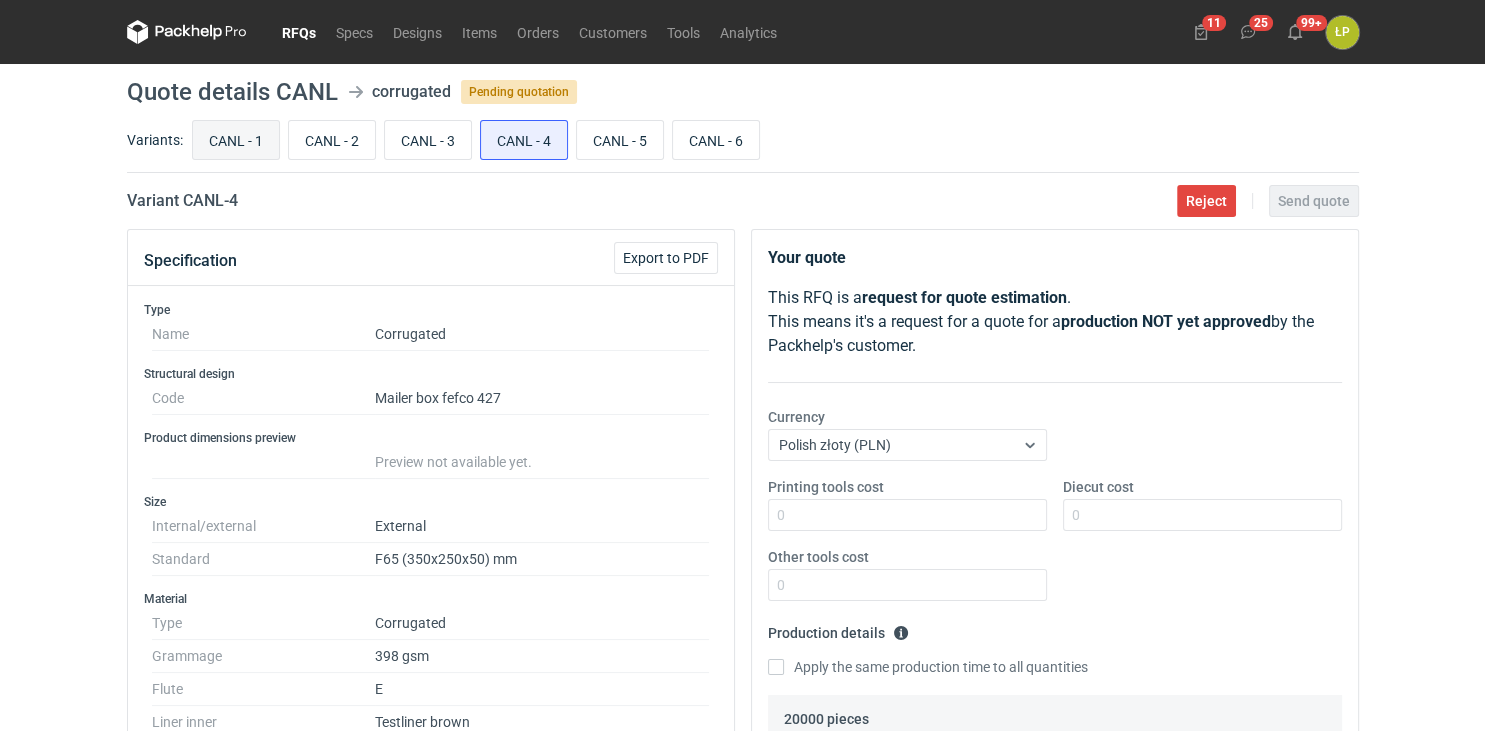 click on "CANL - 1" at bounding box center [236, 140] 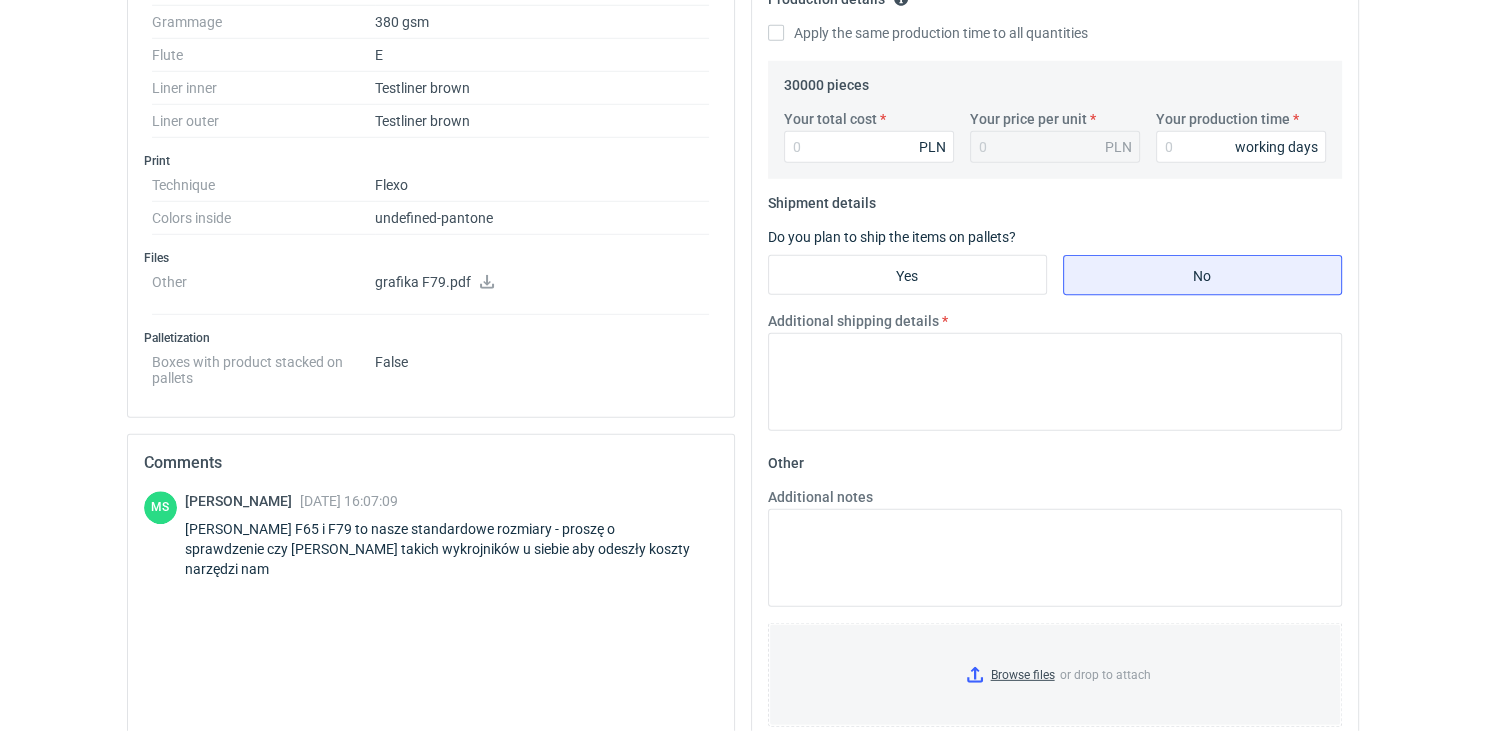 scroll, scrollTop: 284, scrollLeft: 0, axis: vertical 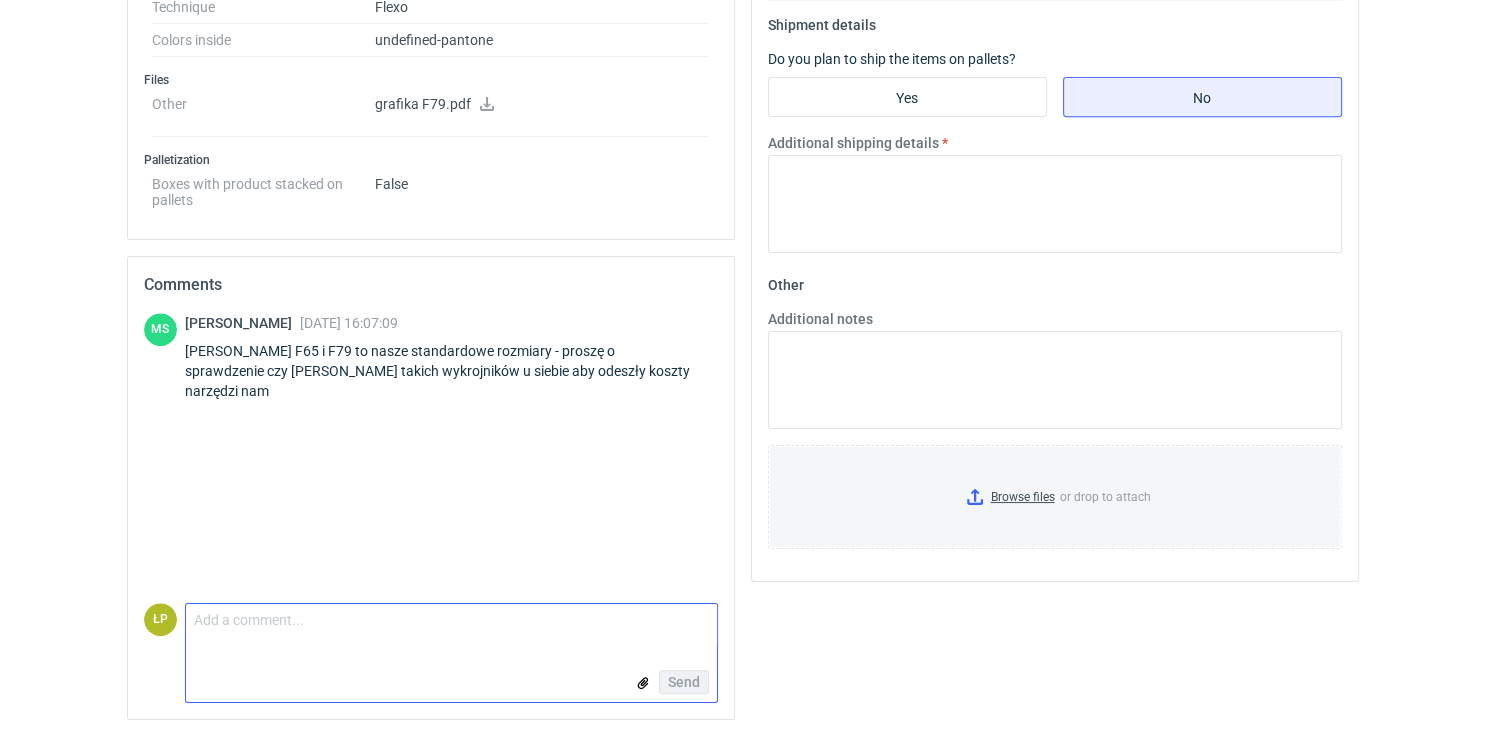 click on "Comment message" at bounding box center [451, 625] 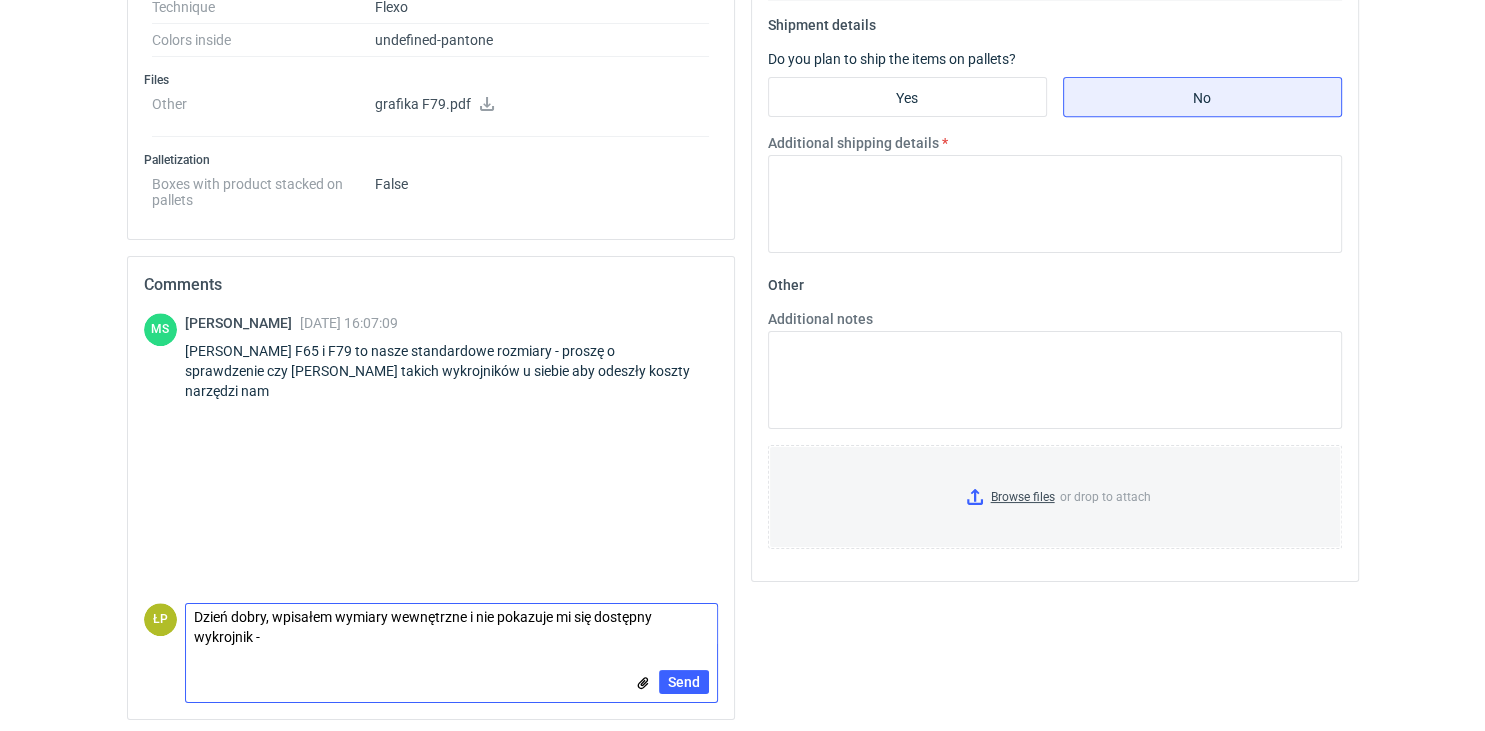 scroll, scrollTop: 0, scrollLeft: 0, axis: both 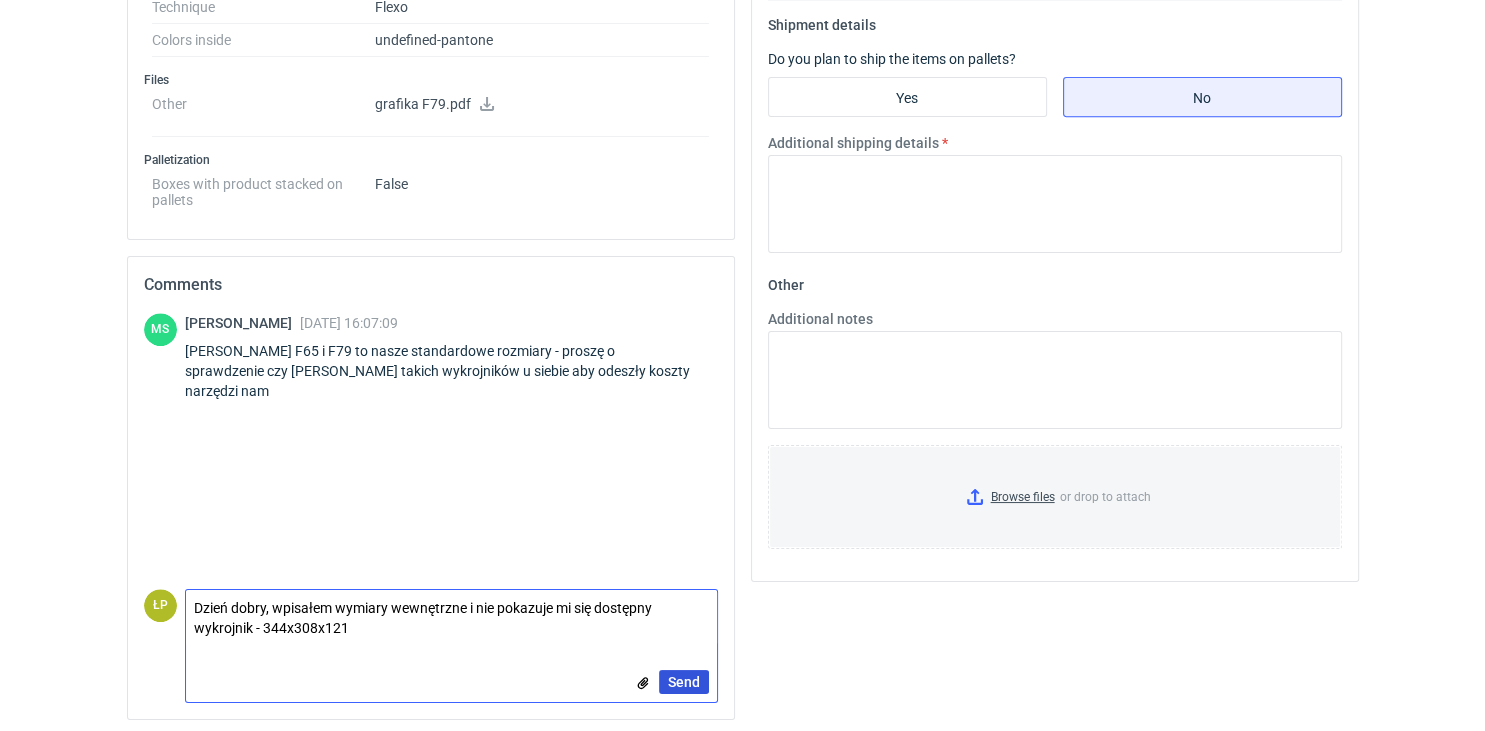 type on "Dzień dobry, wpisałem wymiary wewnętrzne i nie pokazuje mi się dostępny wykrojnik - 344x308x121" 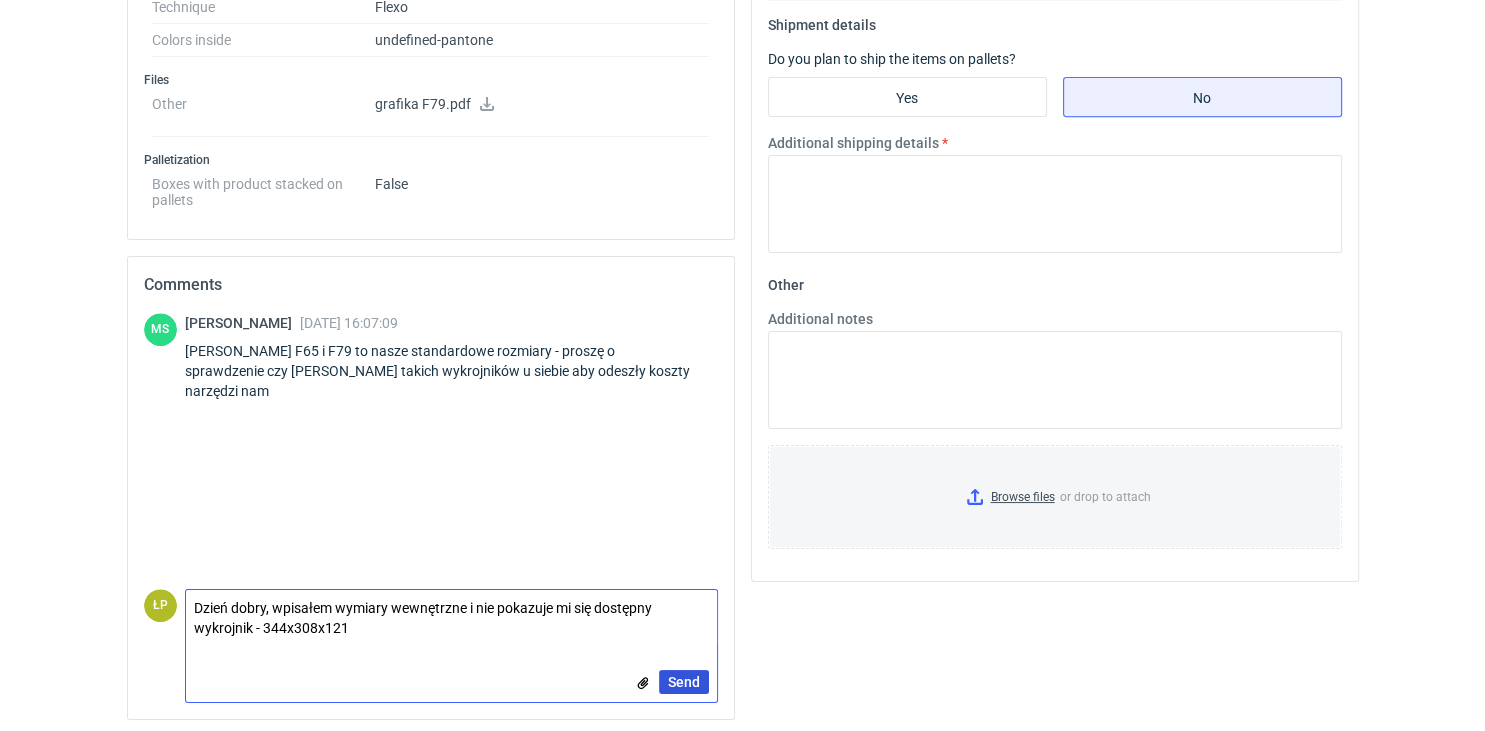 click on "Send" at bounding box center (684, 682) 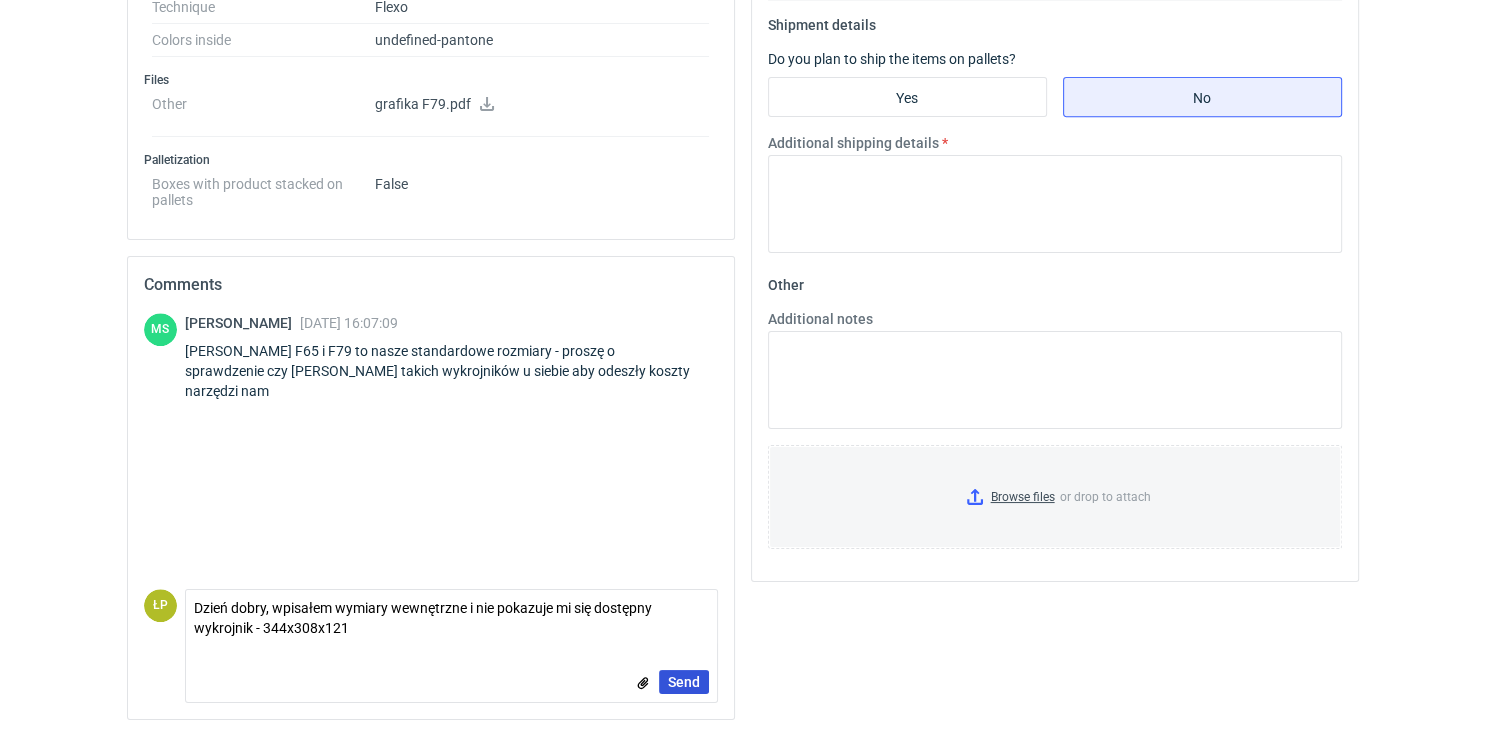 type 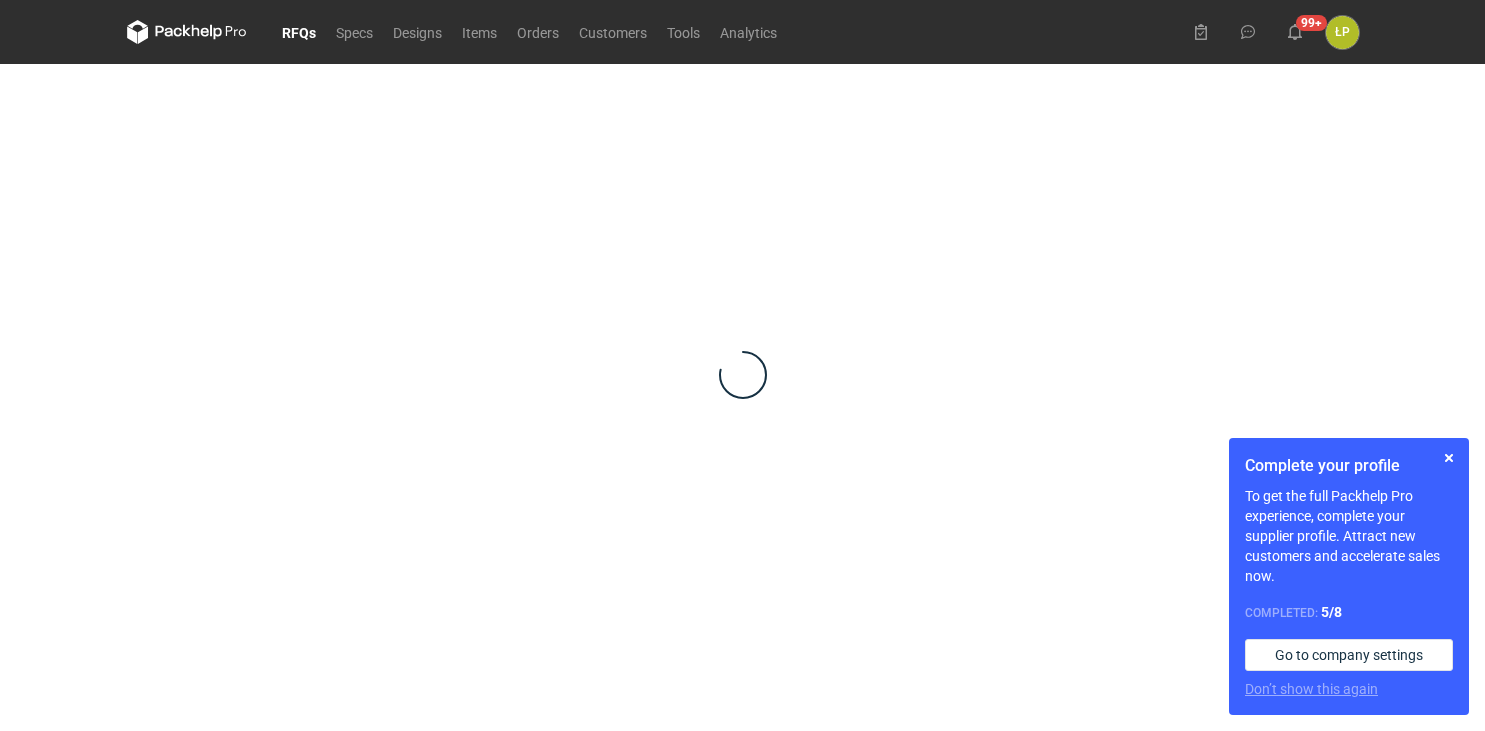 scroll, scrollTop: 0, scrollLeft: 0, axis: both 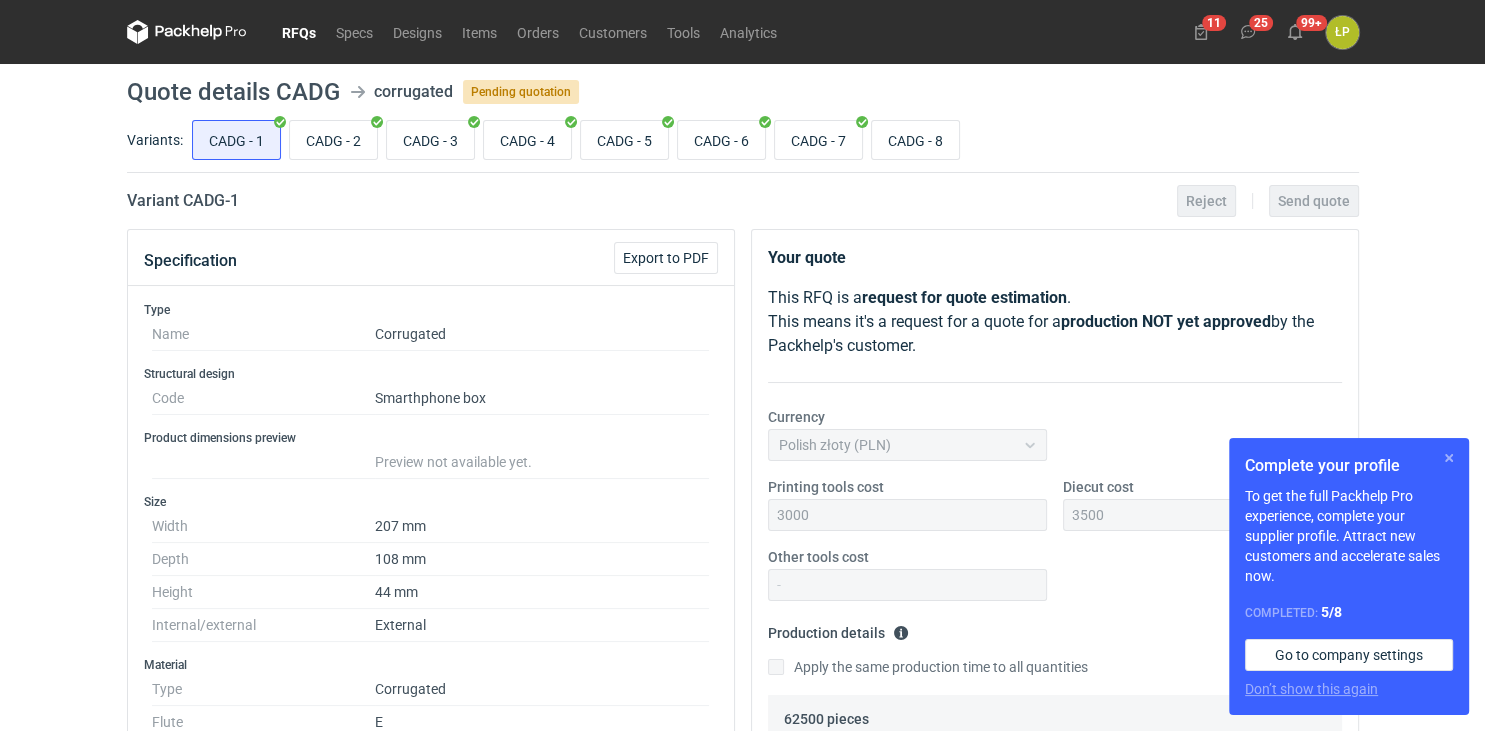 click at bounding box center (1449, 458) 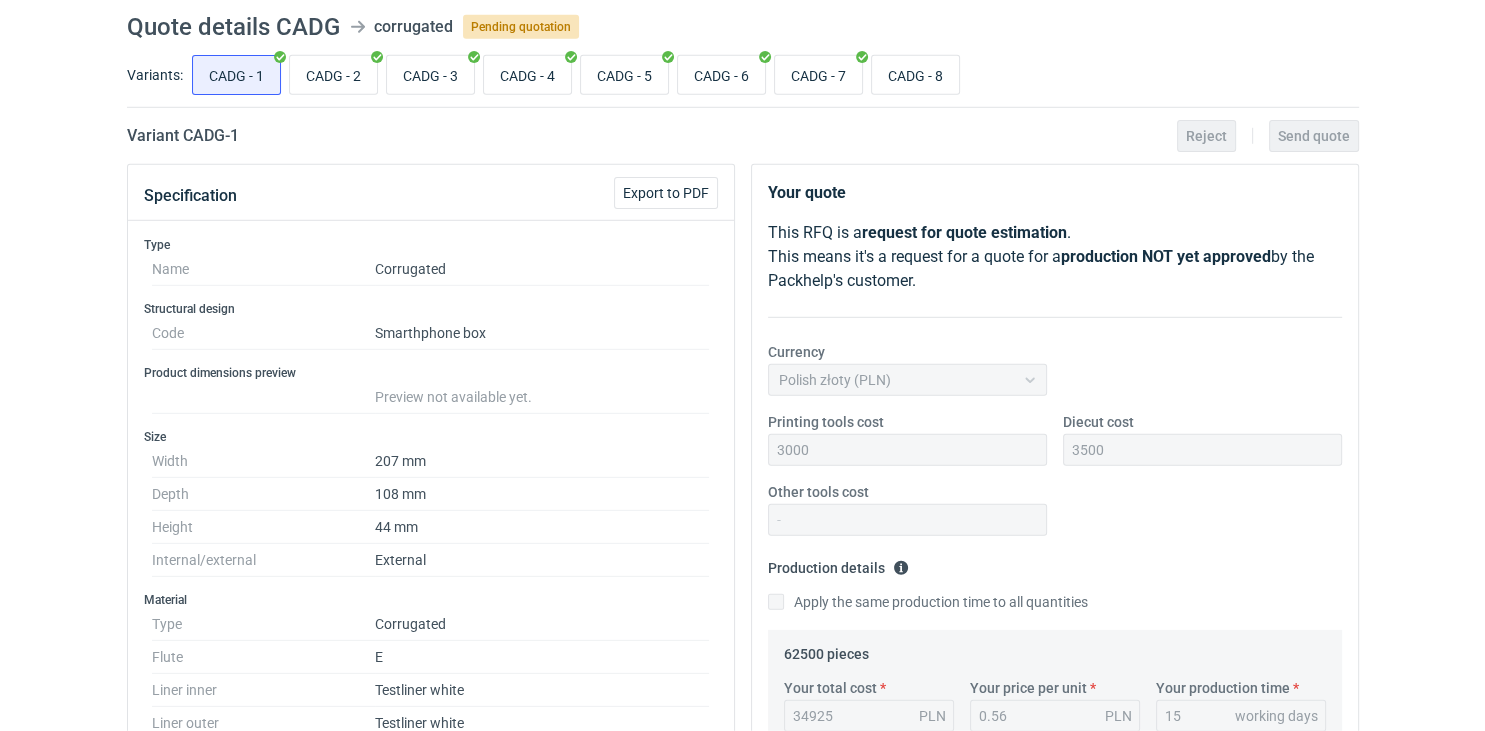 scroll, scrollTop: 0, scrollLeft: 0, axis: both 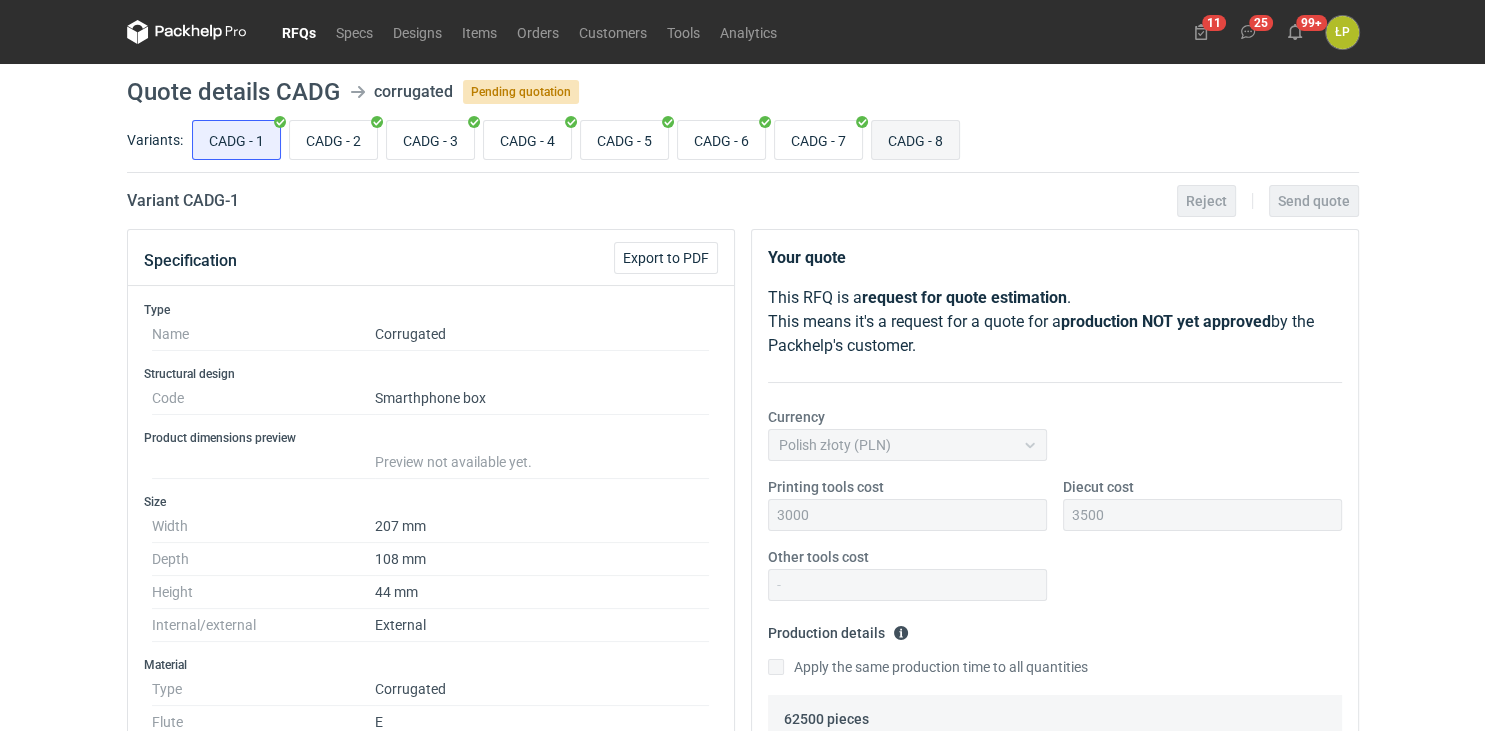 click on "CADG - 8" at bounding box center [915, 140] 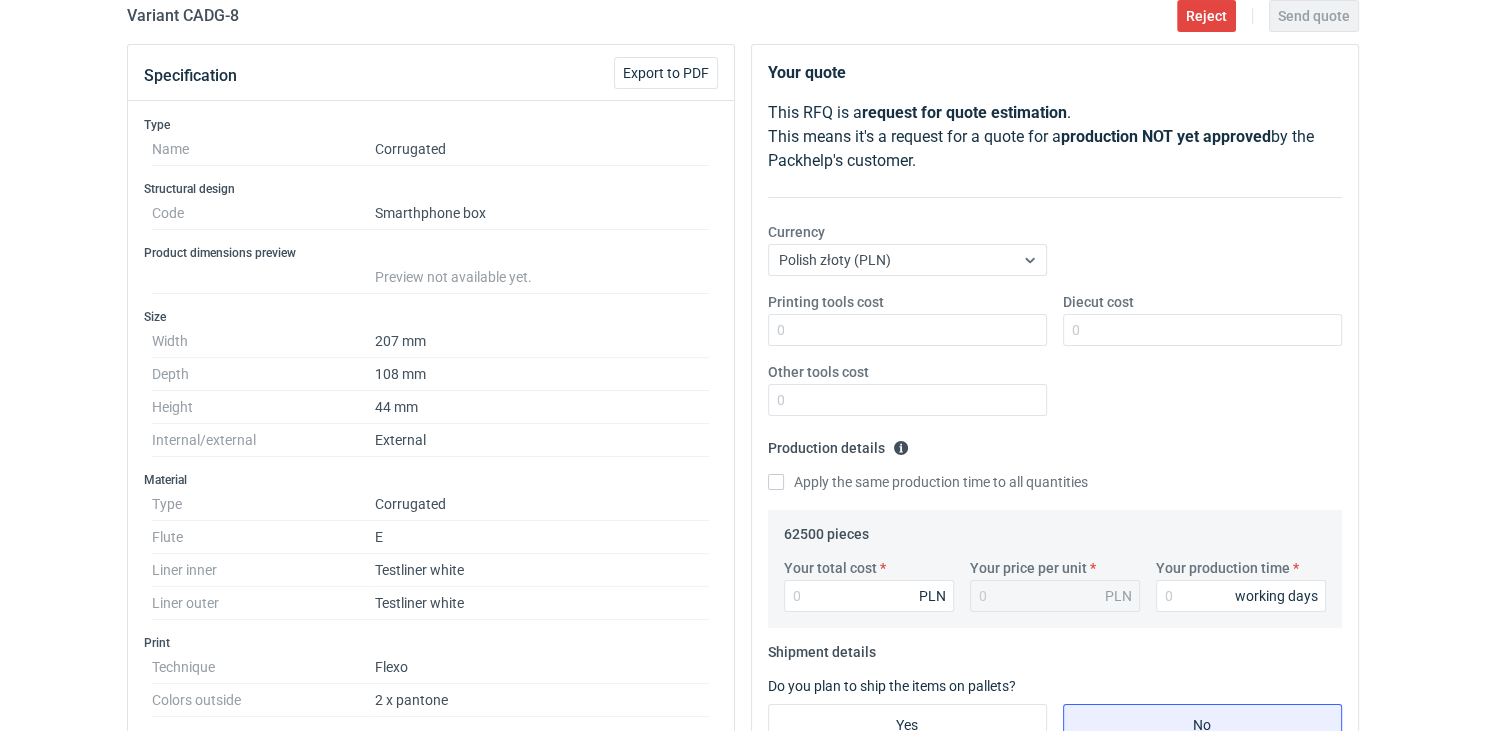scroll, scrollTop: 92, scrollLeft: 0, axis: vertical 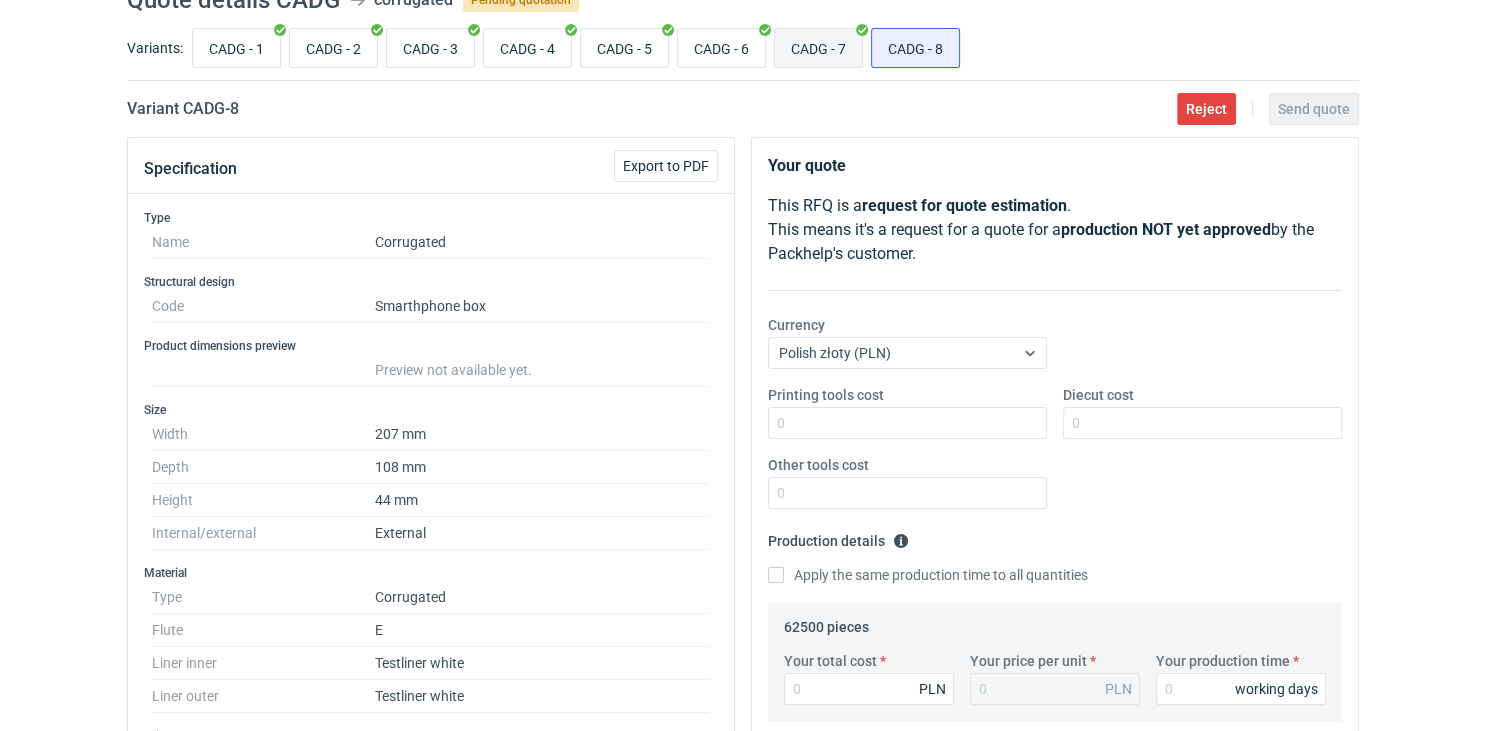 click on "CADG - 7" at bounding box center (818, 48) 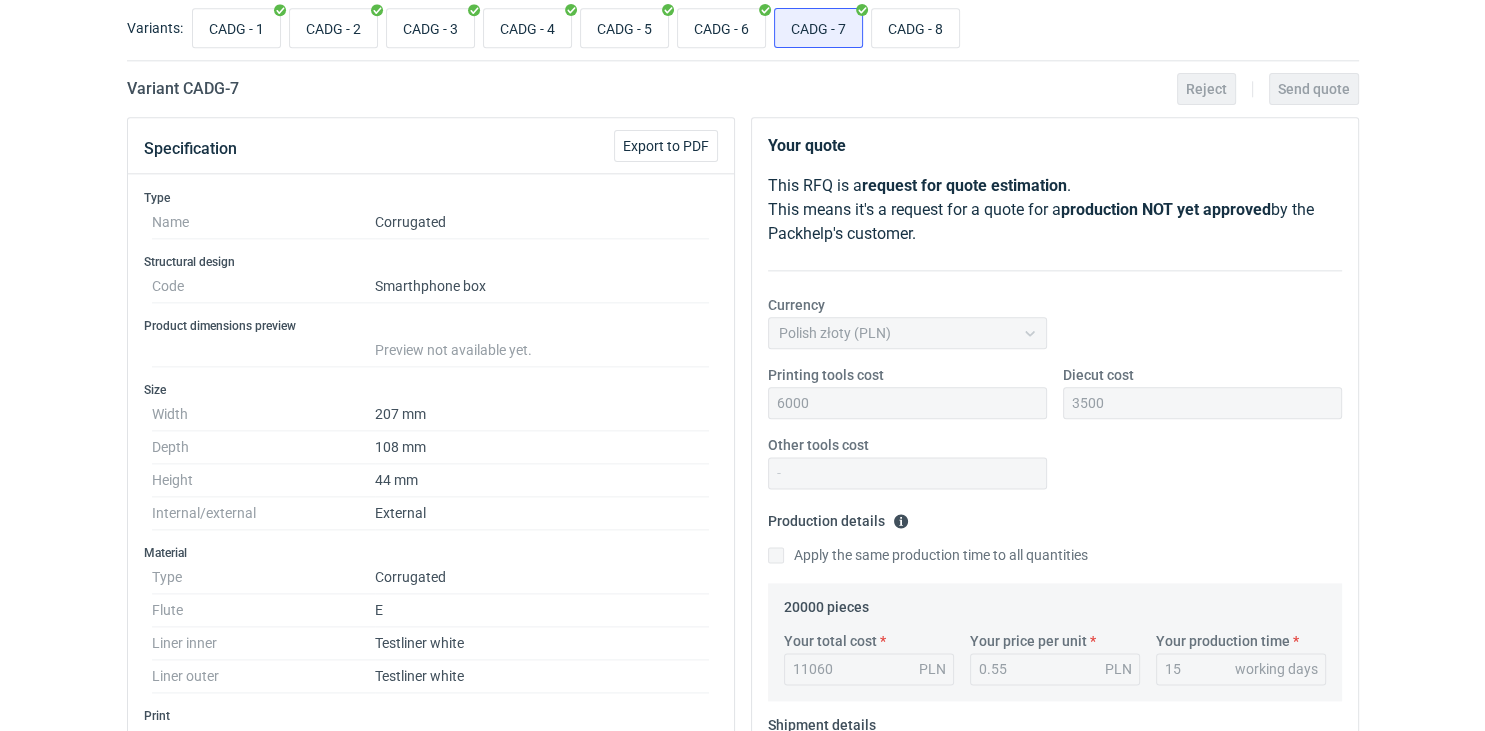 scroll, scrollTop: 0, scrollLeft: 0, axis: both 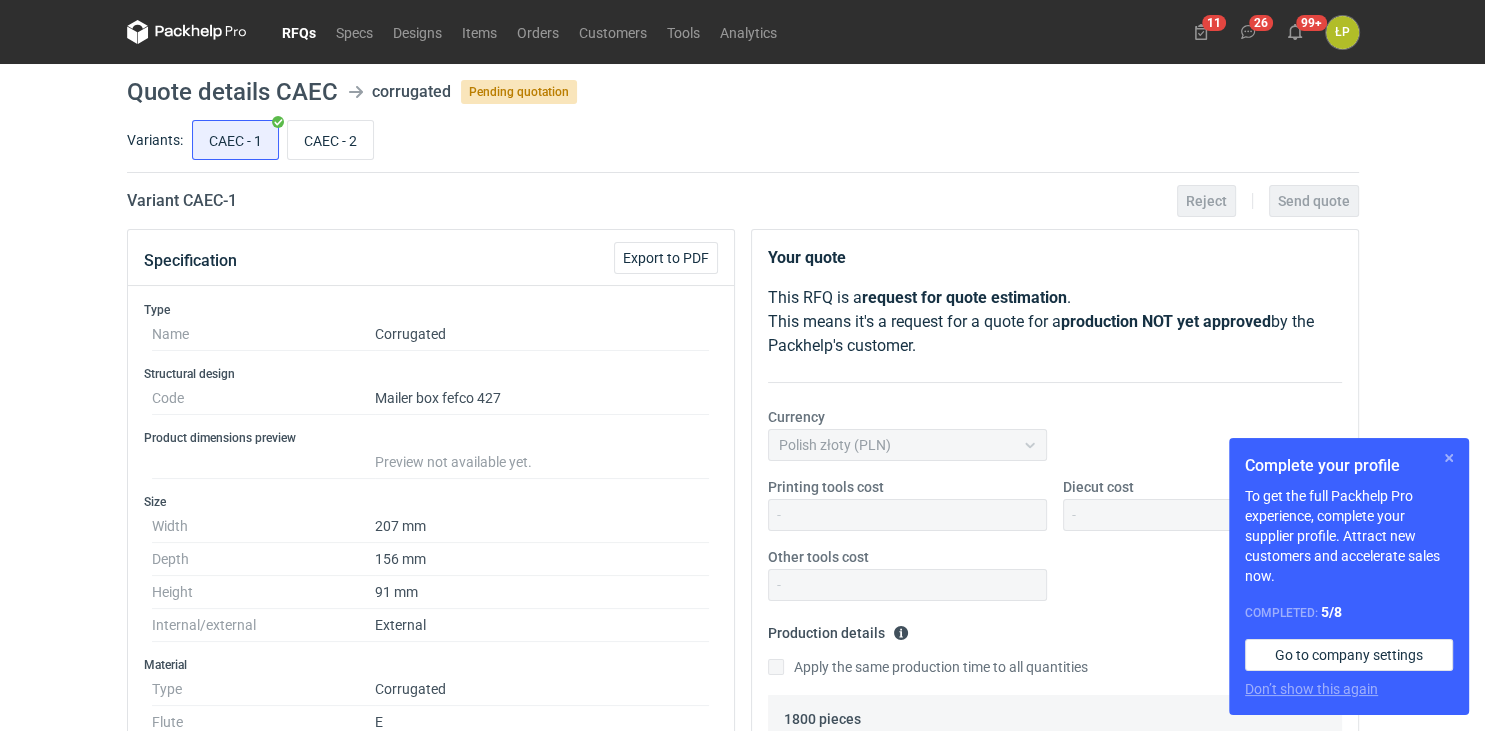 click at bounding box center (1449, 458) 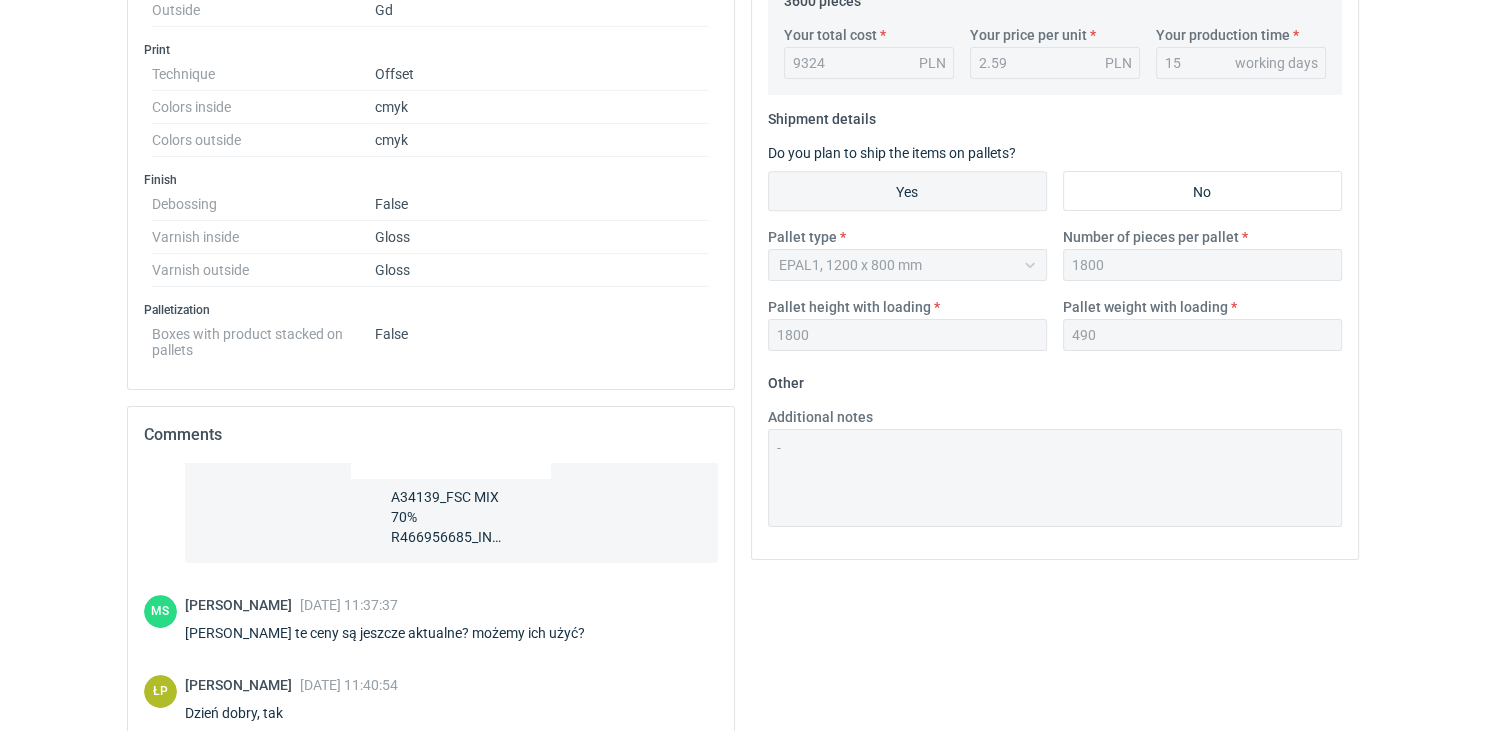 scroll, scrollTop: 995, scrollLeft: 0, axis: vertical 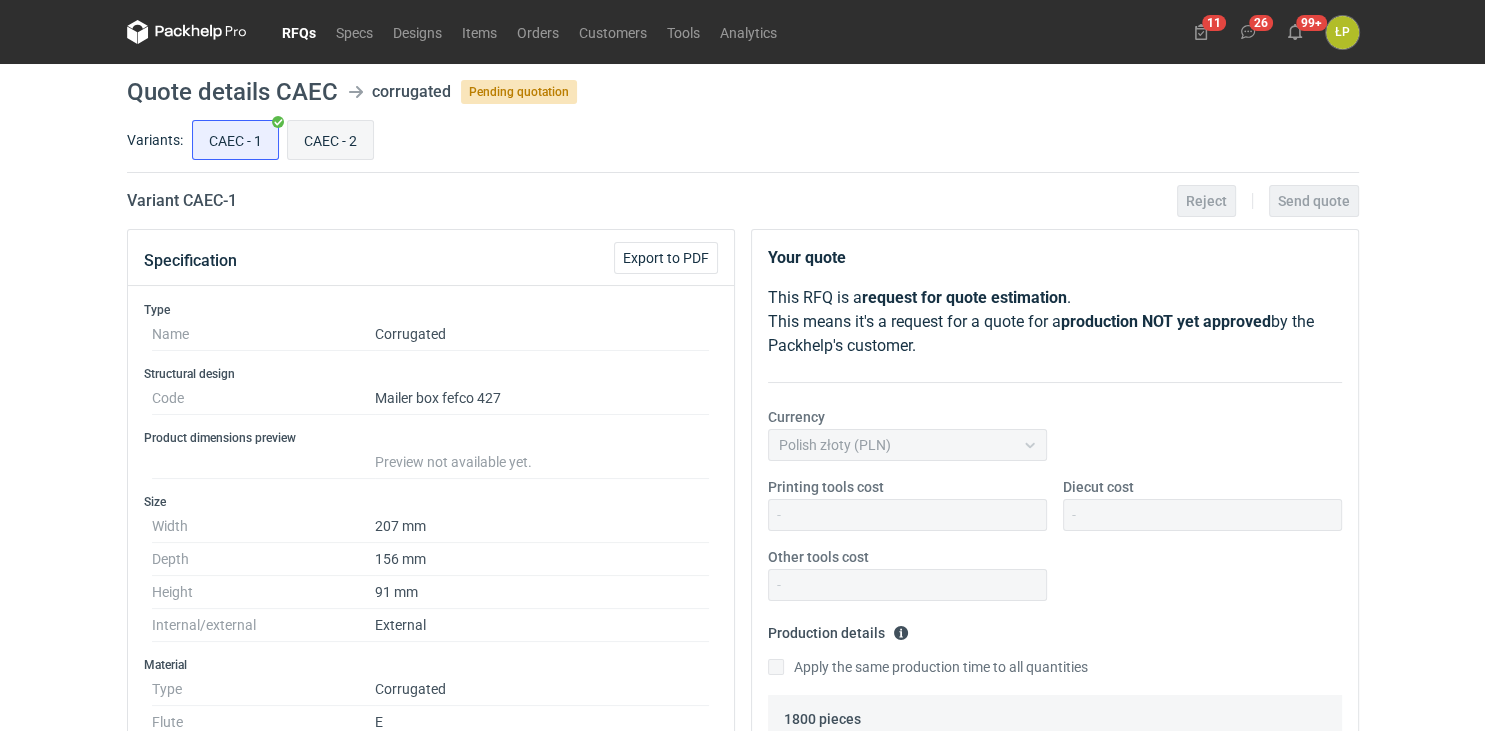 click on "CAEC - 2" at bounding box center (330, 140) 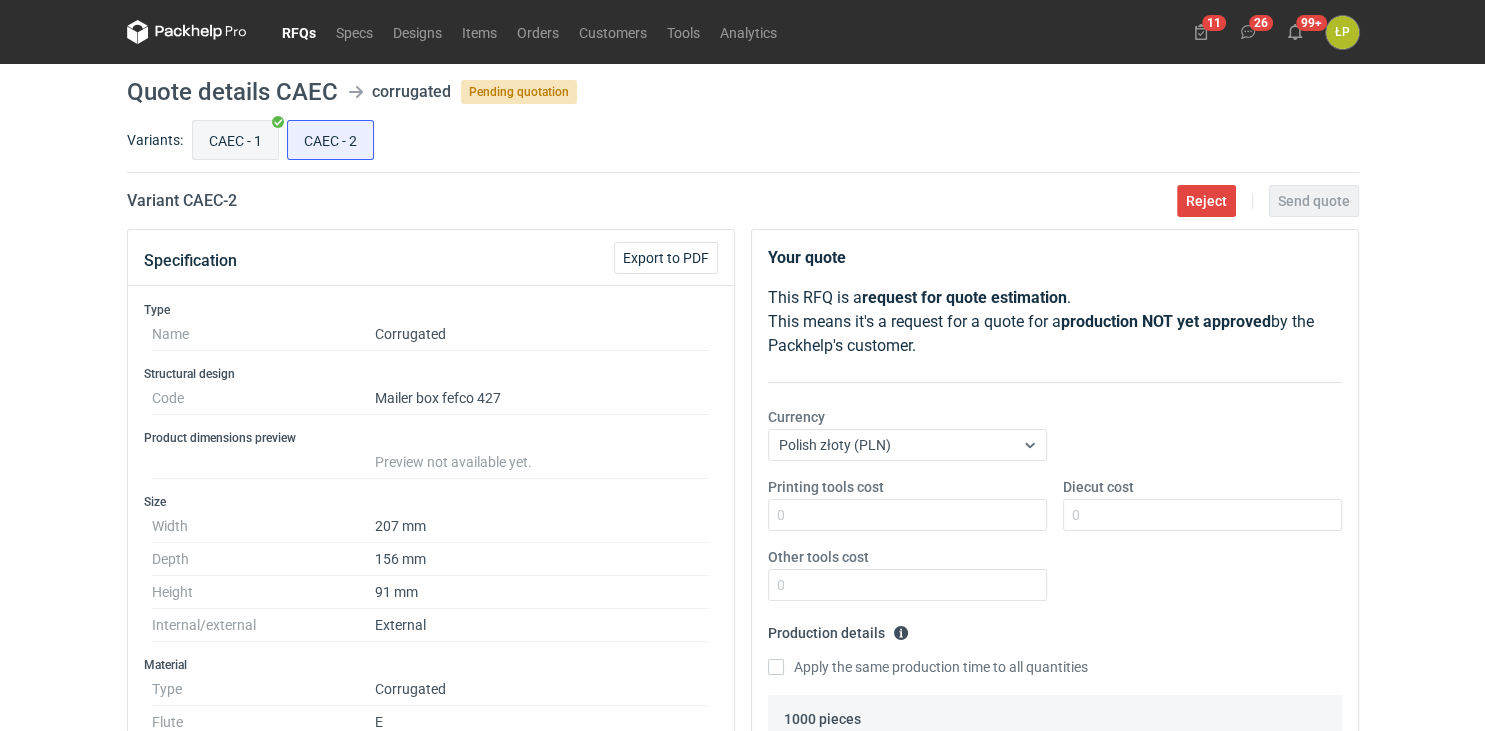 click on "CAEC - 1" at bounding box center [235, 140] 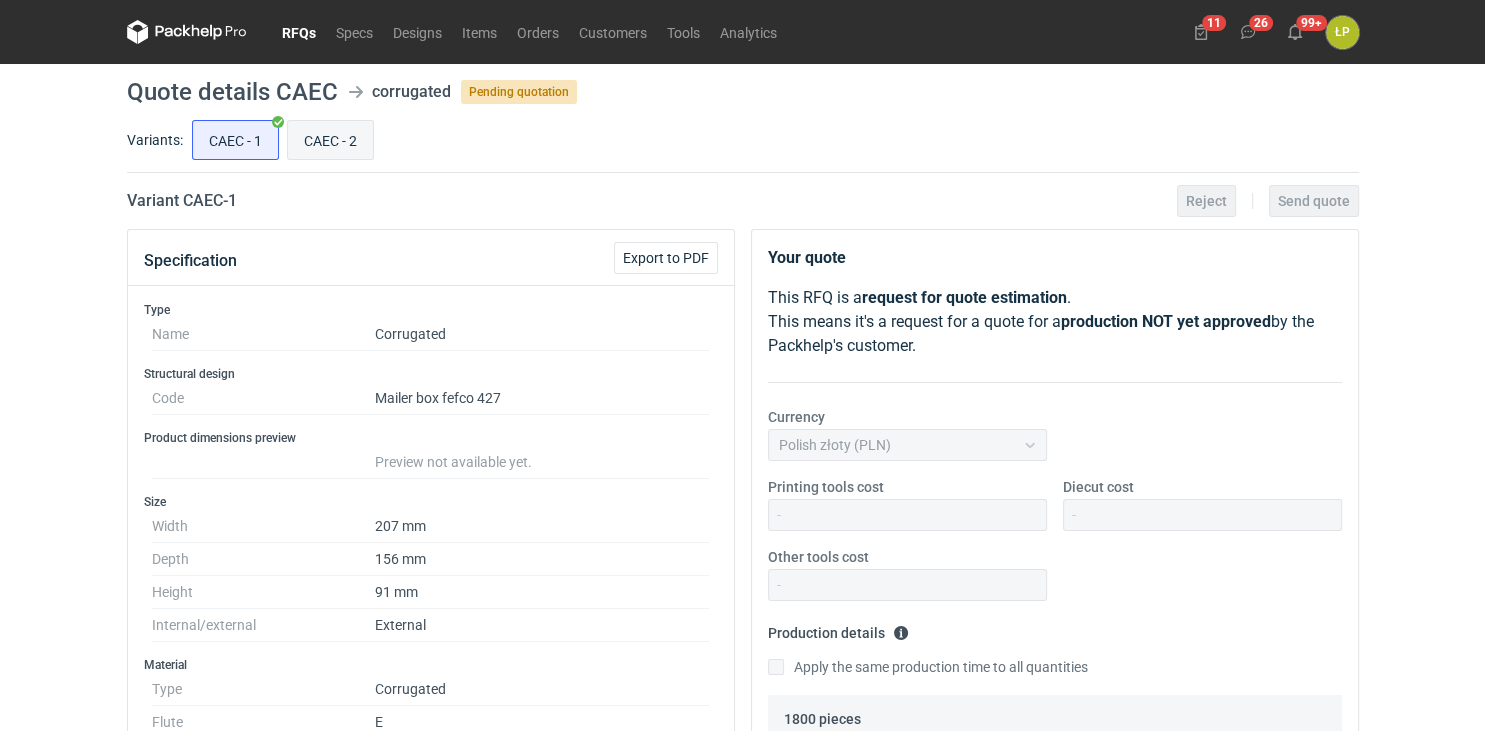click on "CAEC - 2" at bounding box center [330, 140] 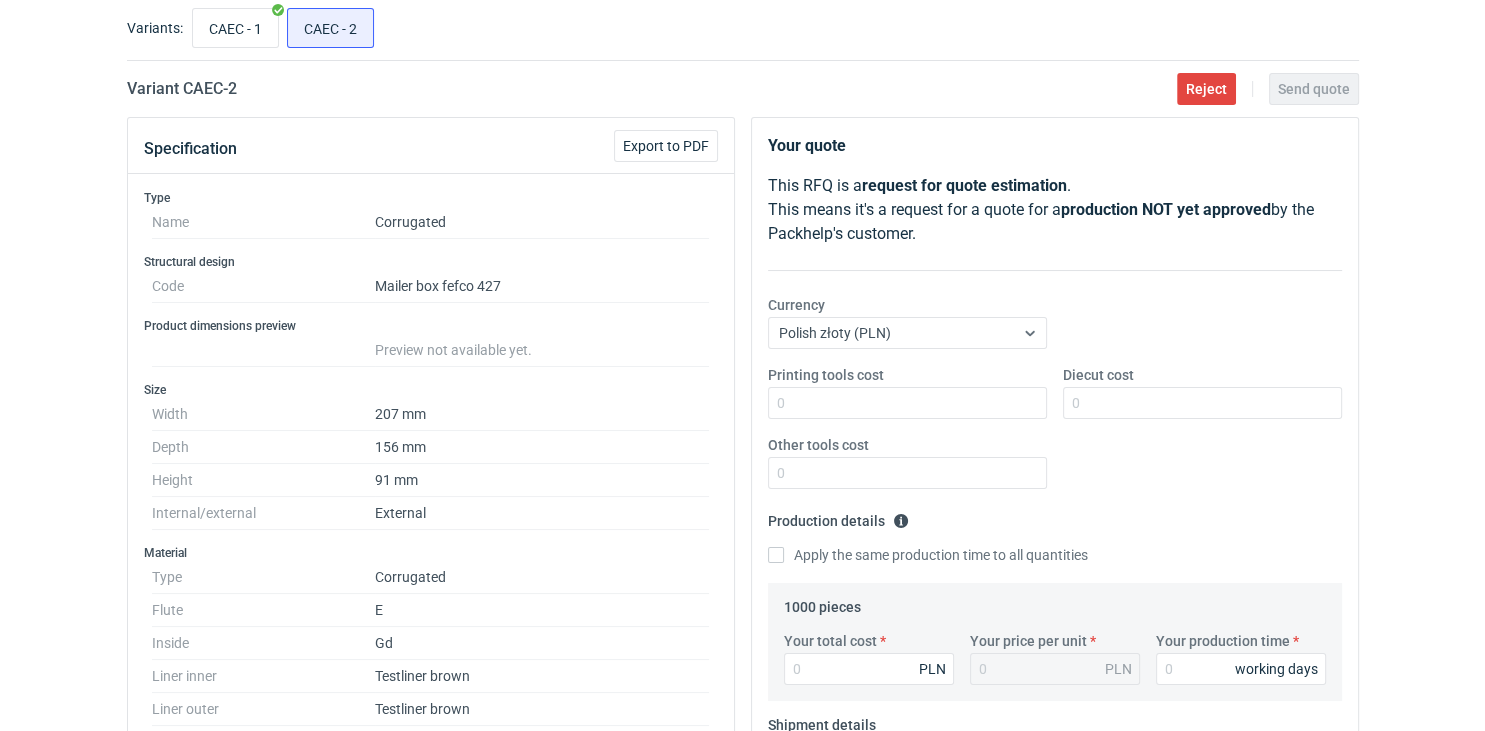 scroll, scrollTop: 0, scrollLeft: 0, axis: both 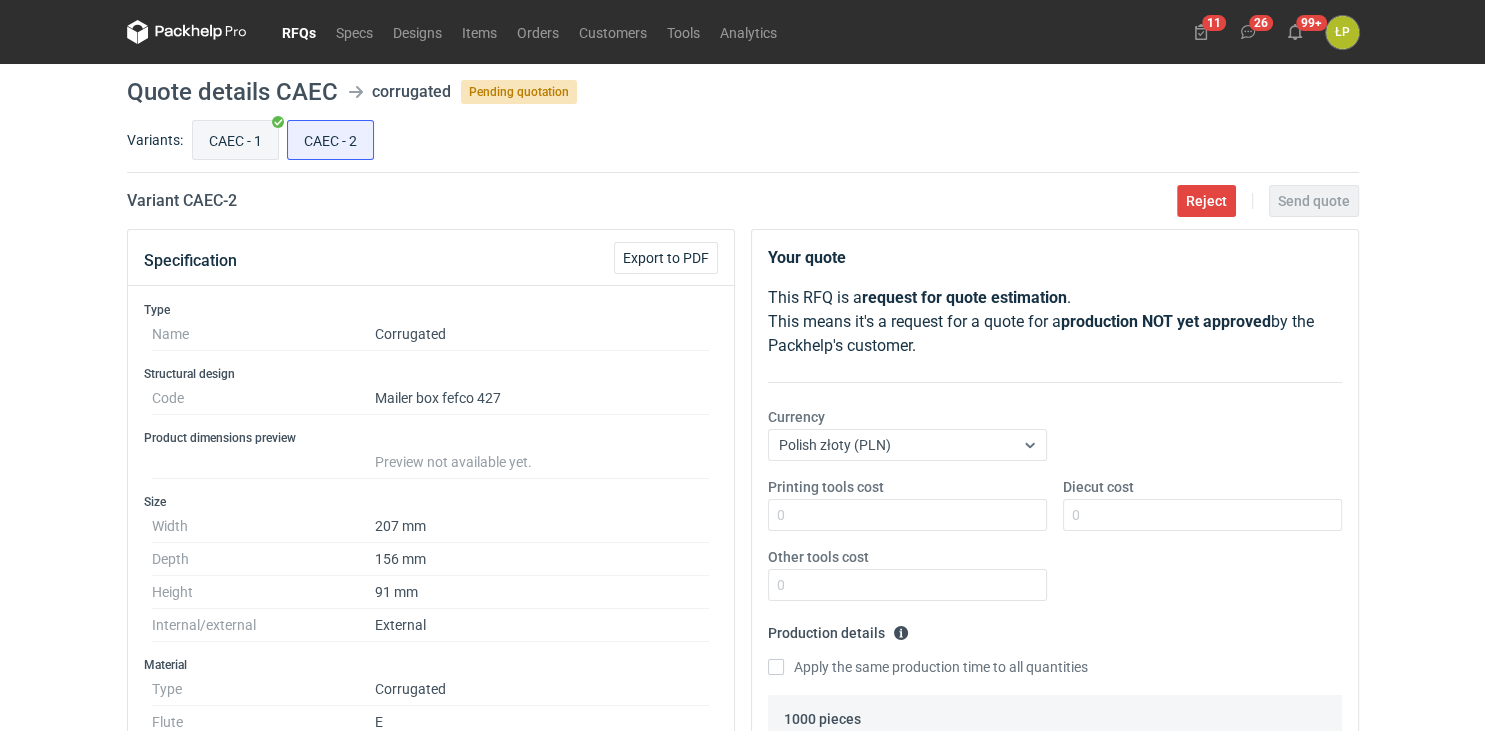 click on "CAEC - 1" at bounding box center [235, 140] 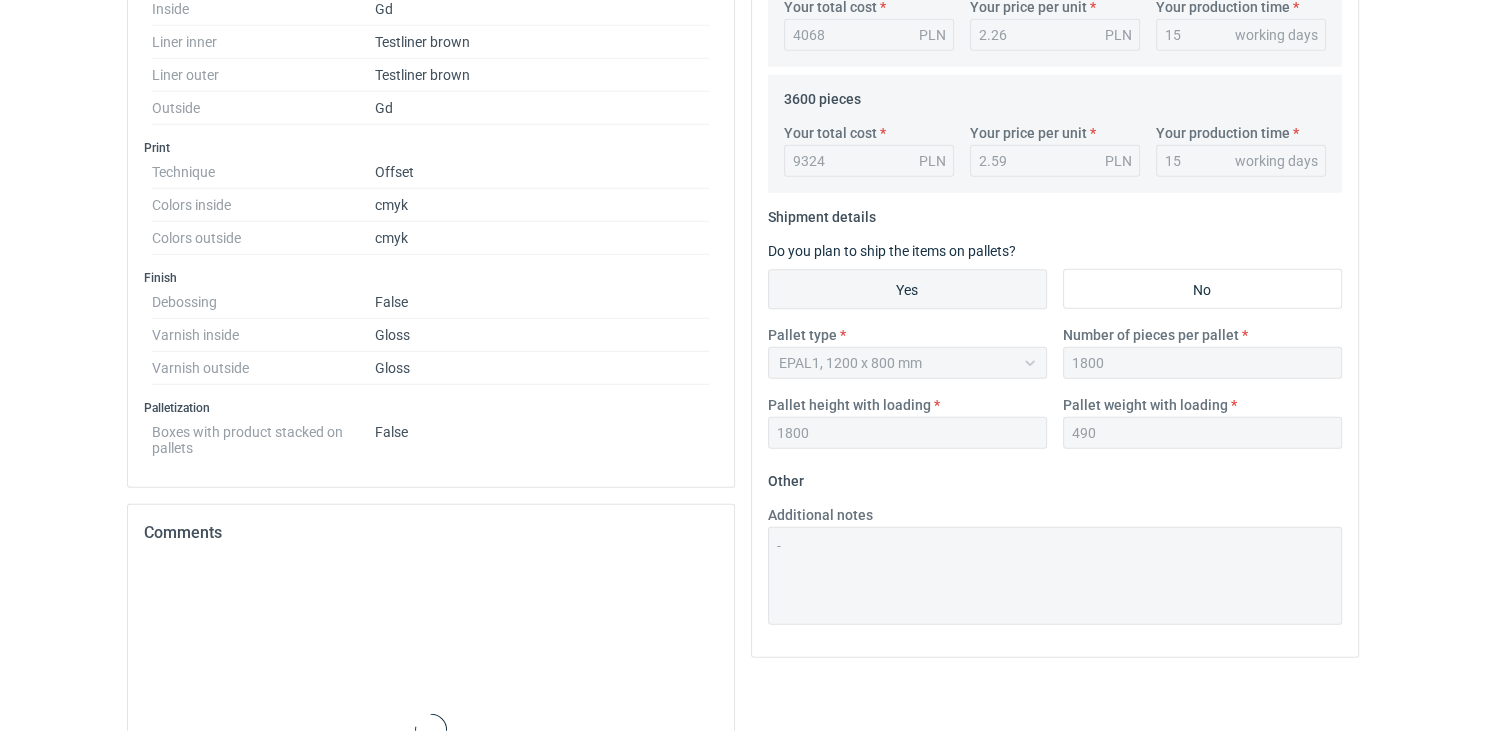 scroll, scrollTop: 992, scrollLeft: 0, axis: vertical 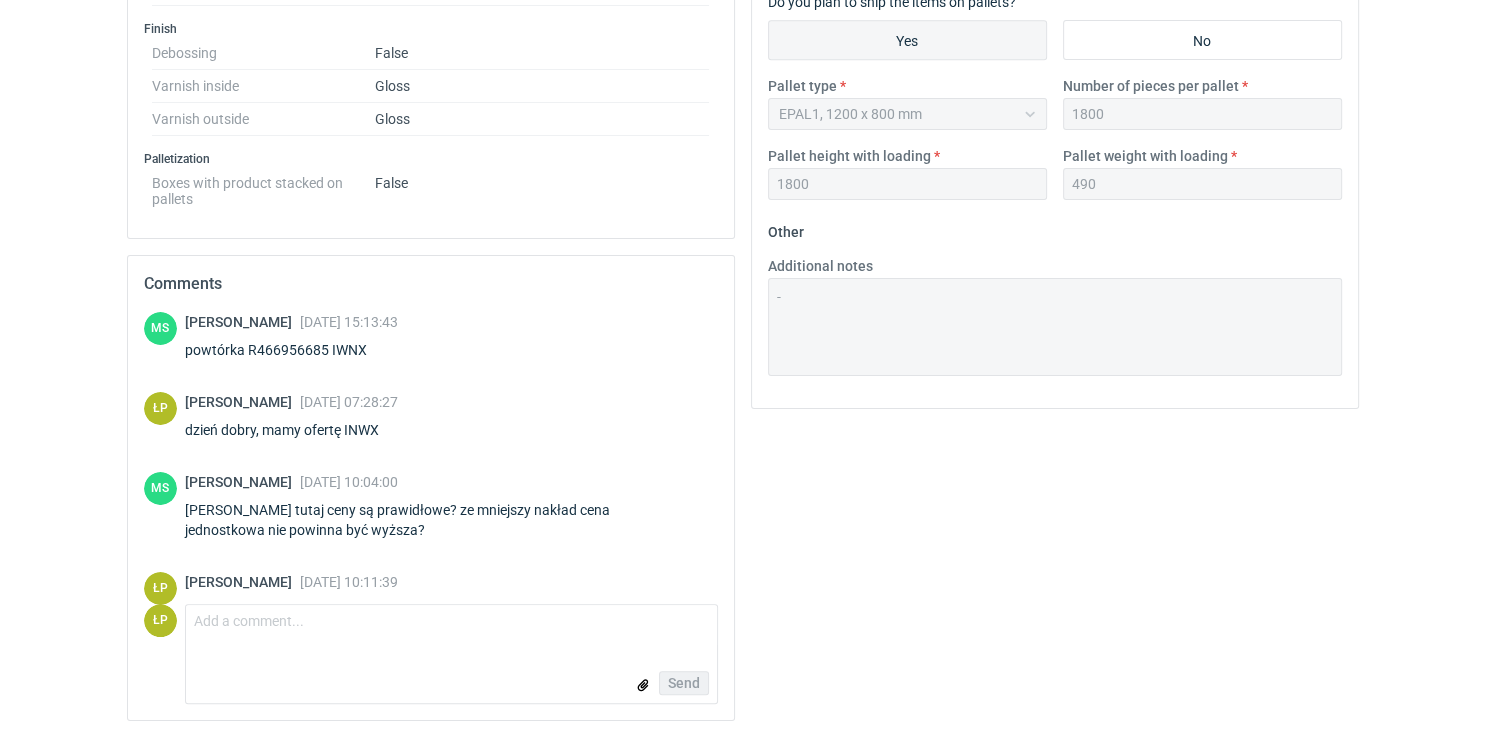click on "dzień dobry, mamy ofertę INWX" at bounding box center (294, 430) 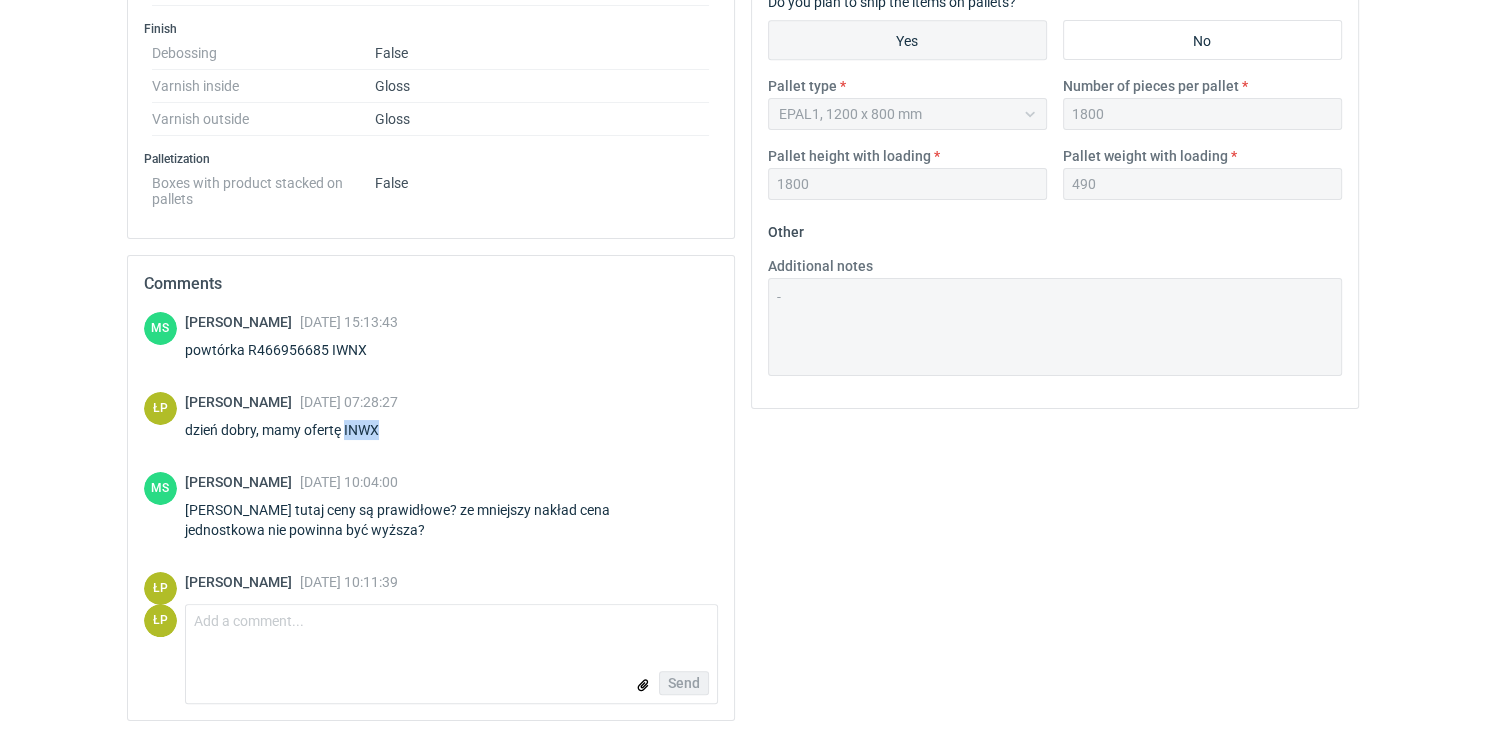 click on "dzień dobry, mamy ofertę INWX" at bounding box center (294, 430) 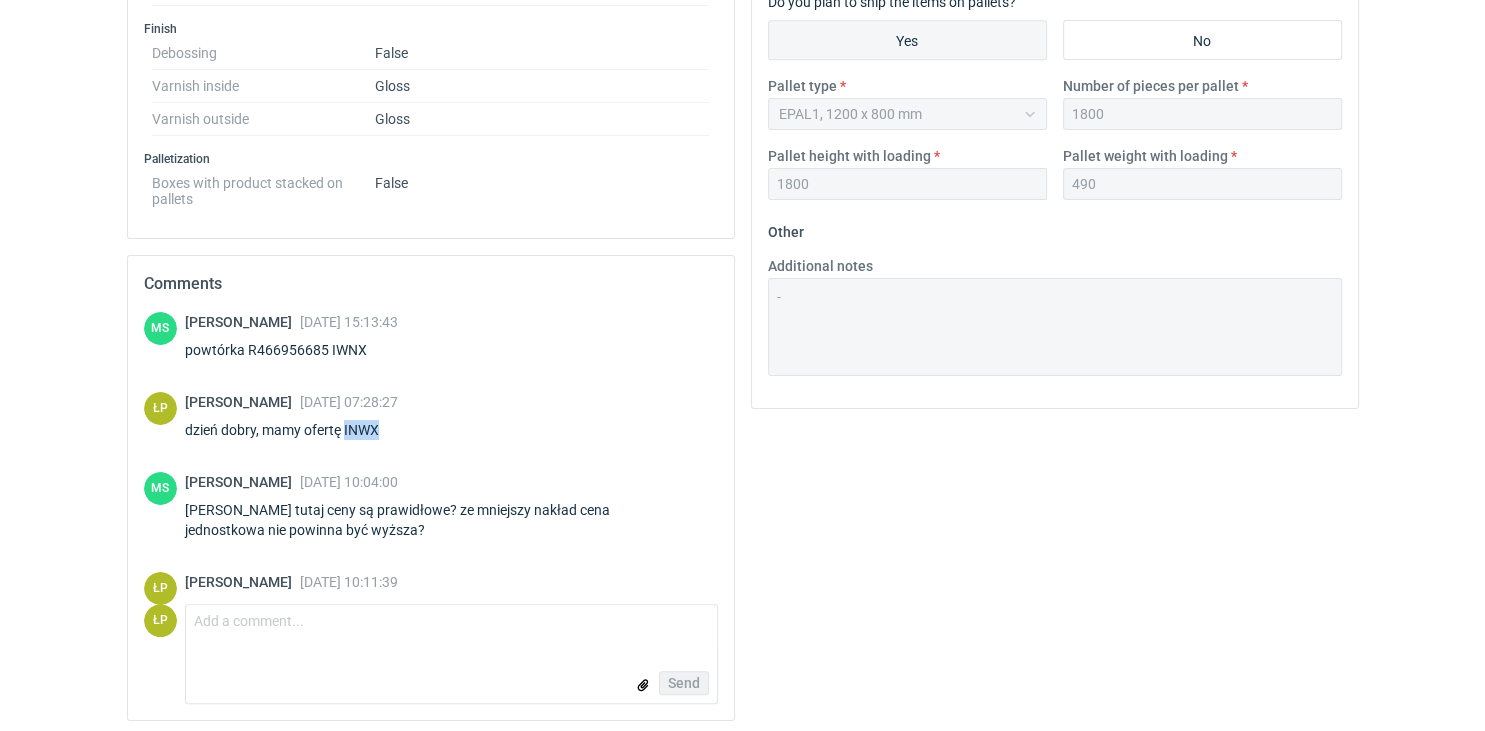 copy on "INWX" 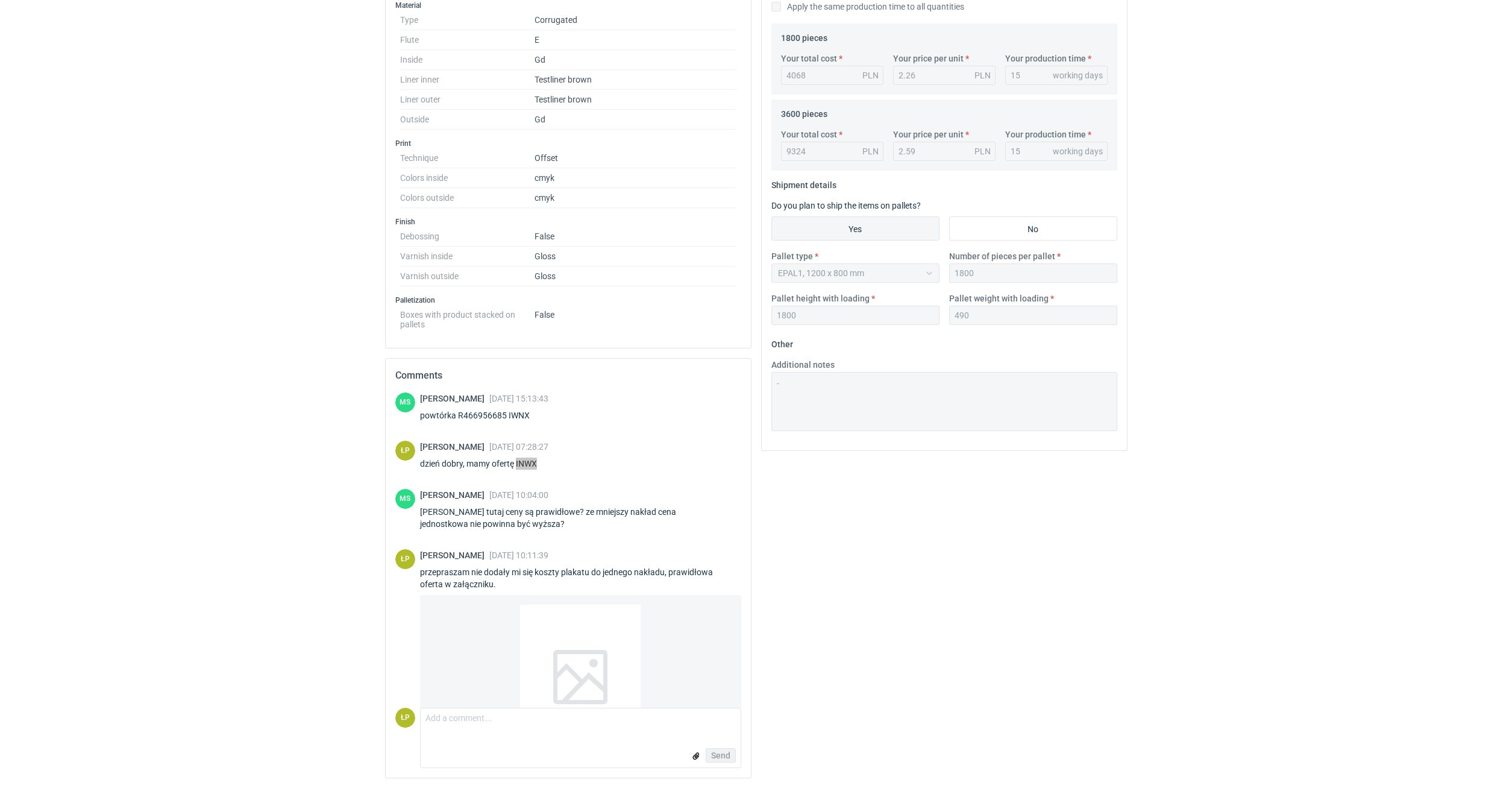 scroll, scrollTop: 0, scrollLeft: 0, axis: both 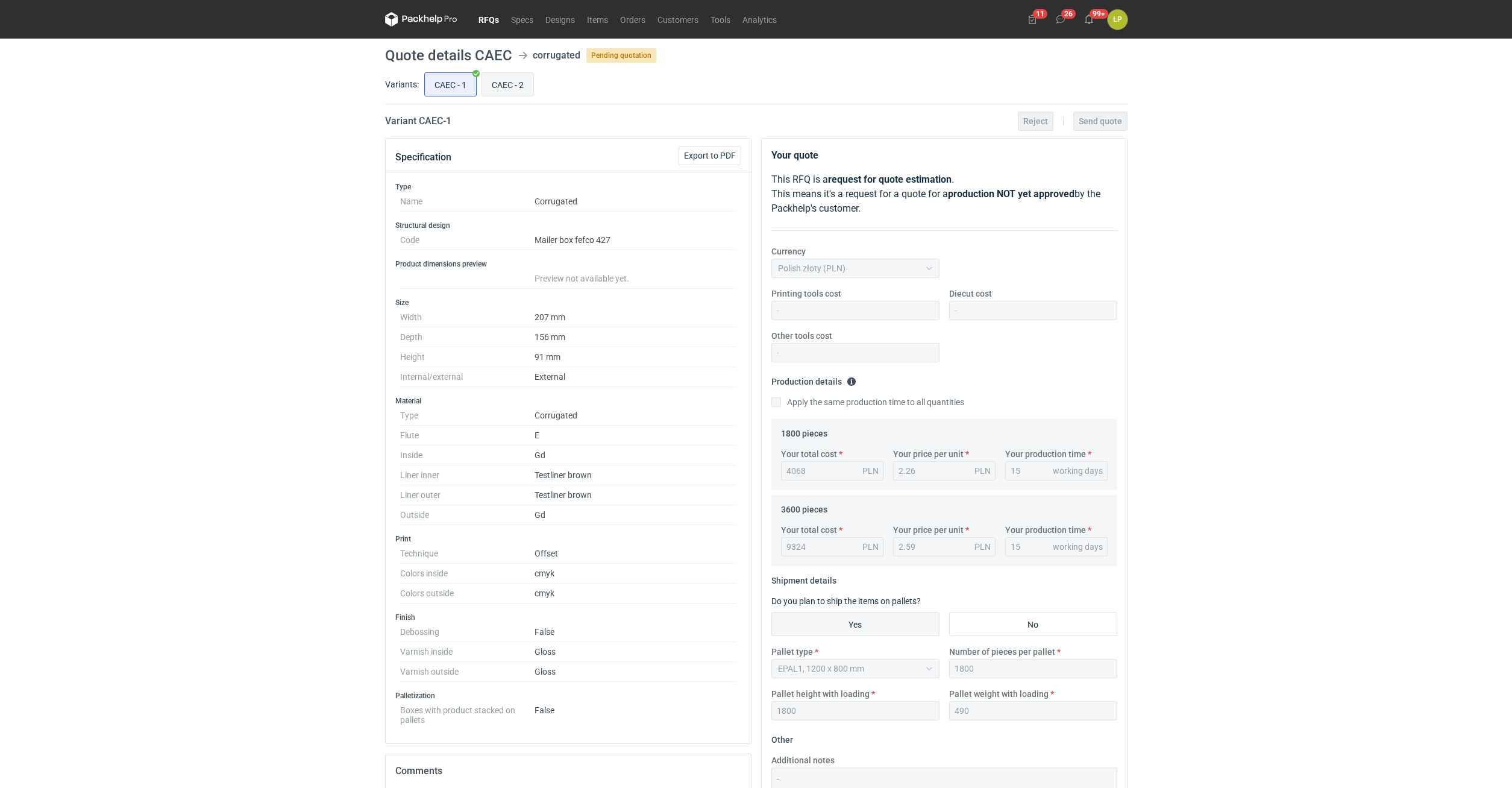 click on "CAEC - 2" at bounding box center (507, 84) 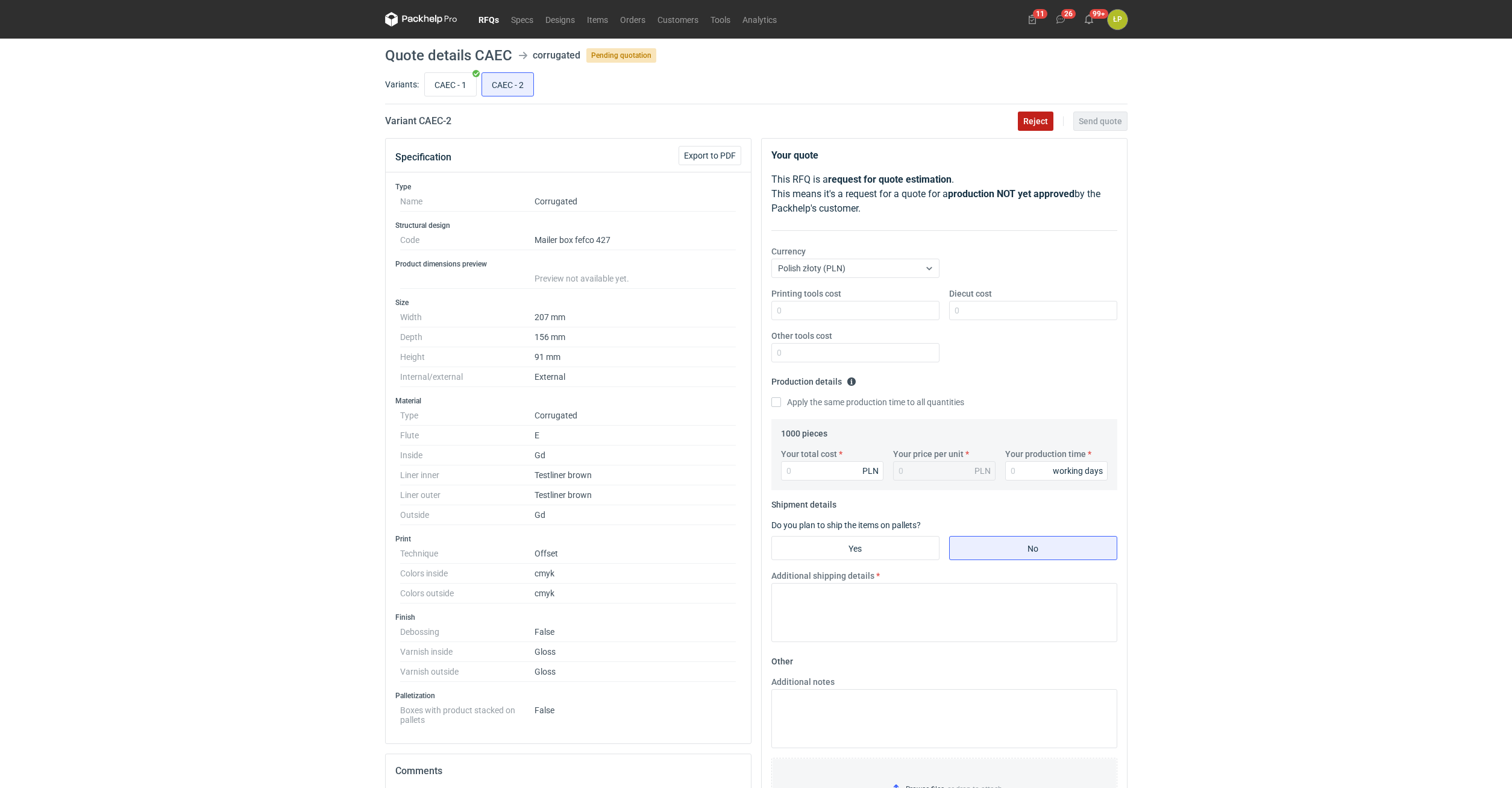 click on "Reject" at bounding box center [1035, 121] 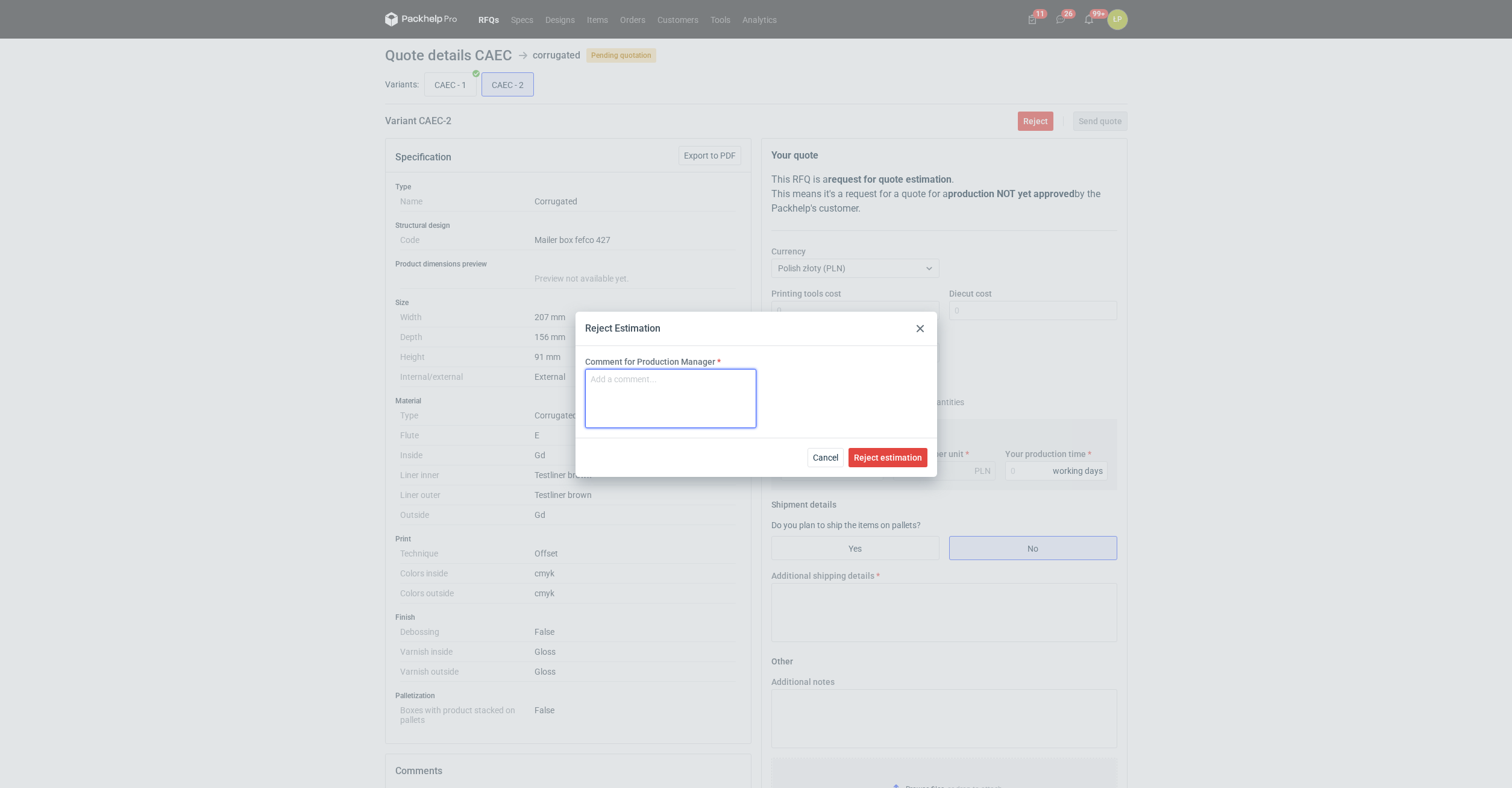 click on "Comment for Production Manager" at bounding box center [671, 399] 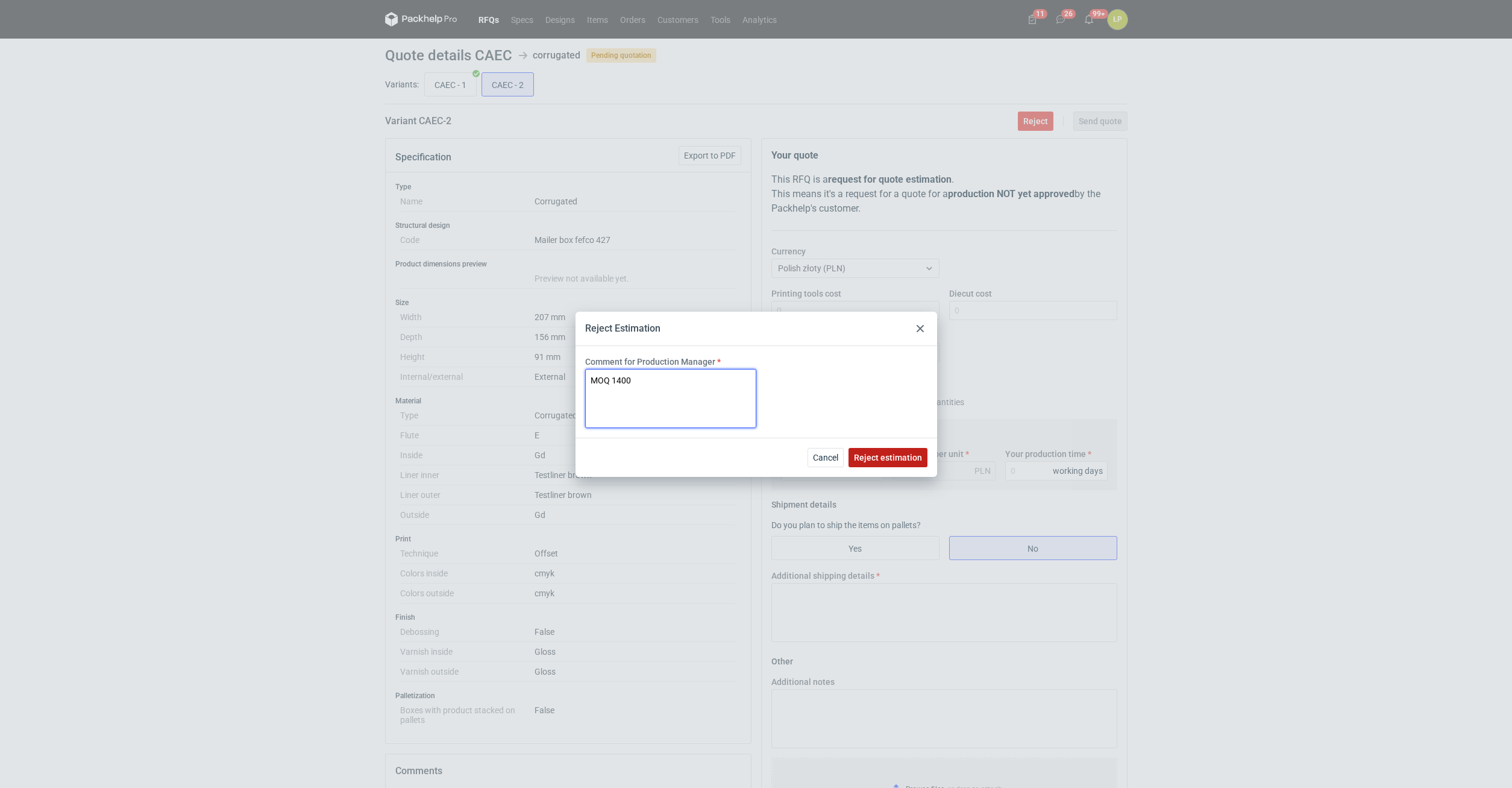 type on "MOQ 1400" 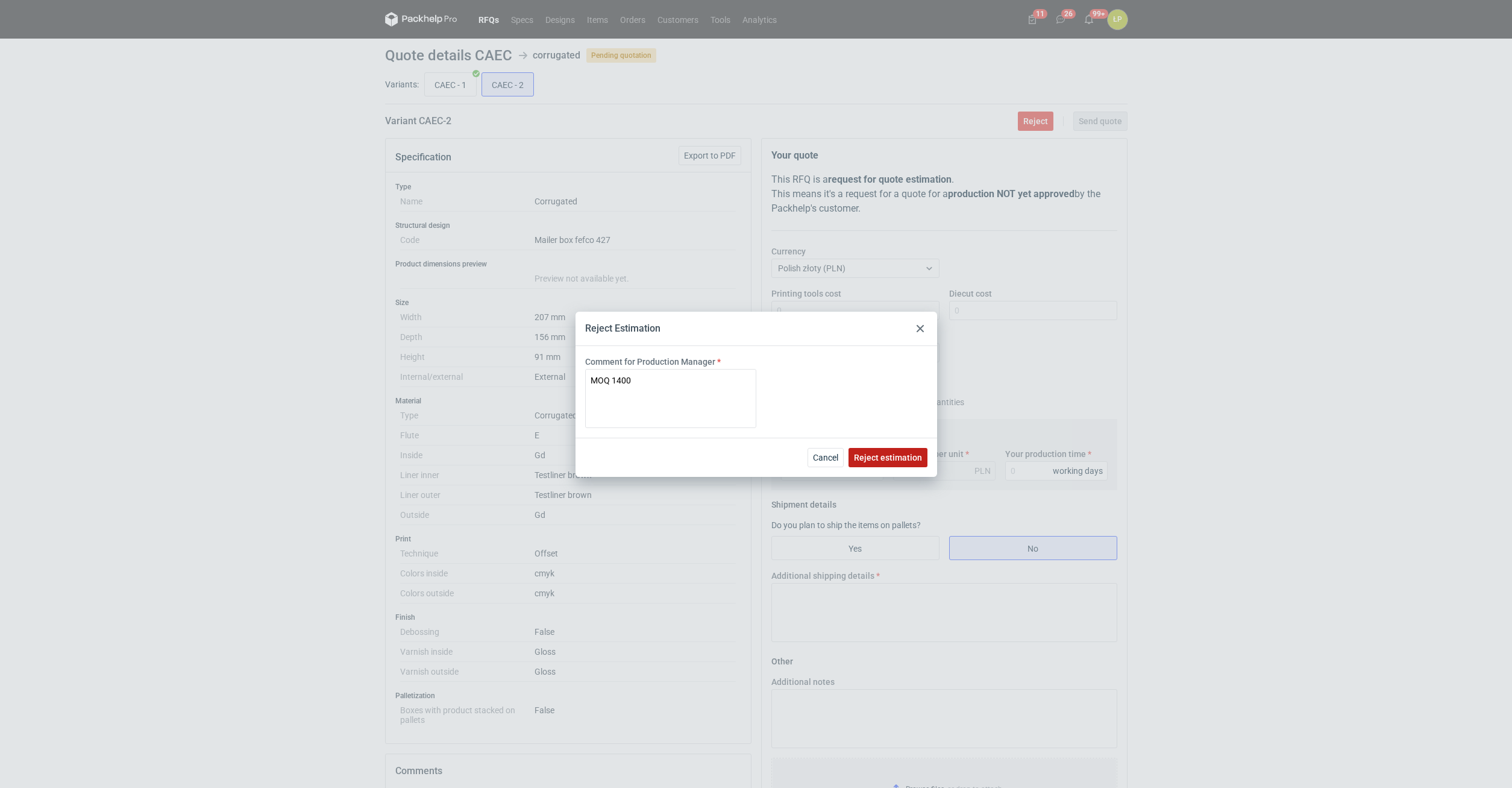 click on "Reject estimation" at bounding box center [888, 458] 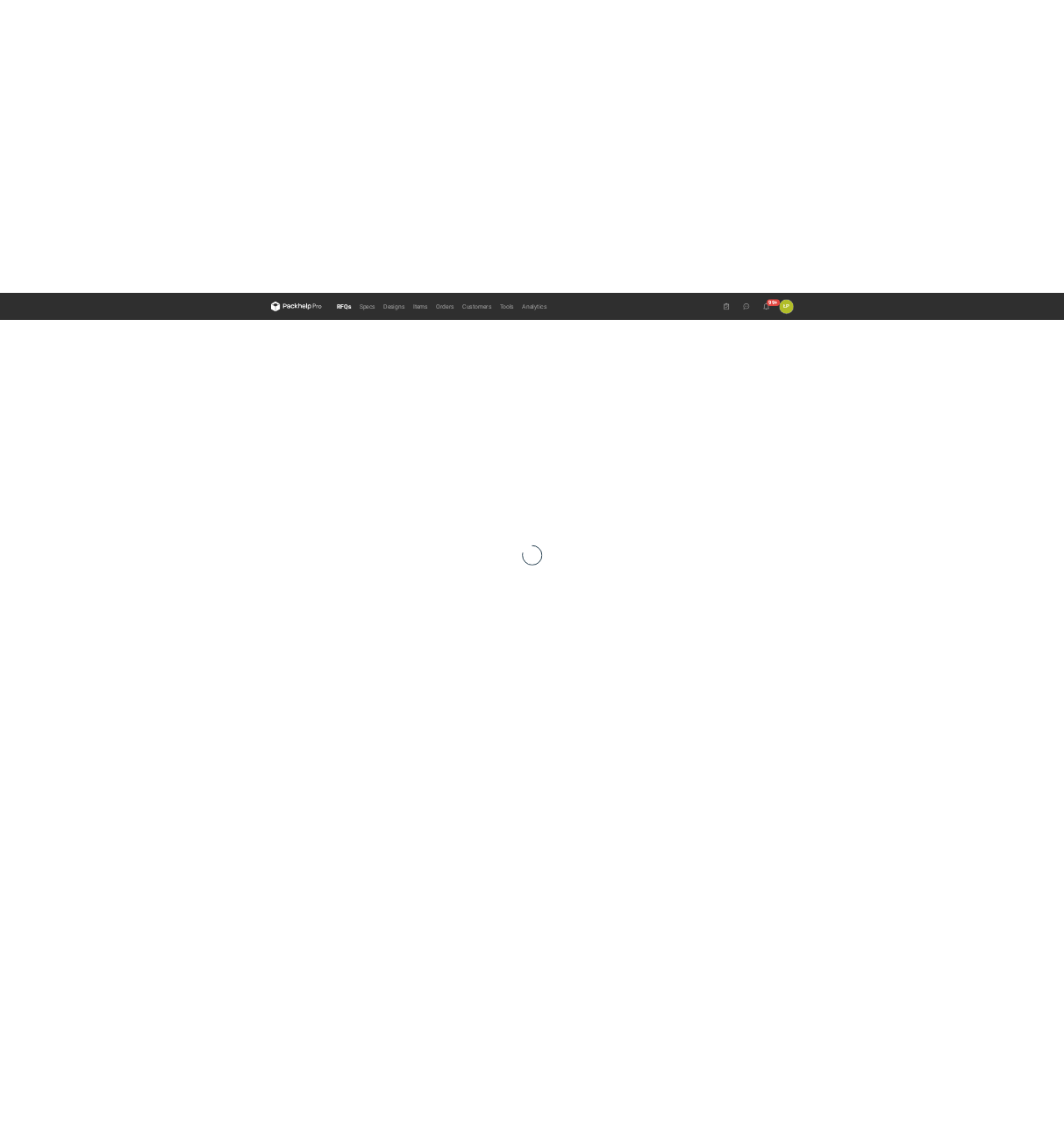 scroll, scrollTop: 0, scrollLeft: 0, axis: both 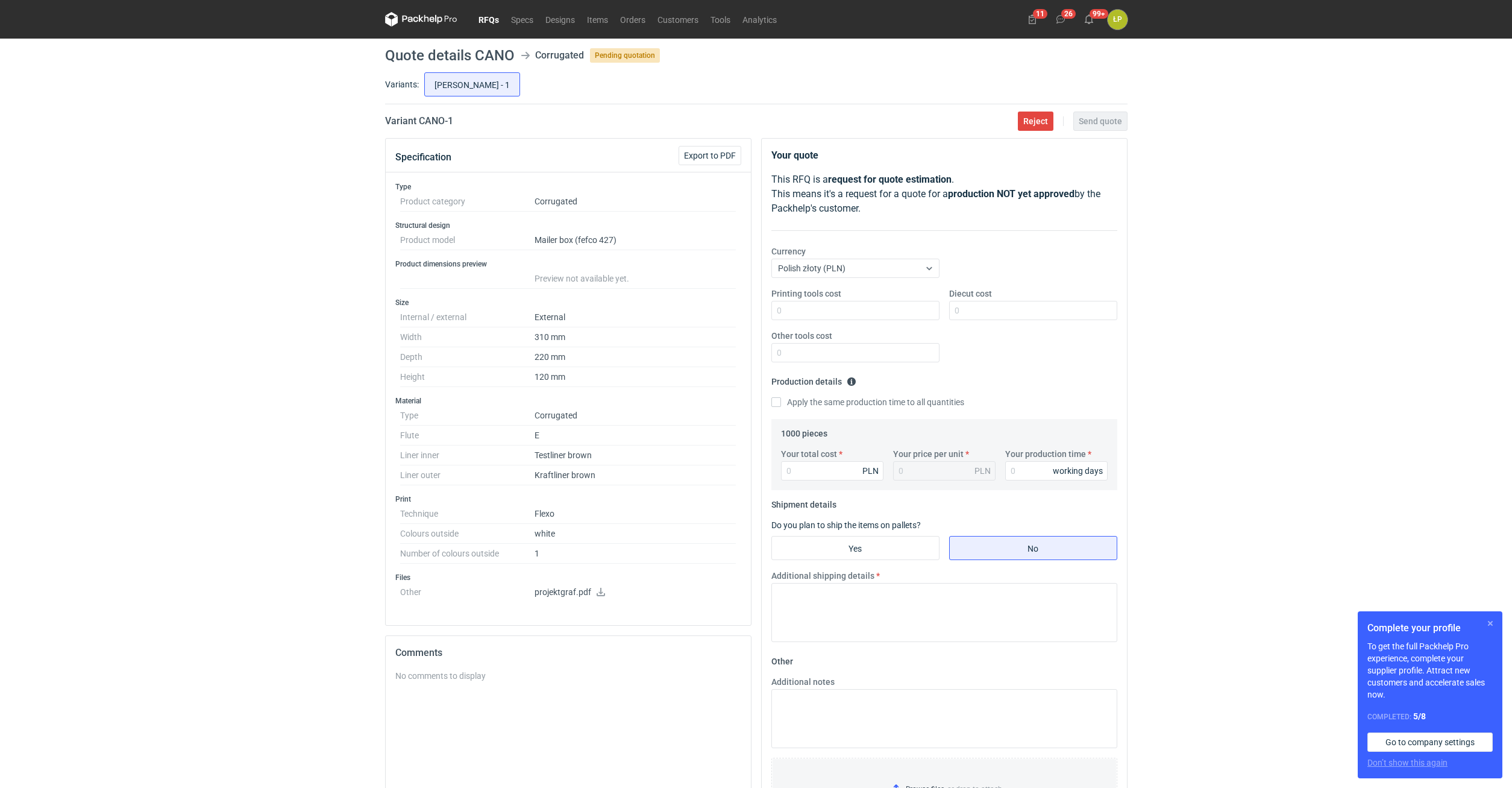 click at bounding box center (1490, 623) 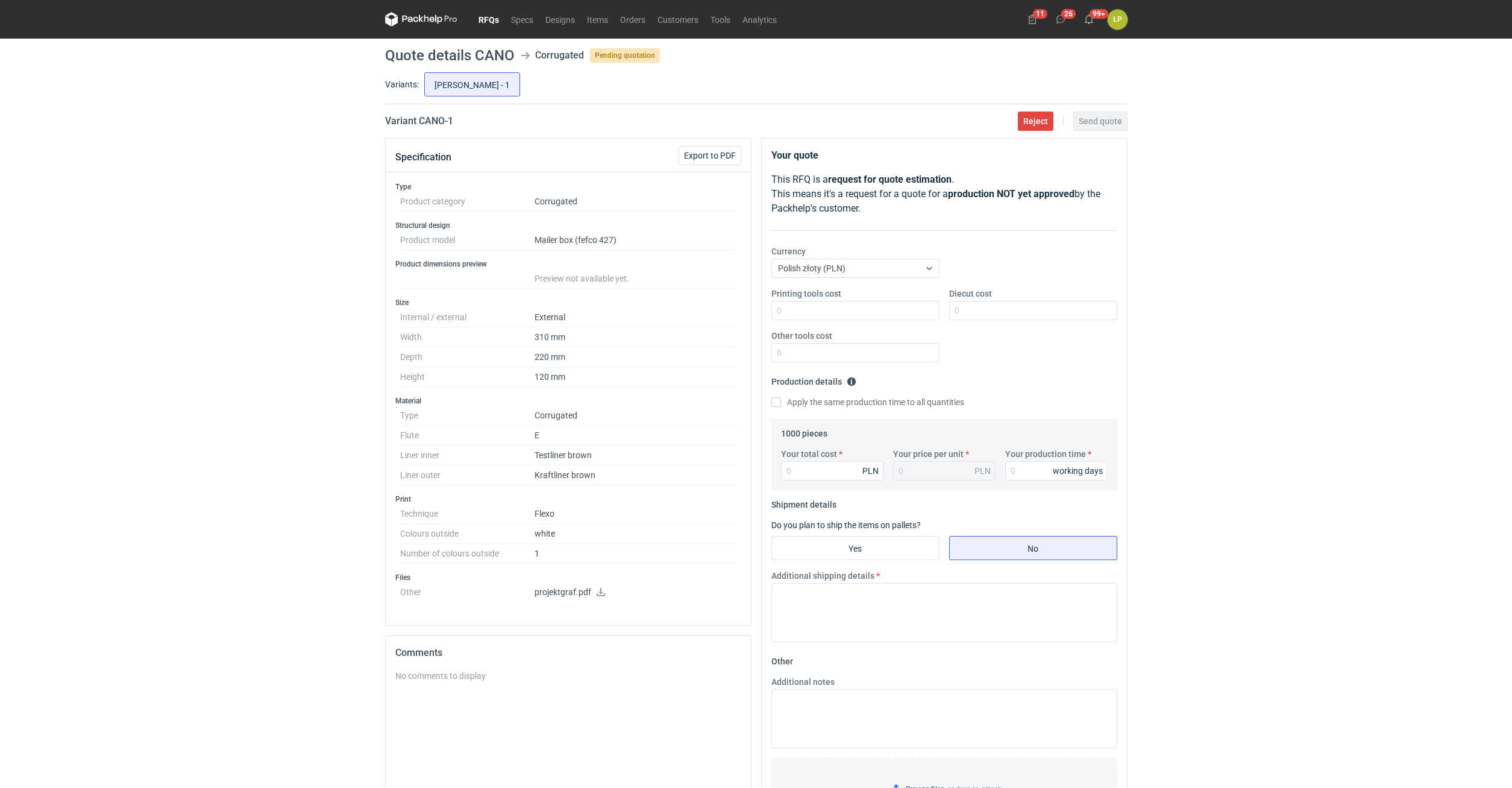 click 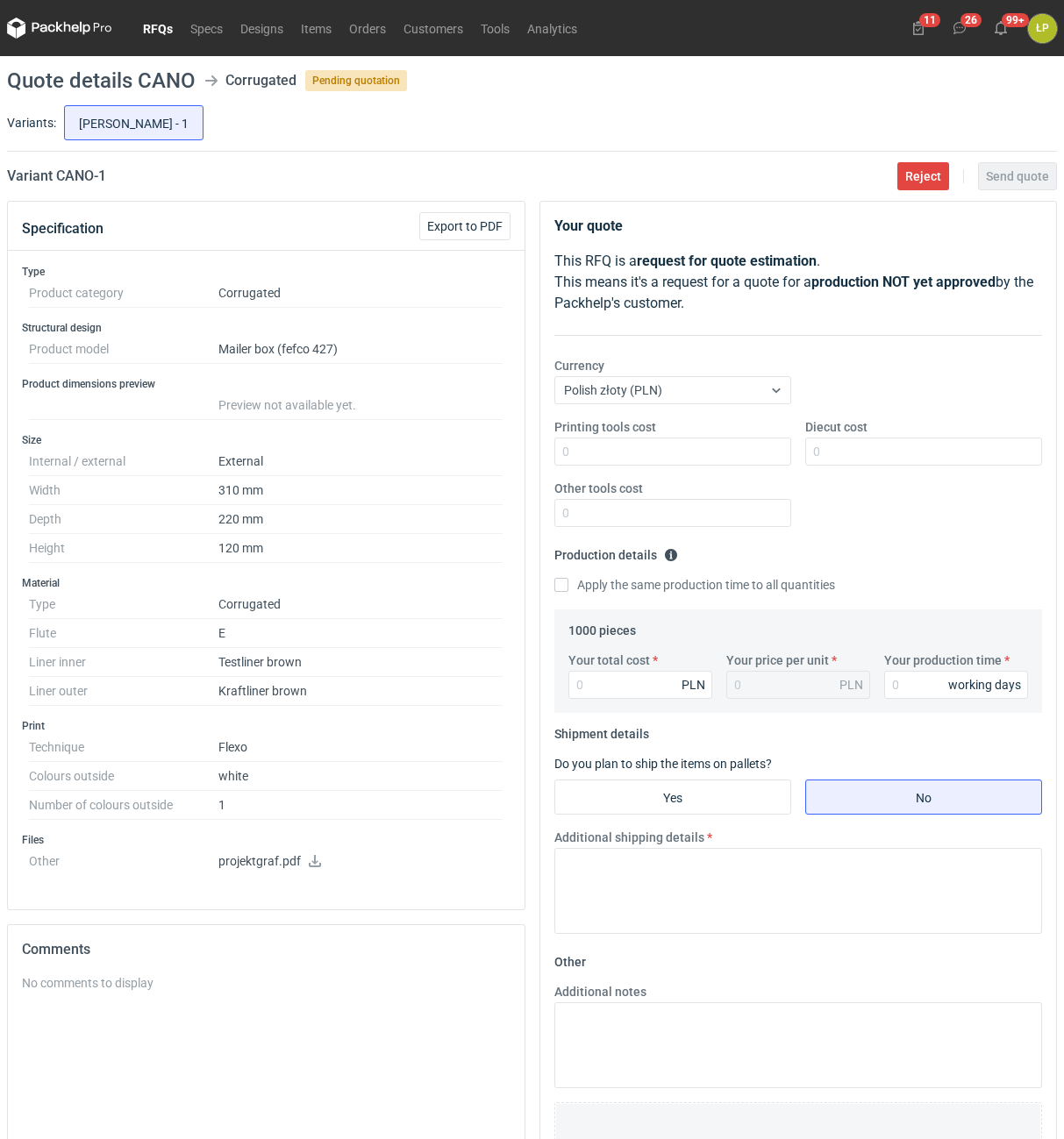 click on "projektgraf.pdf" at bounding box center (361, 862) 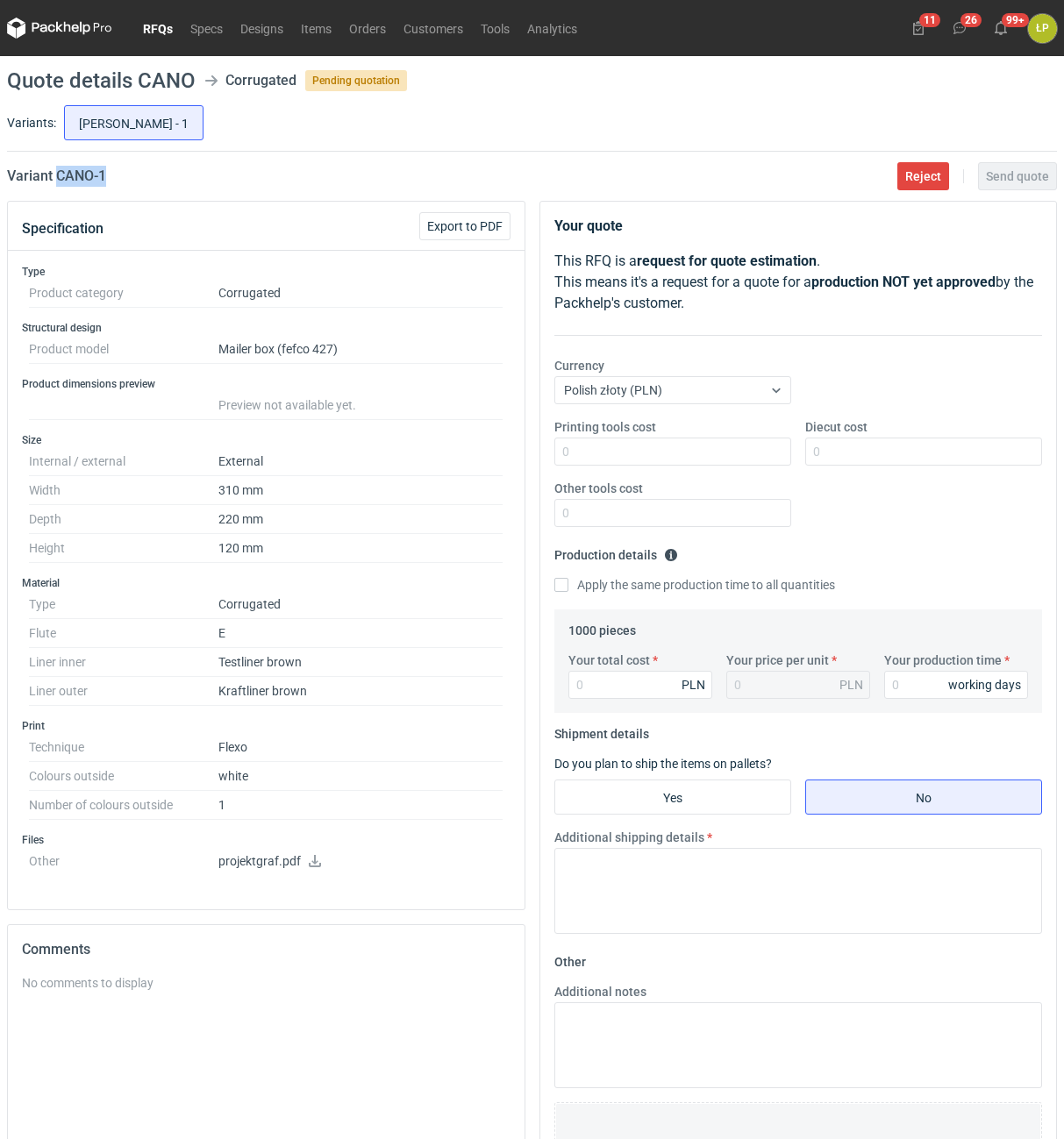 drag, startPoint x: 138, startPoint y: 184, endPoint x: 55, endPoint y: 192, distance: 83.38465 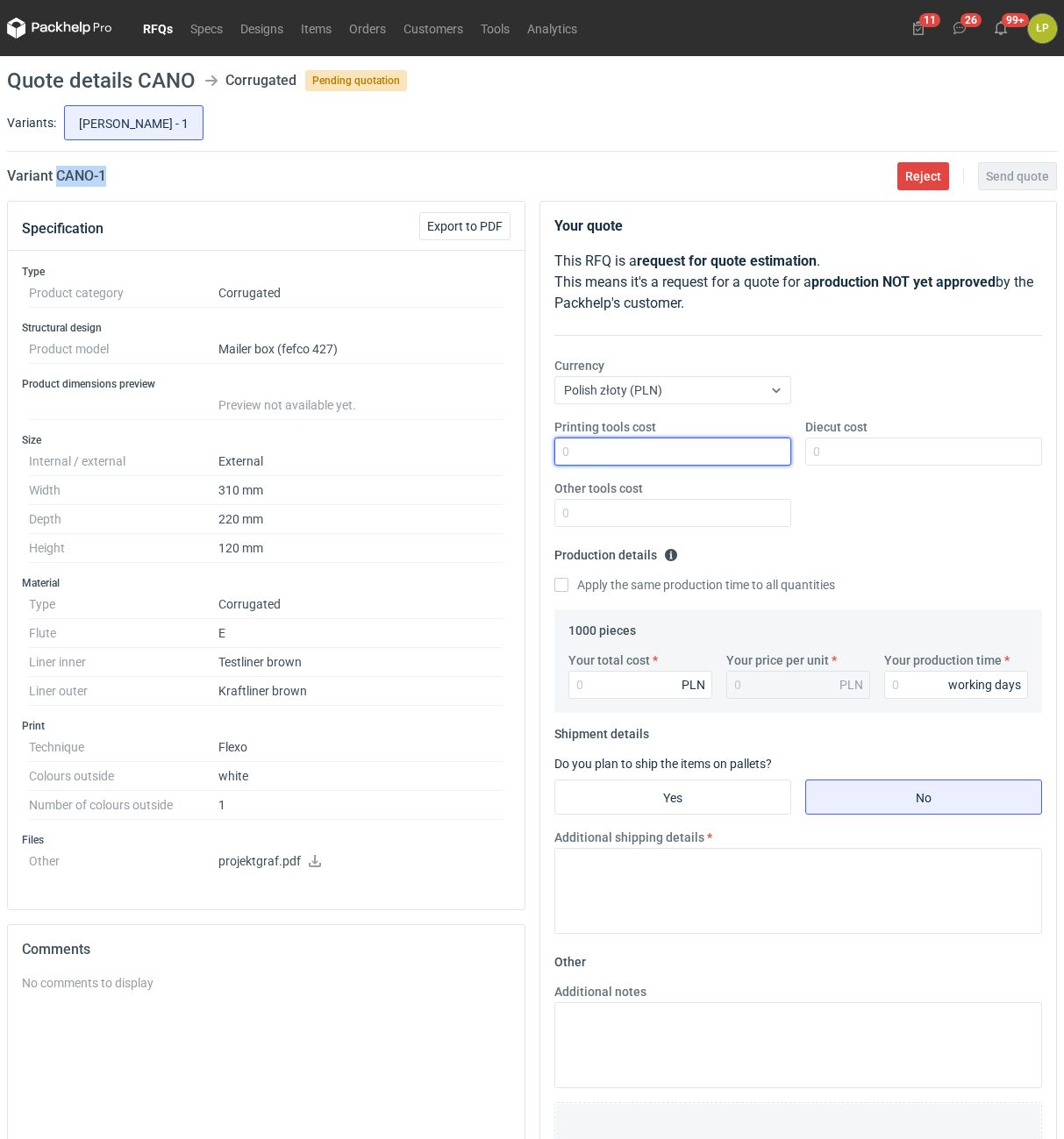 click on "Printing tools cost" at bounding box center (673, 452) 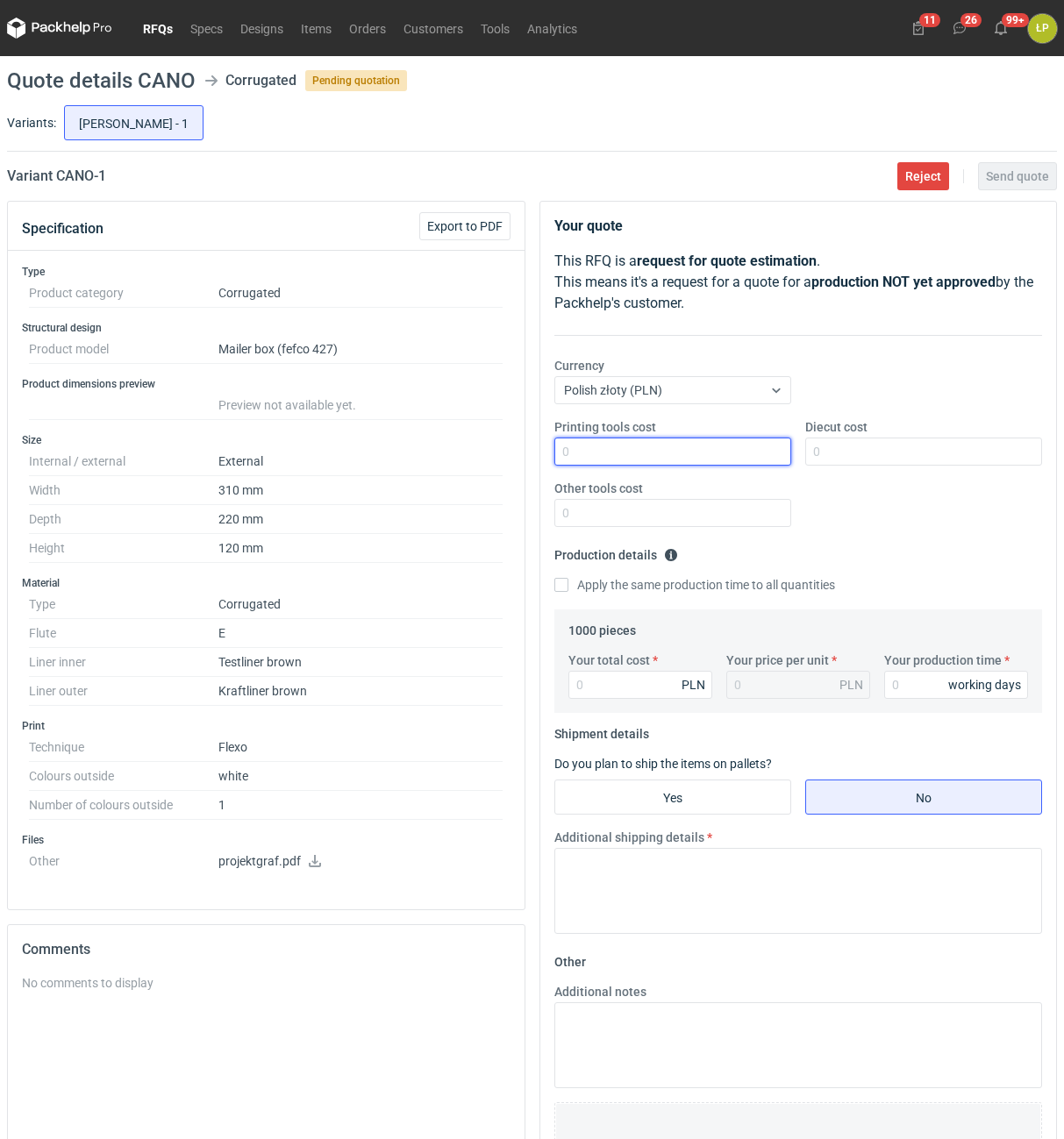 click on "Printing tools cost" at bounding box center (673, 452) 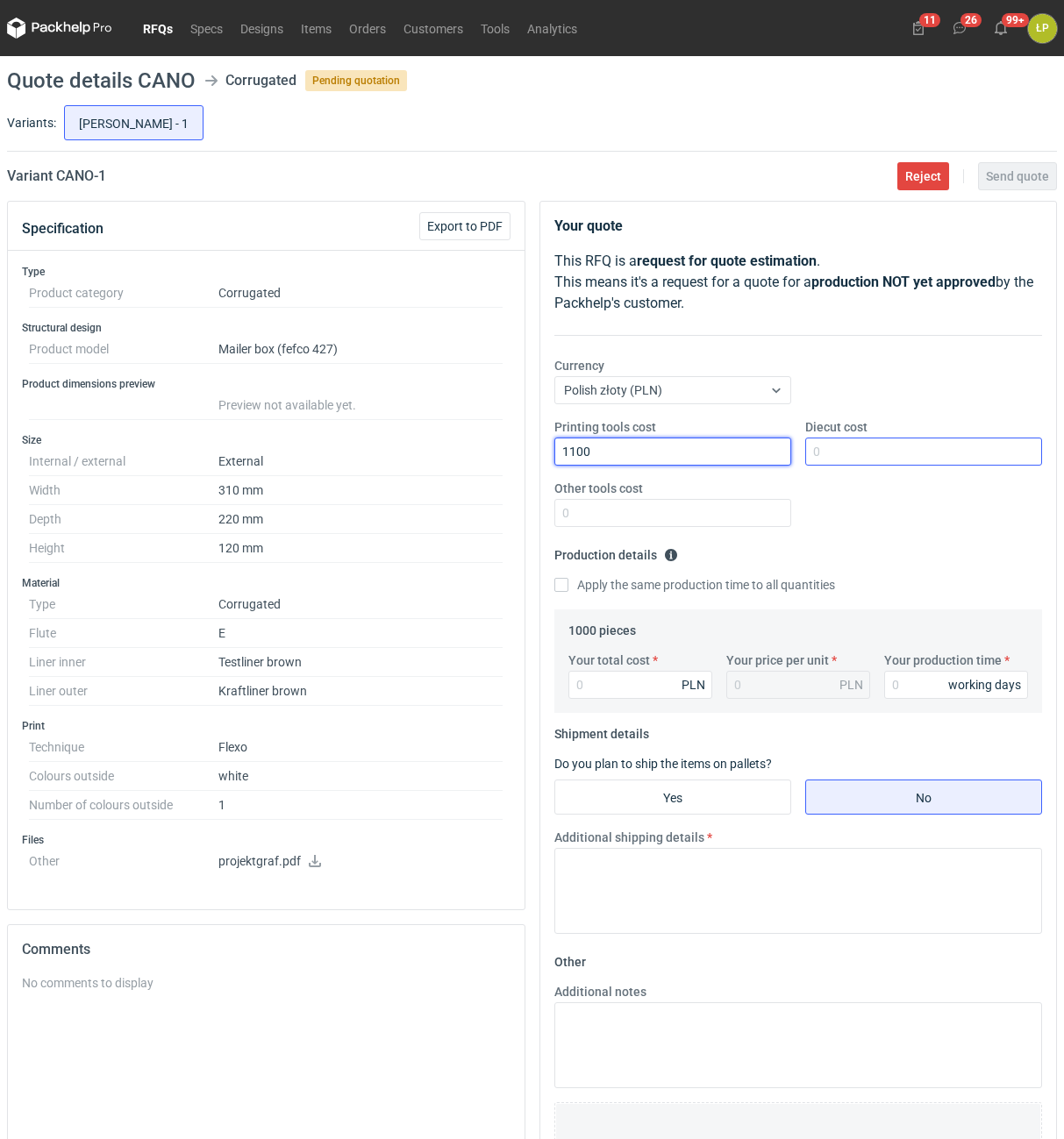 type on "1100" 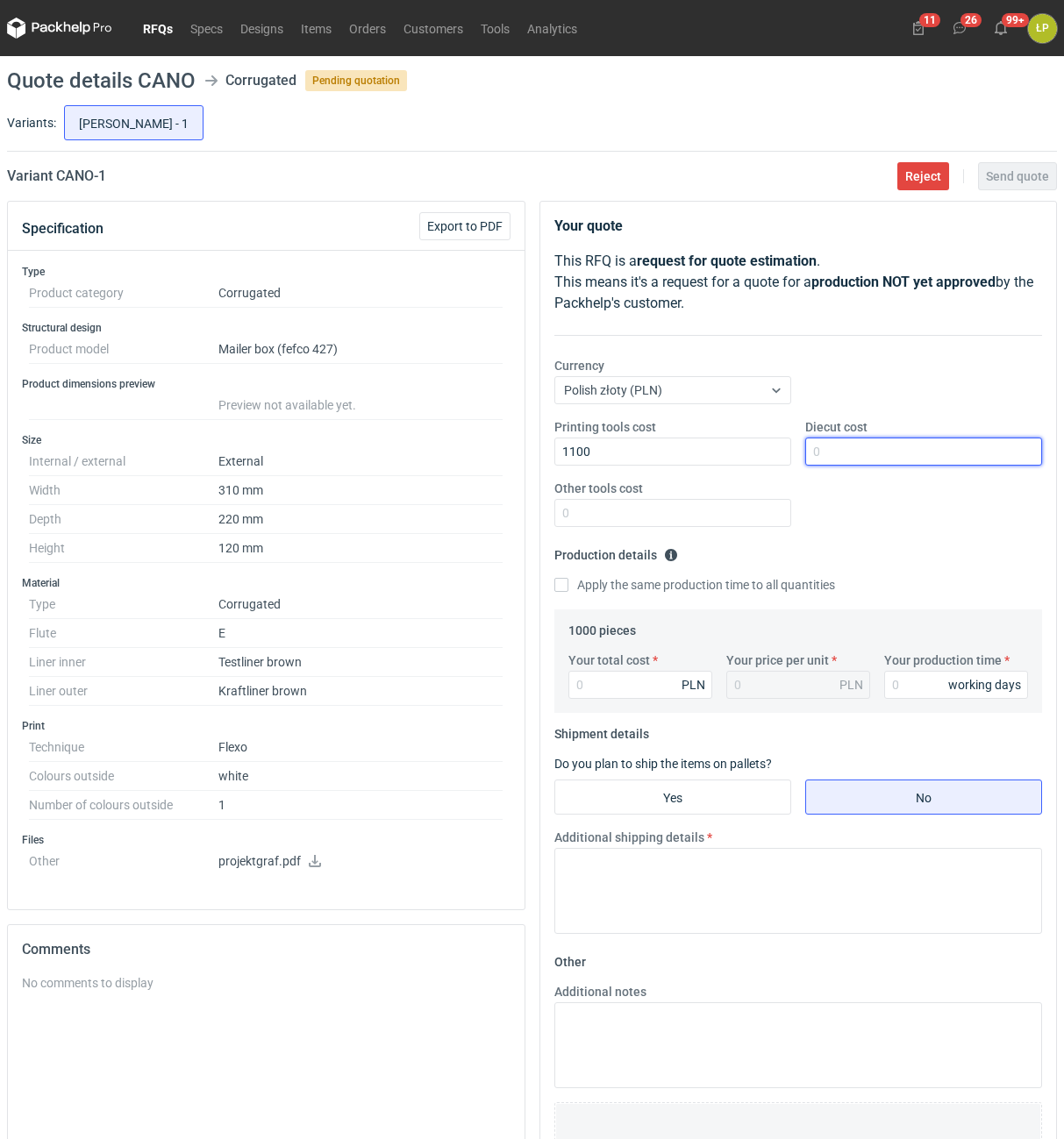 click on "Diecut cost" at bounding box center [924, 452] 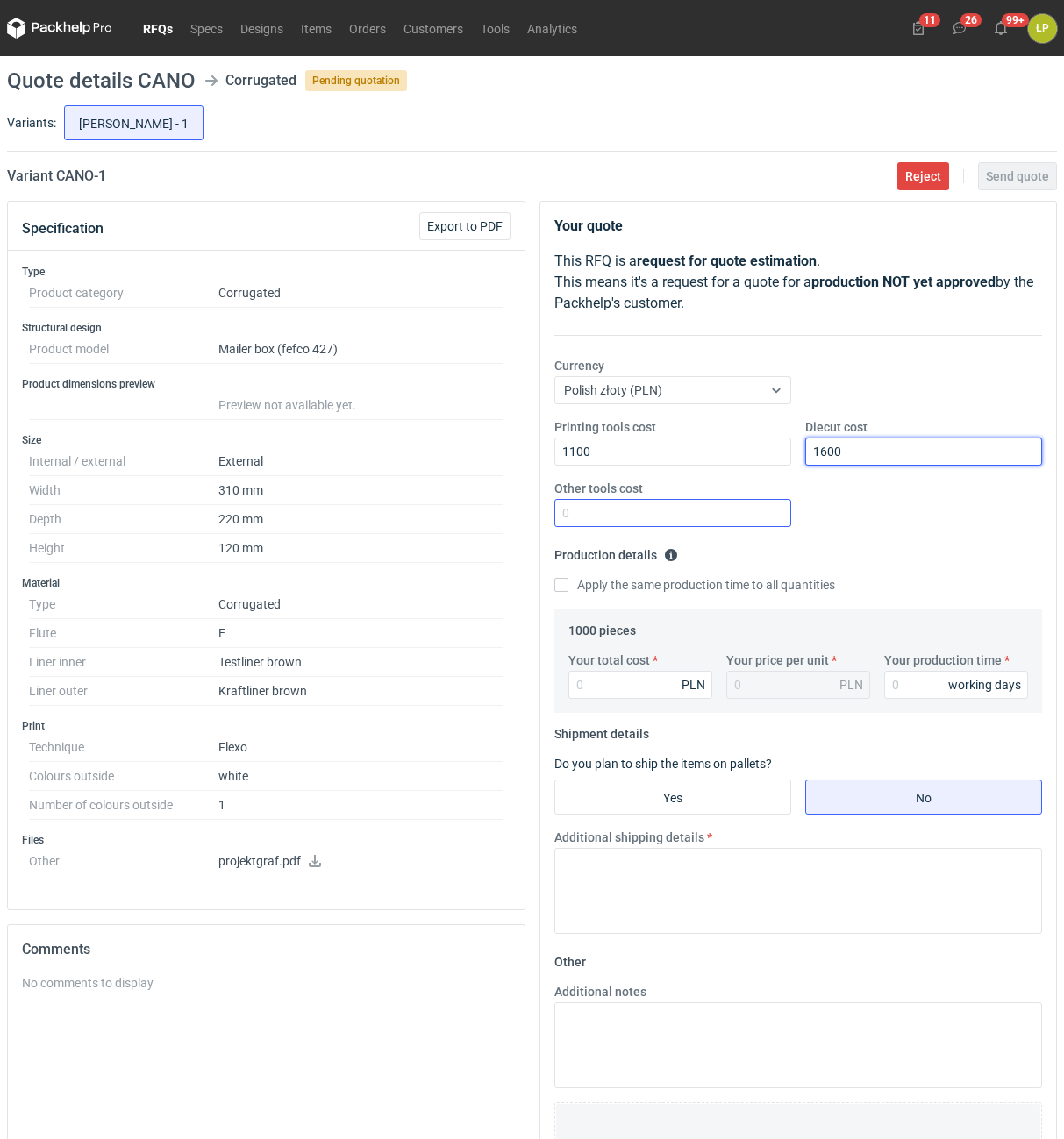 type on "1600" 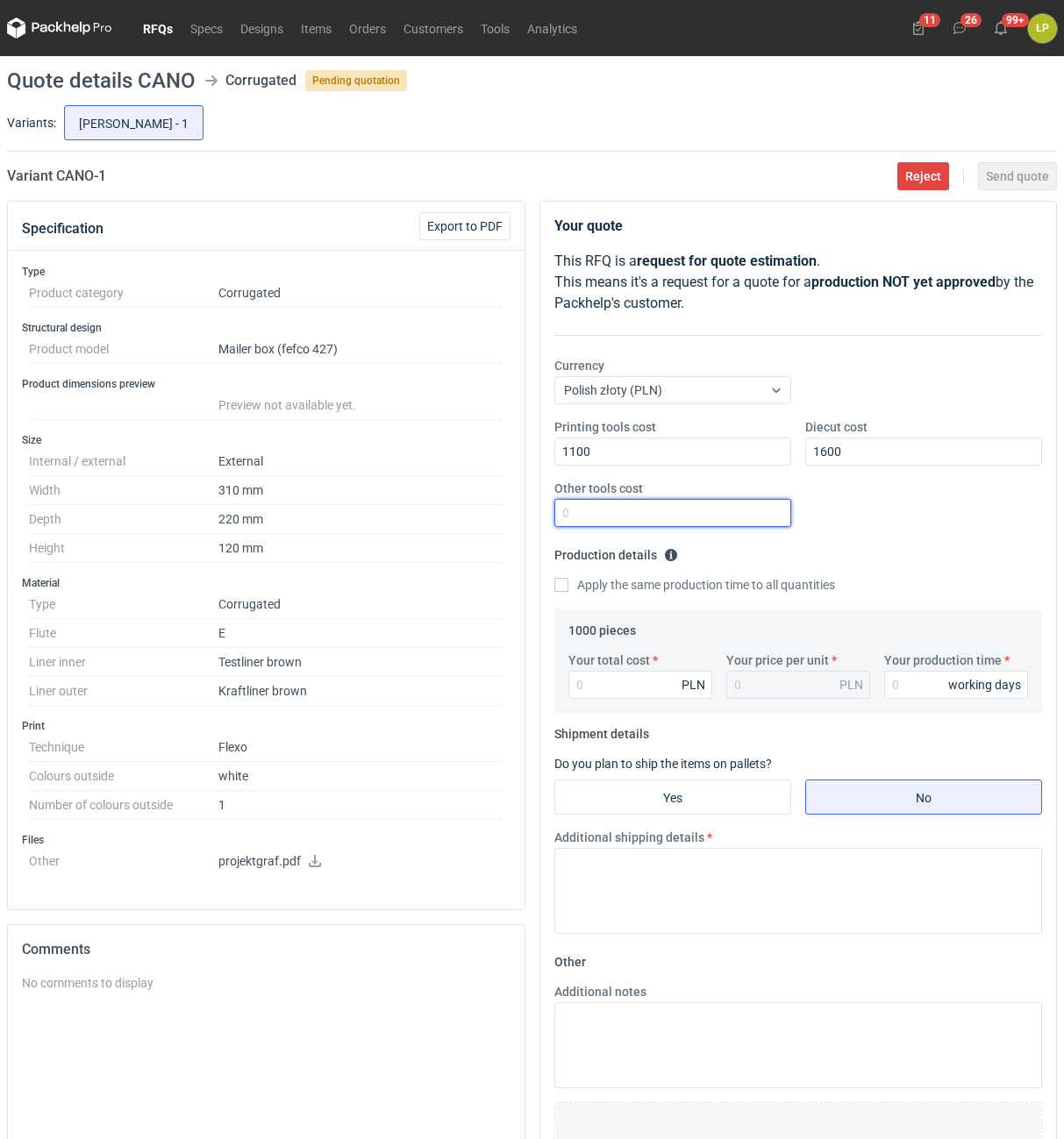 click on "Other tools cost" at bounding box center (673, 513) 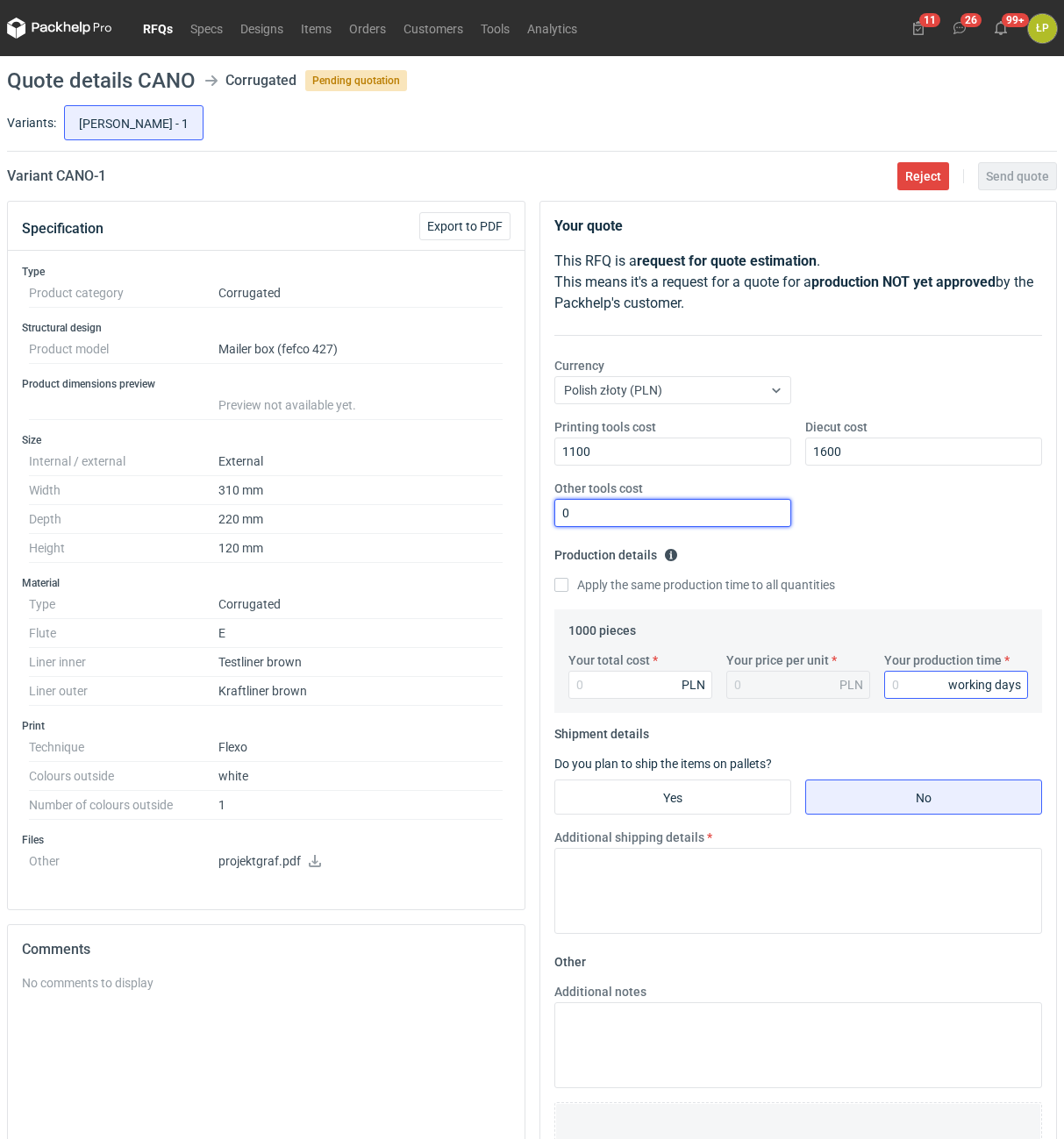 type on "0" 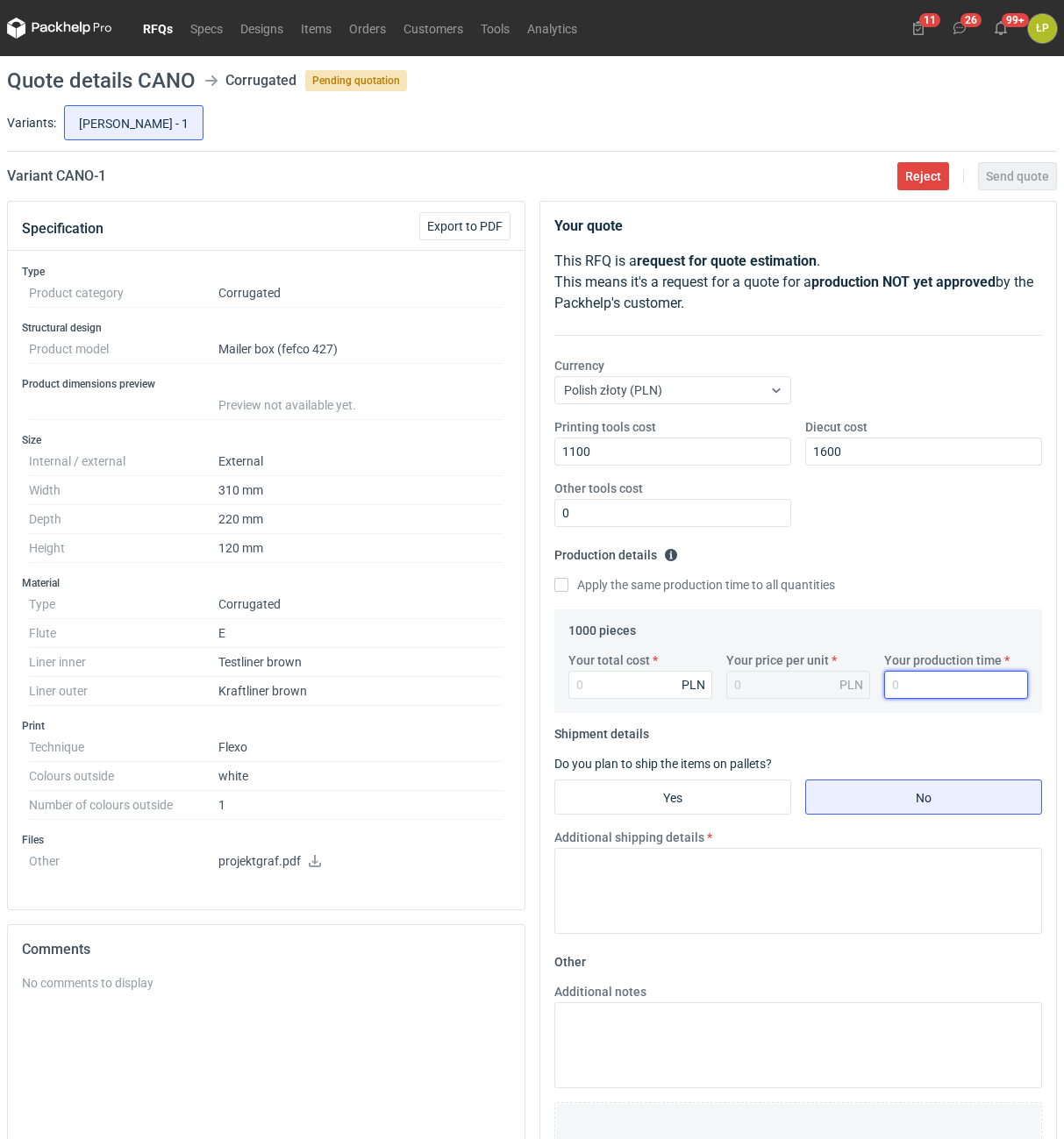click on "Your production time" at bounding box center [956, 685] 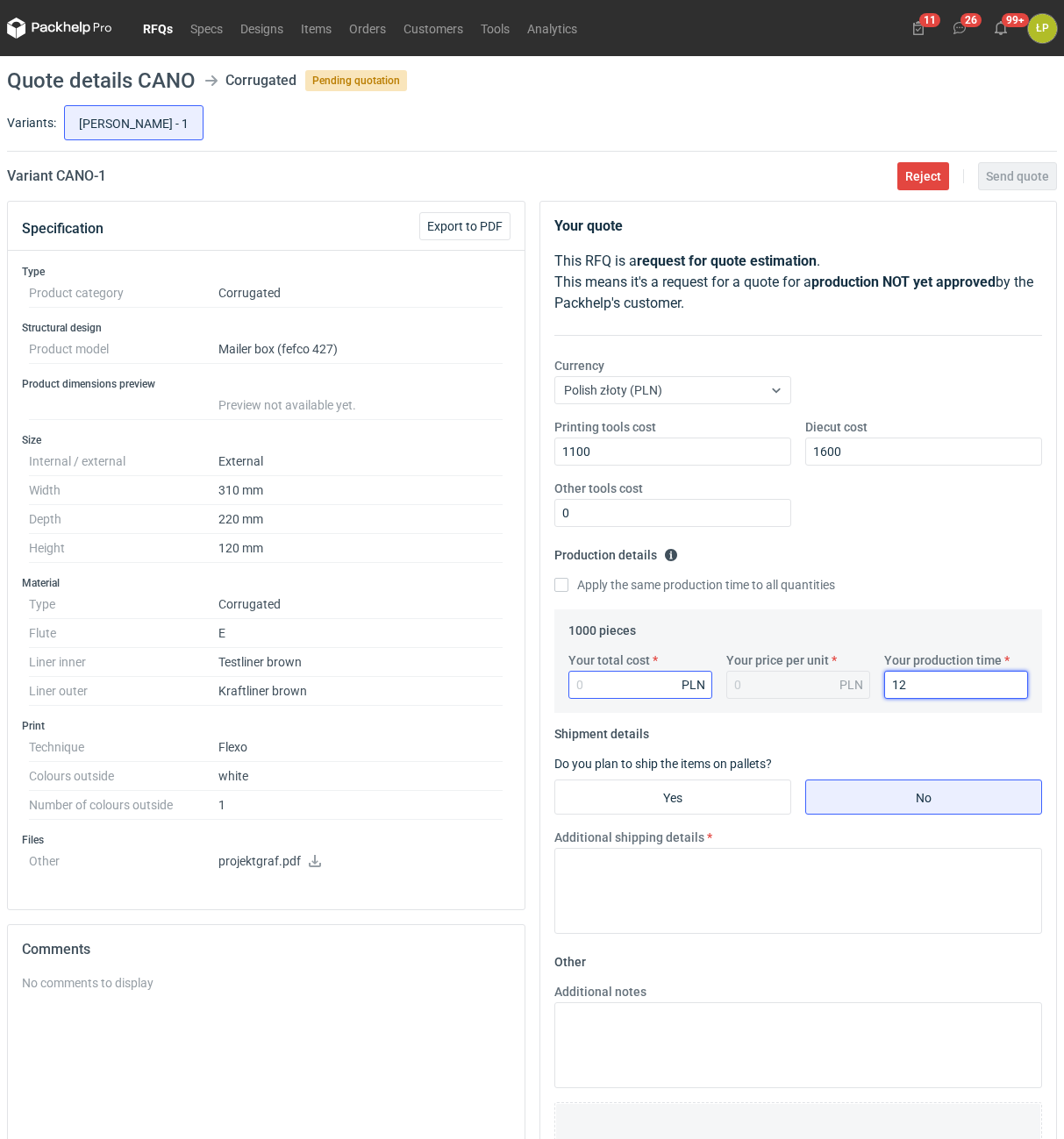 type on "12" 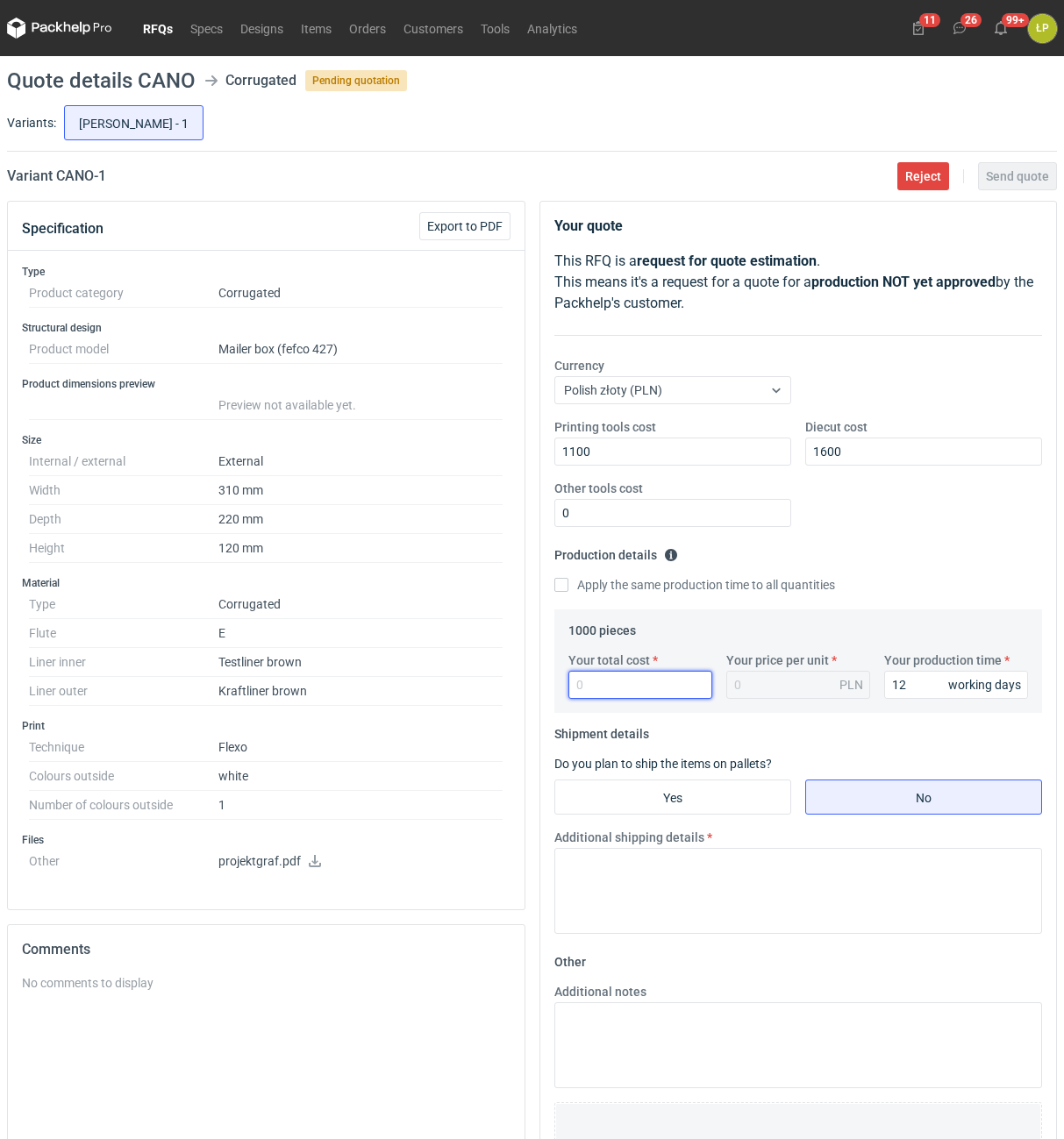 click on "Your total cost" at bounding box center [640, 685] 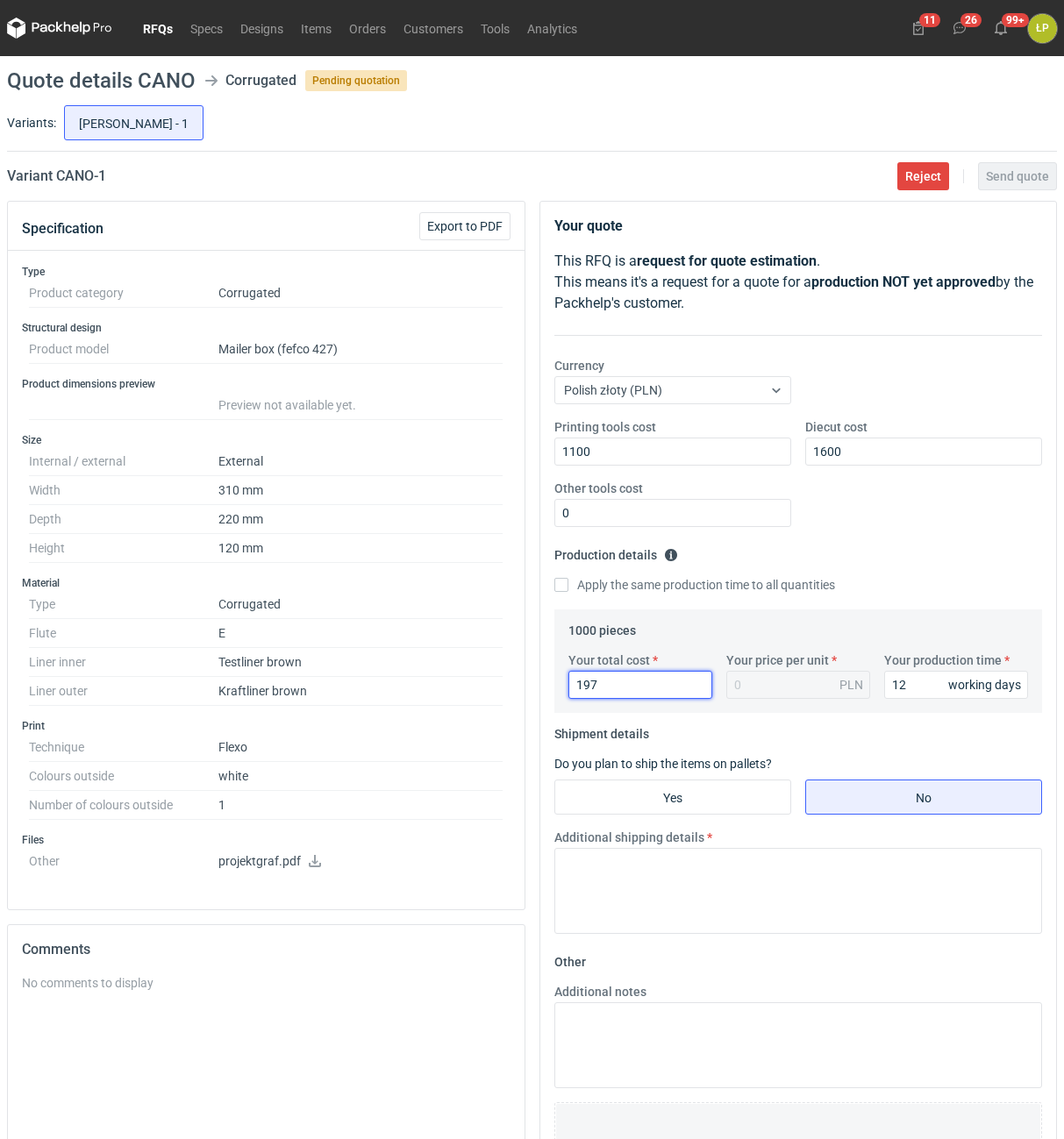 type on "1970" 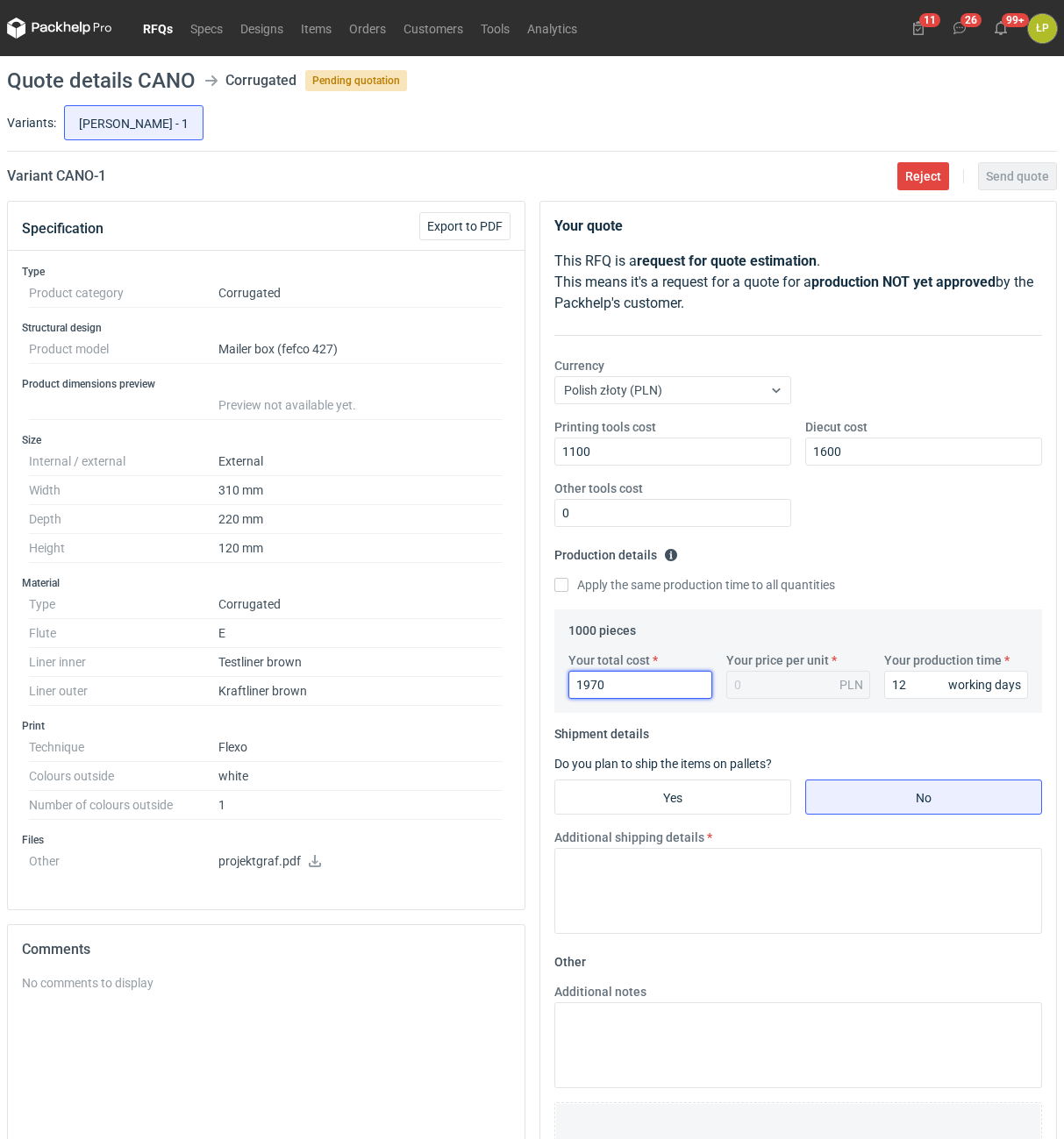 type on "1.97" 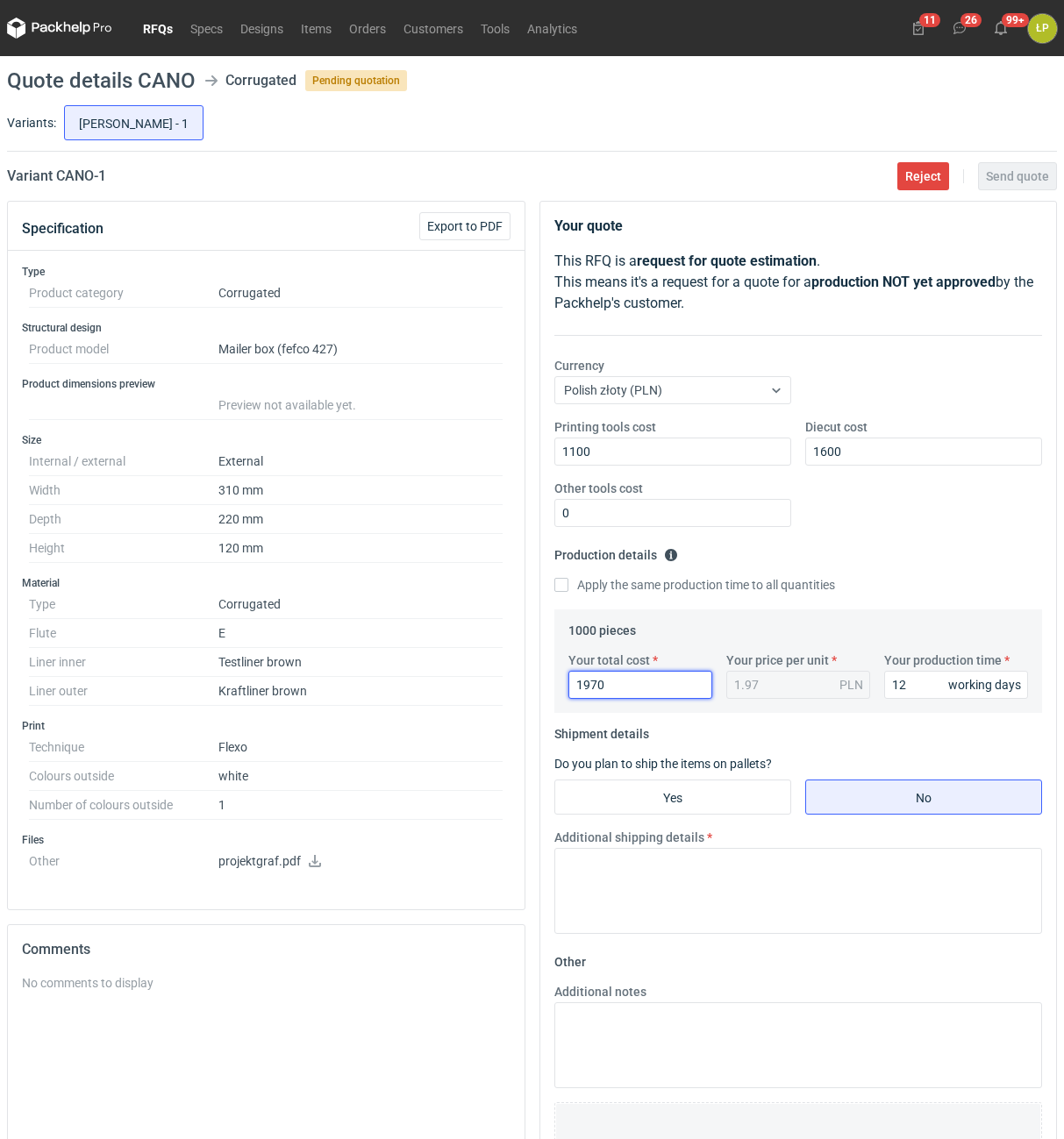 type on "1970" 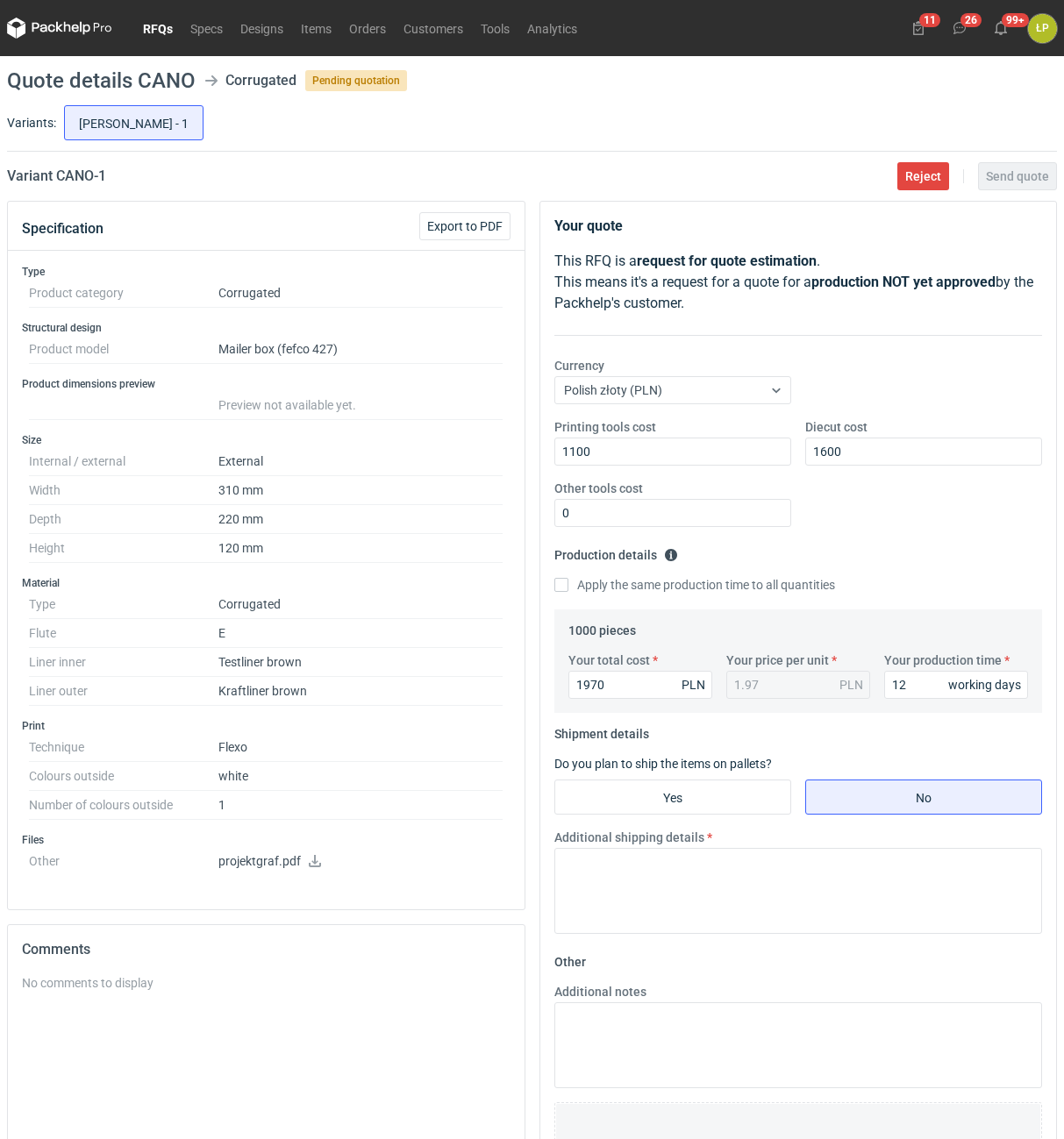 drag, startPoint x: 718, startPoint y: 766, endPoint x: 718, endPoint y: 781, distance: 15 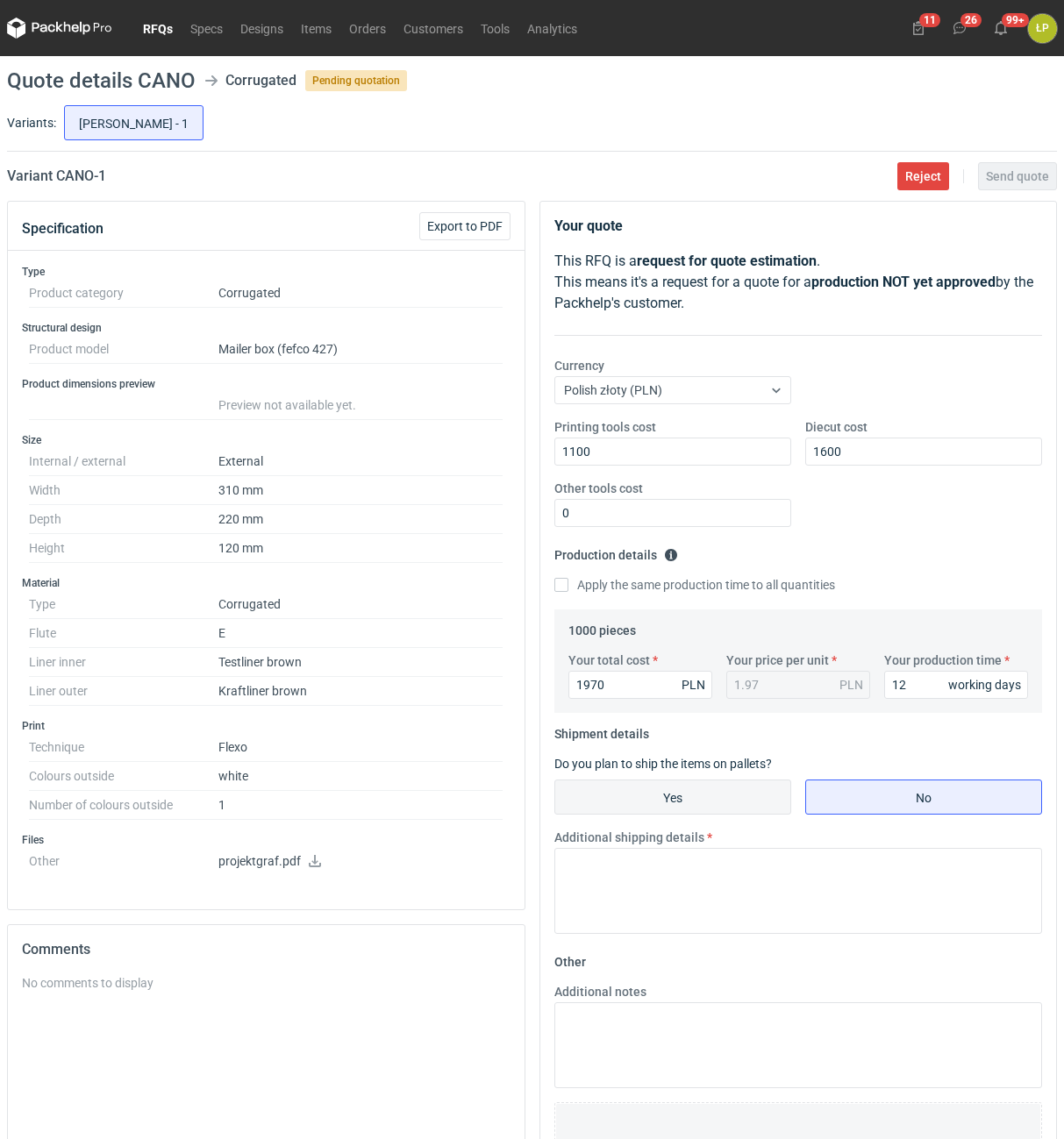 click on "Yes" at bounding box center (673, 797) 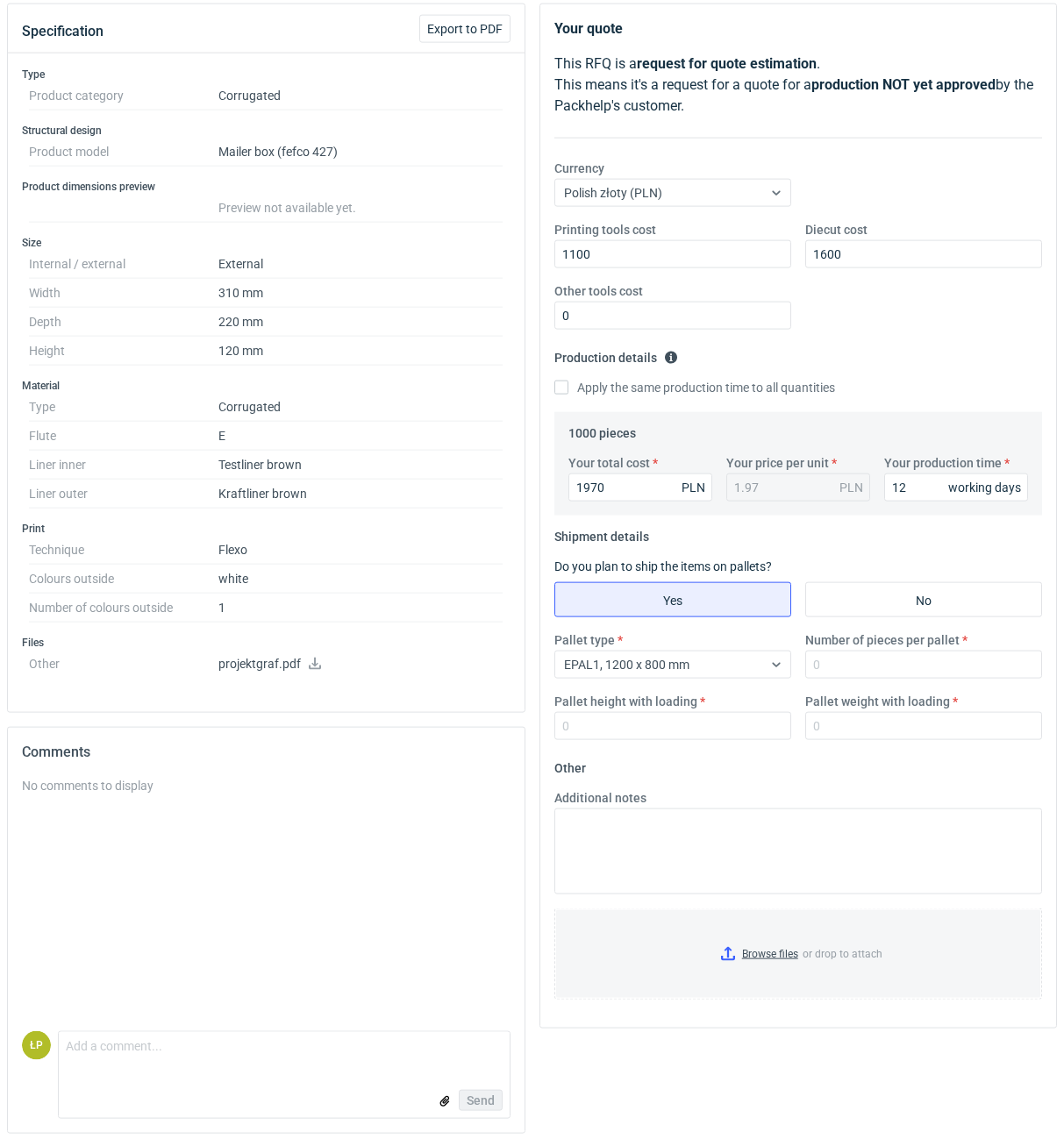 scroll, scrollTop: 206, scrollLeft: 0, axis: vertical 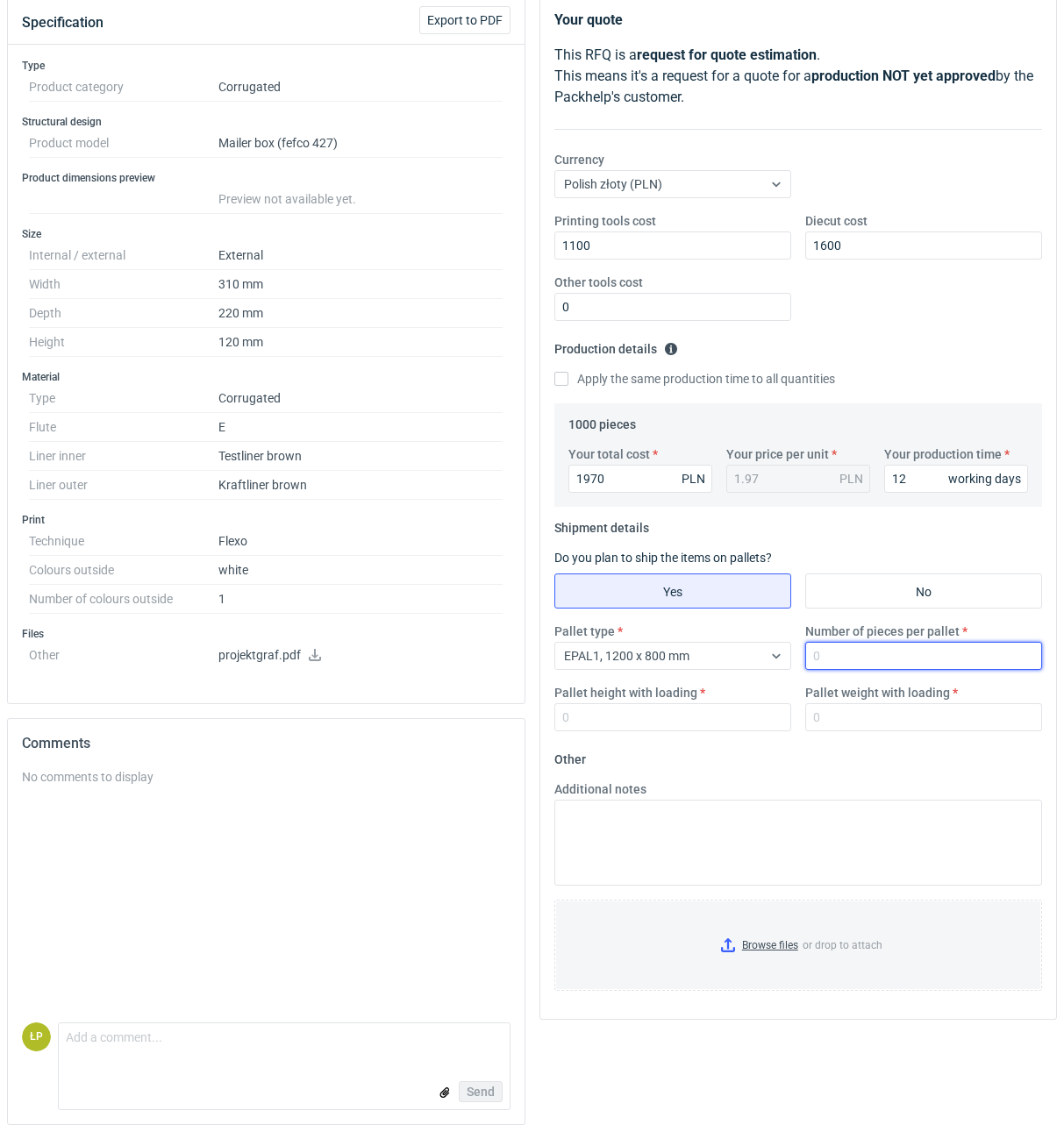 click on "Number of pieces per pallet" at bounding box center (924, 656) 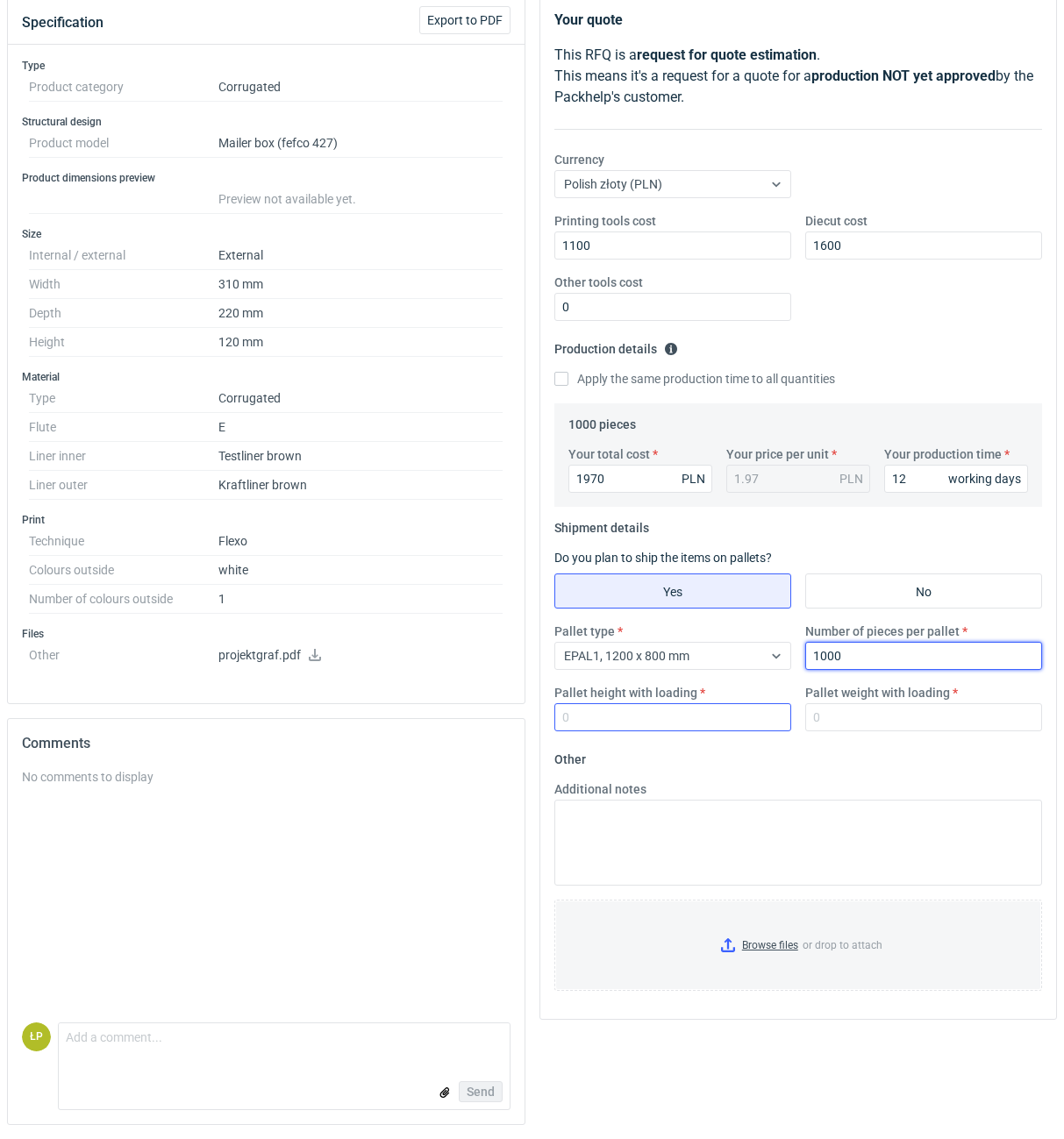 type on "1000" 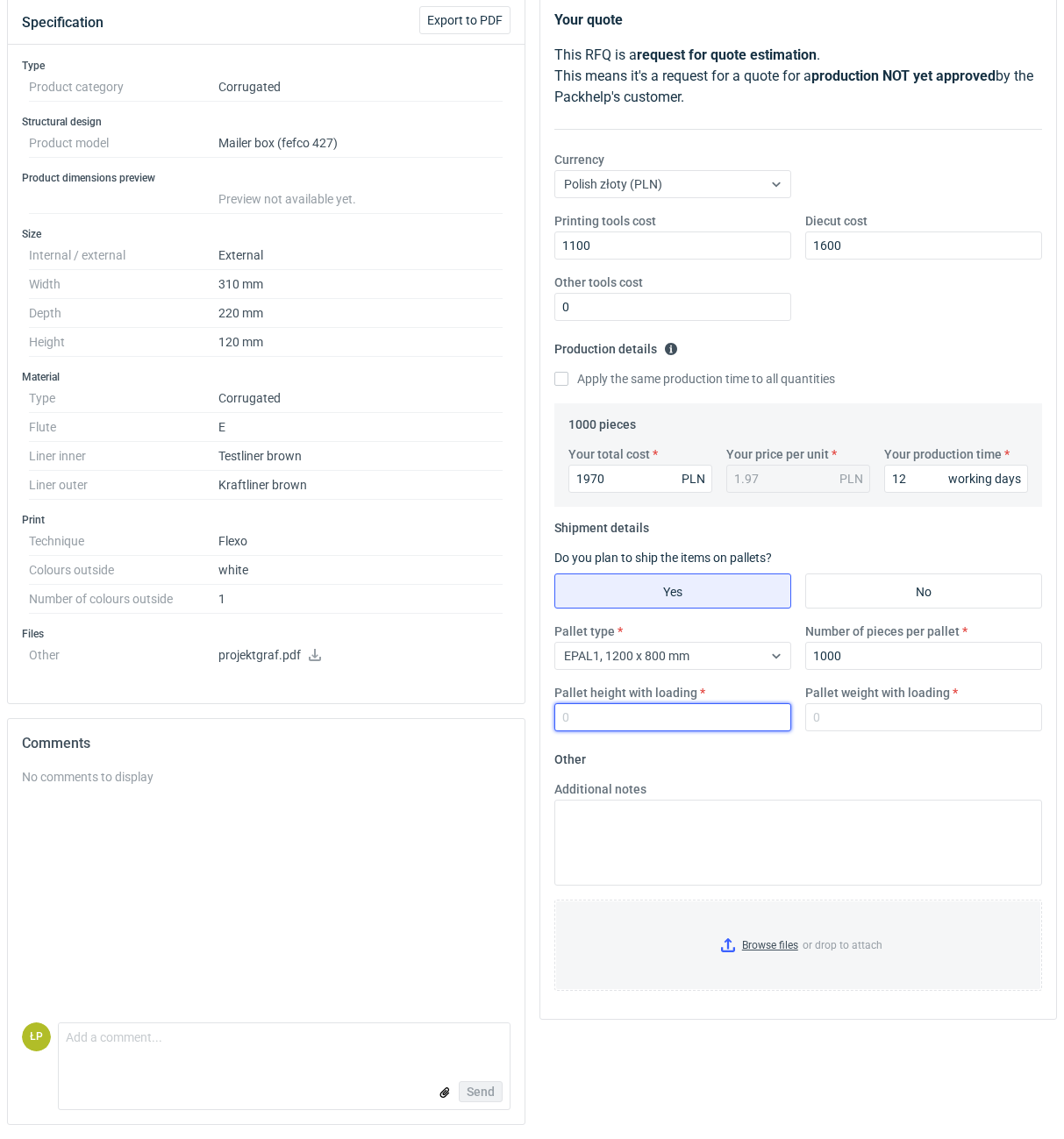 click on "Pallet height with loading" at bounding box center (673, 717) 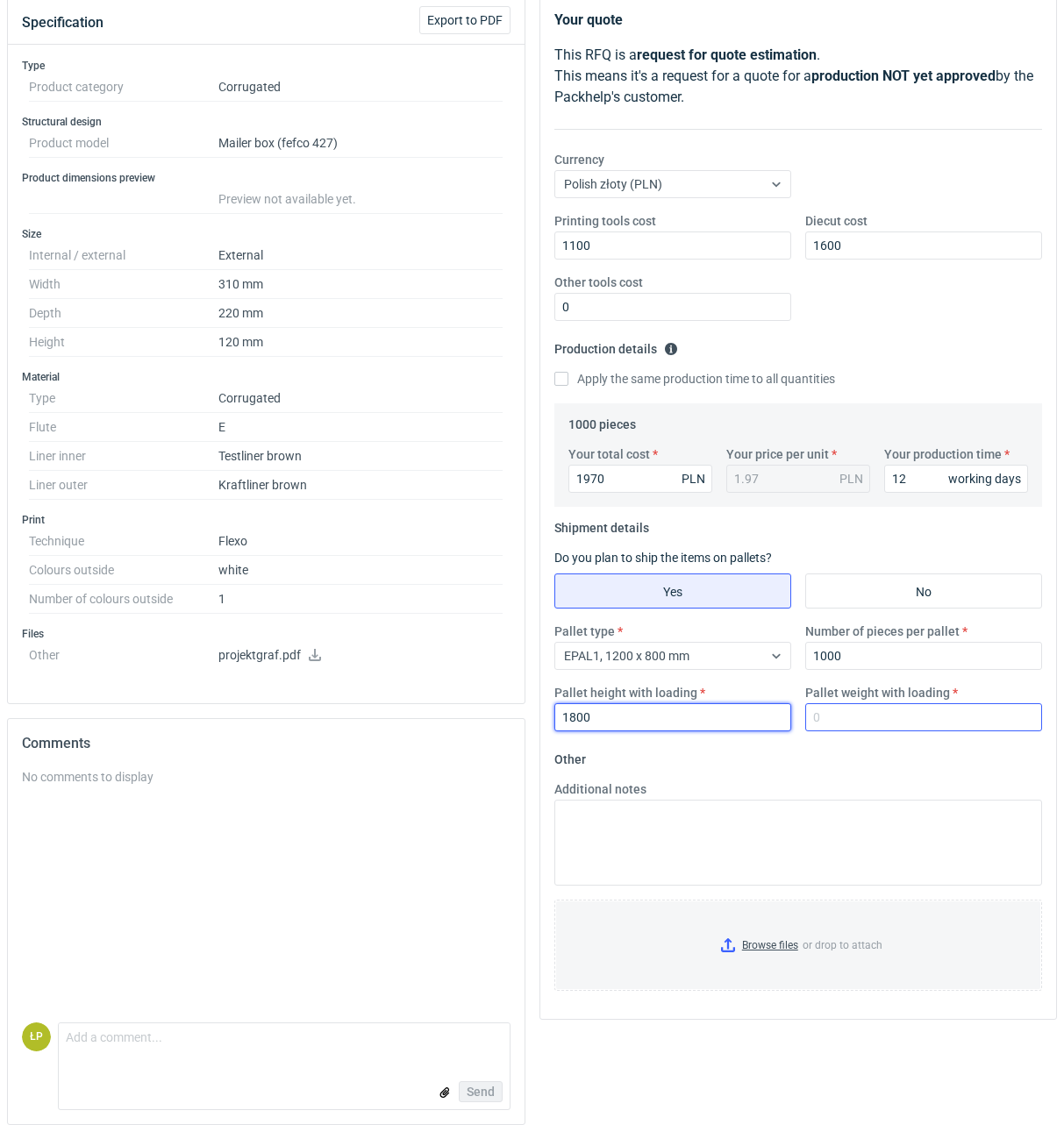 type on "1800" 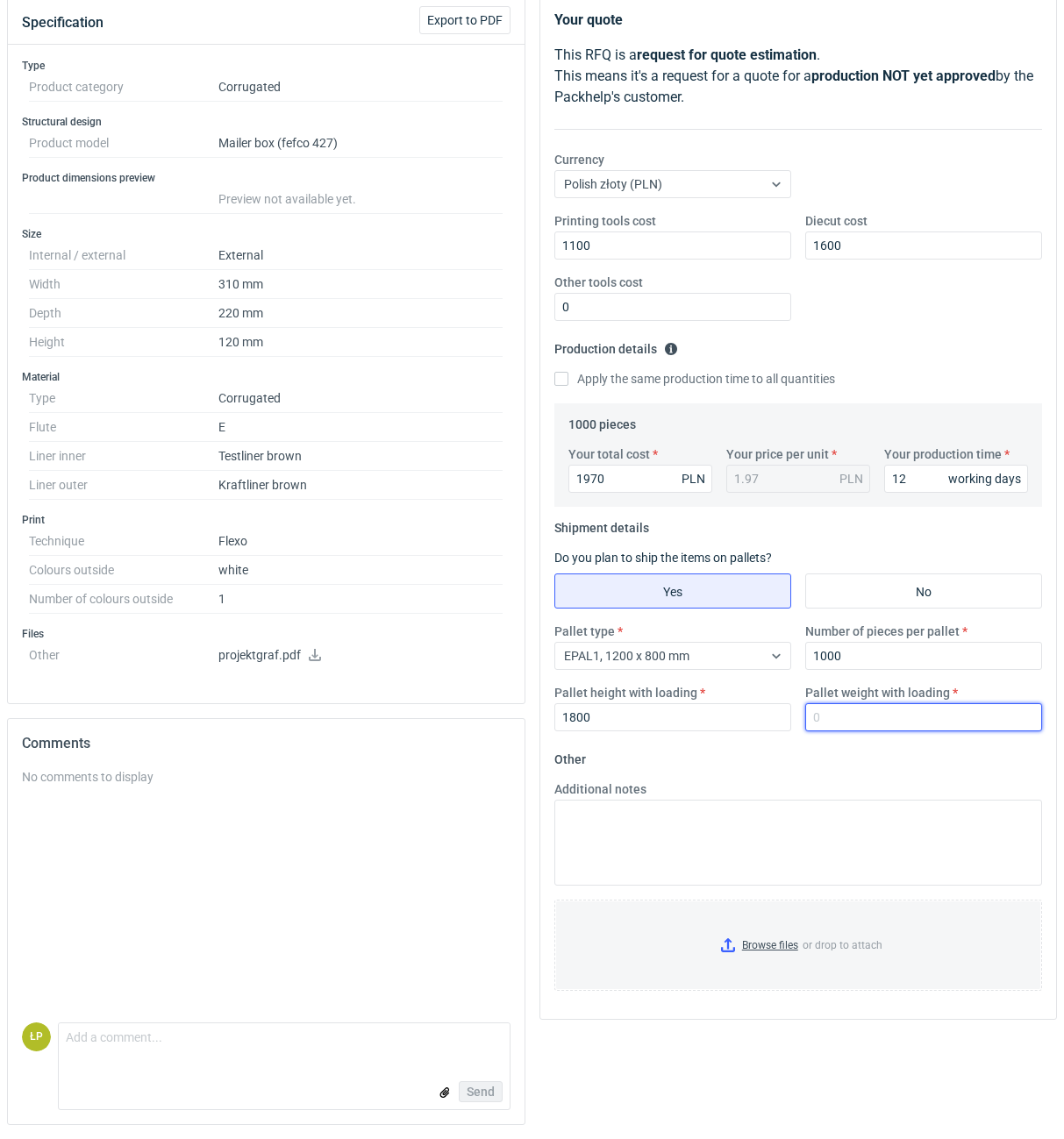 click on "Pallet weight with loading" at bounding box center [924, 717] 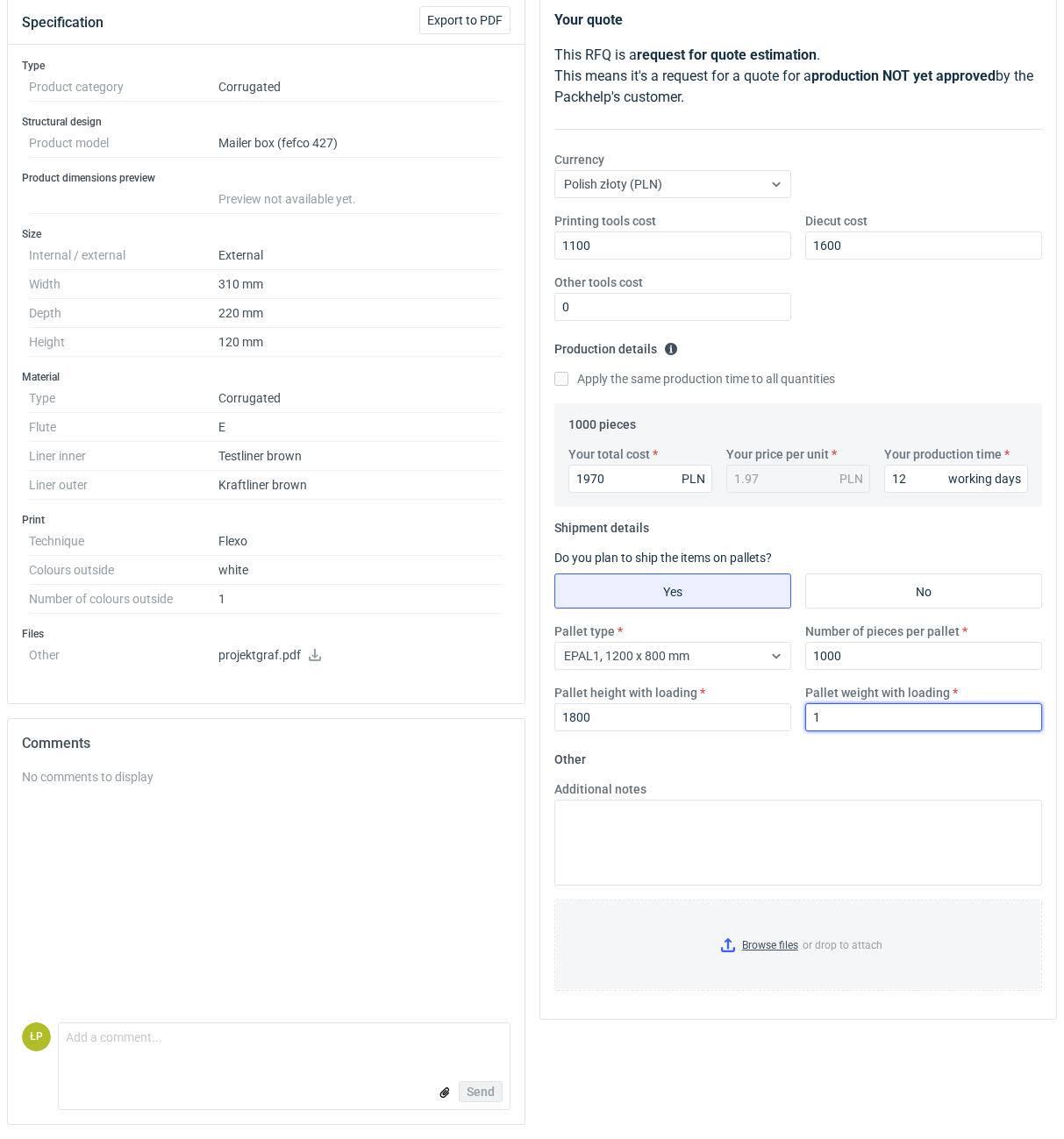 type on "1" 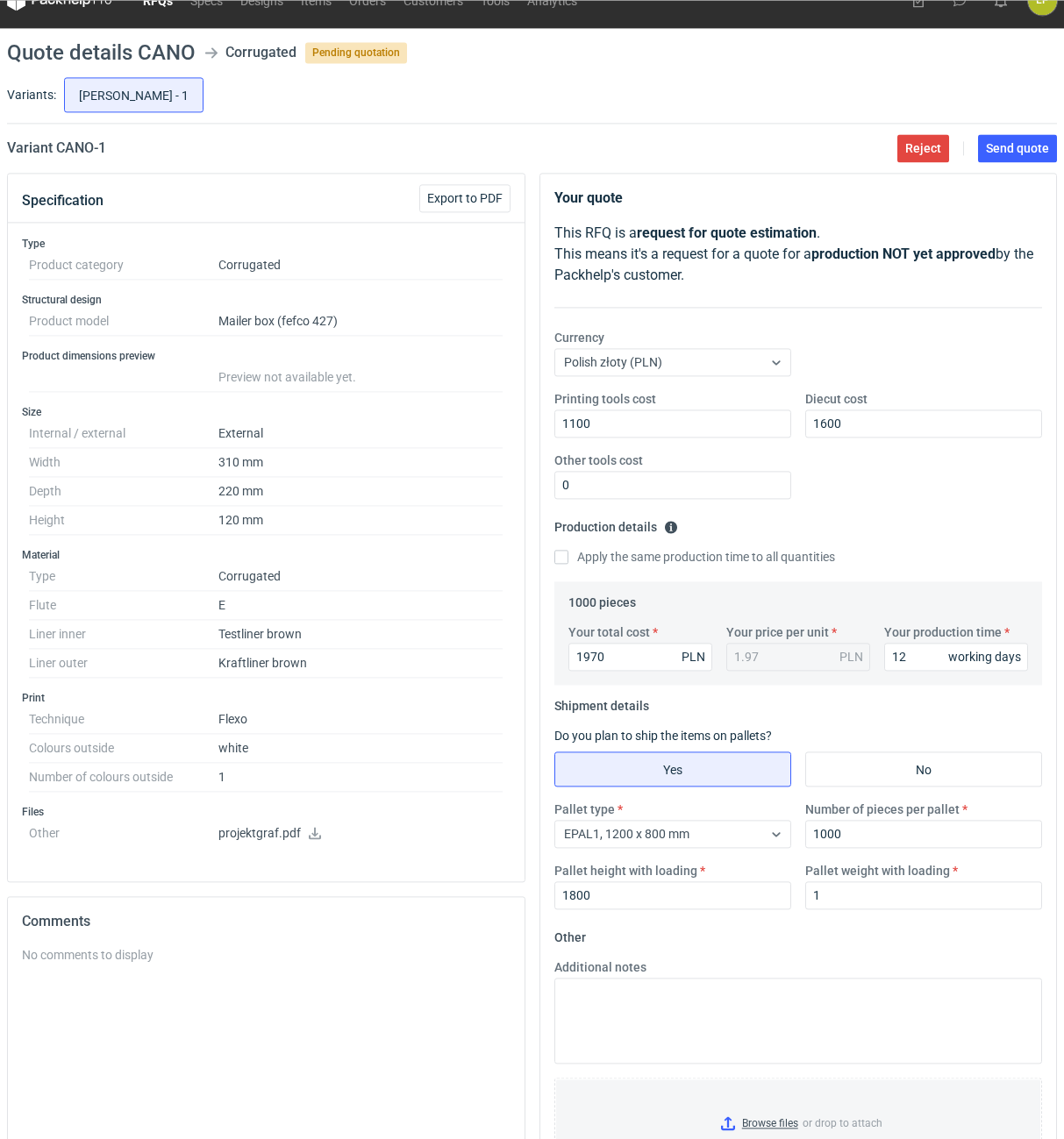 scroll, scrollTop: 0, scrollLeft: 0, axis: both 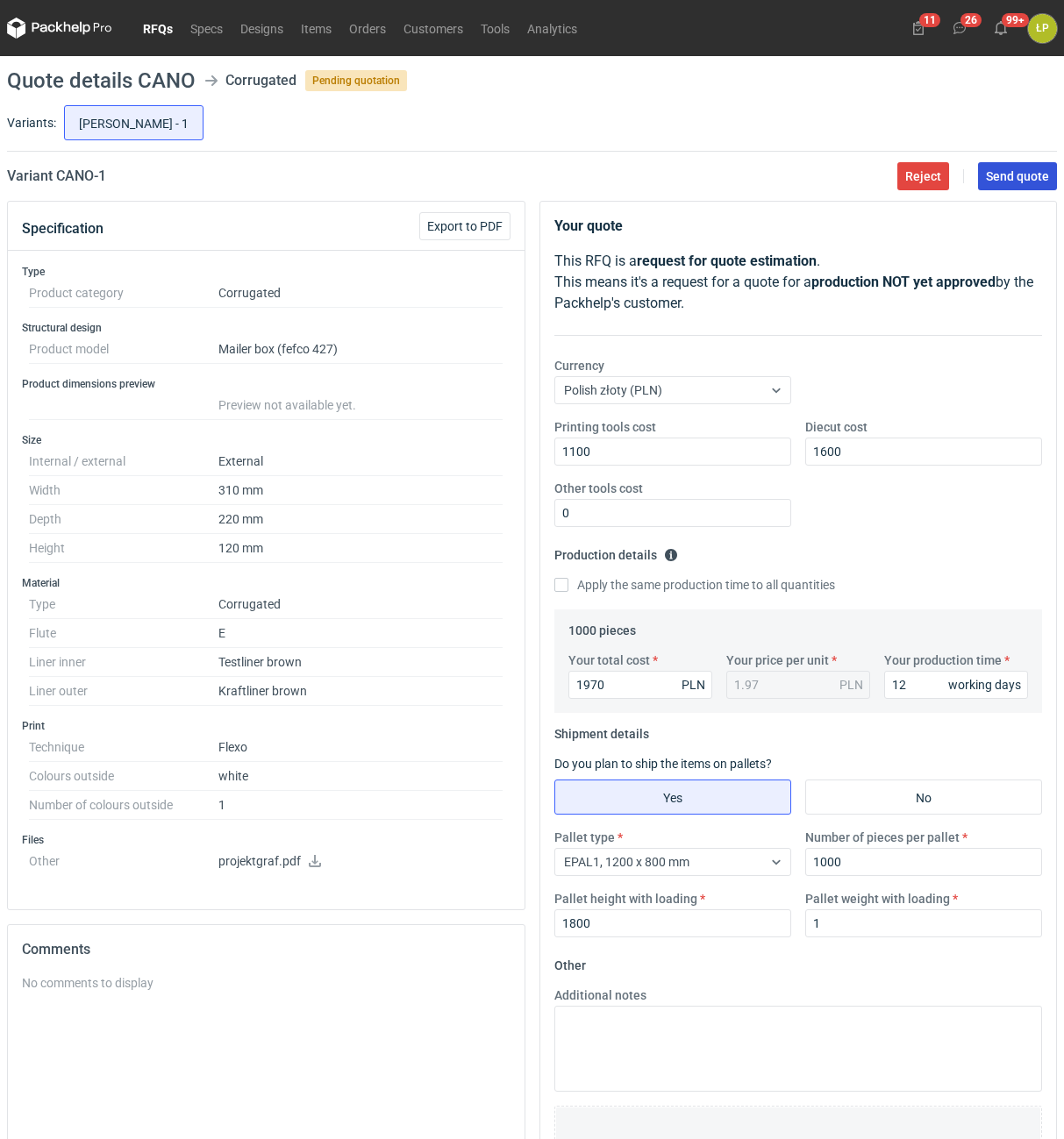 click on "Send quote" at bounding box center [1018, 176] 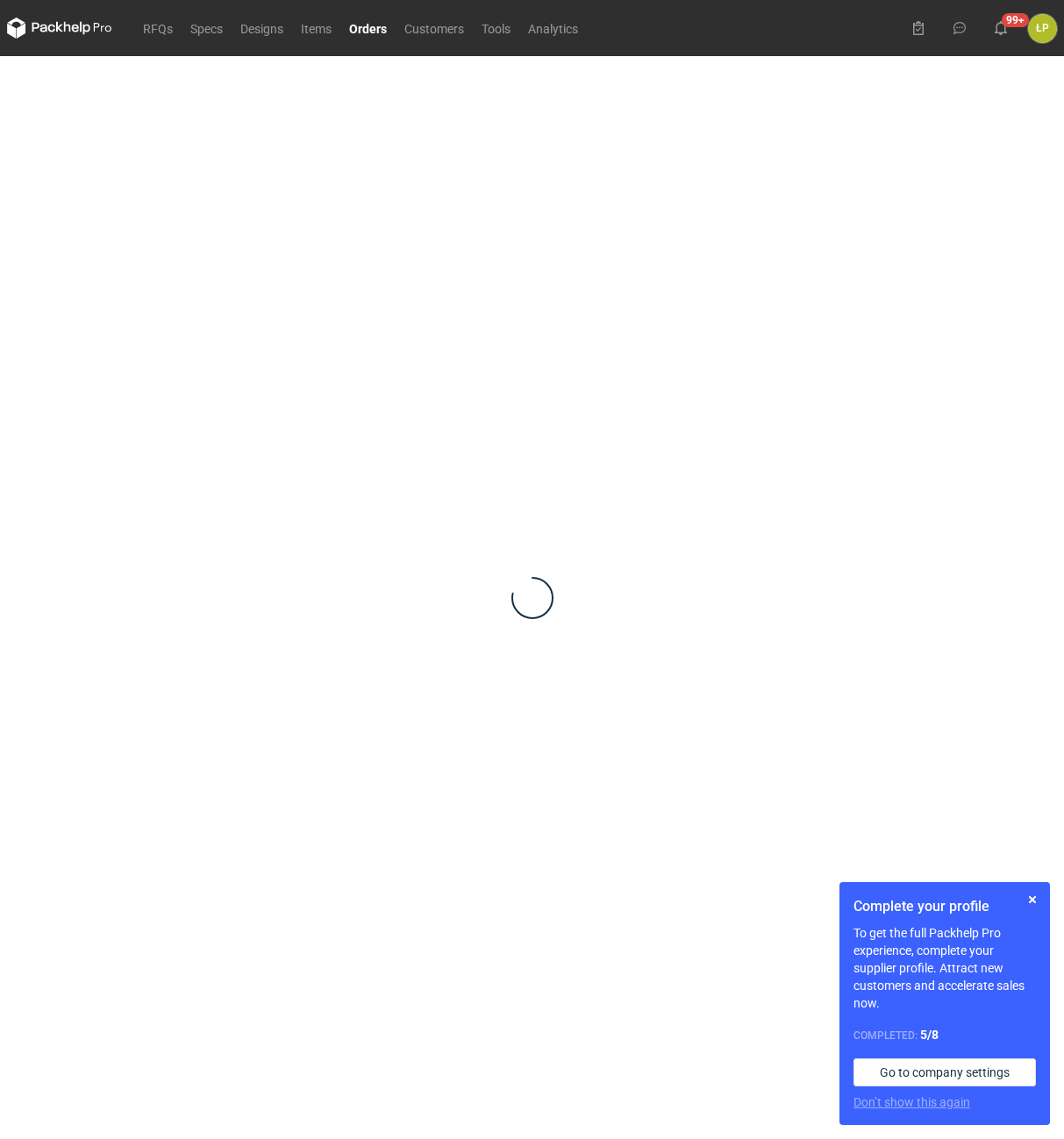 scroll, scrollTop: 0, scrollLeft: 0, axis: both 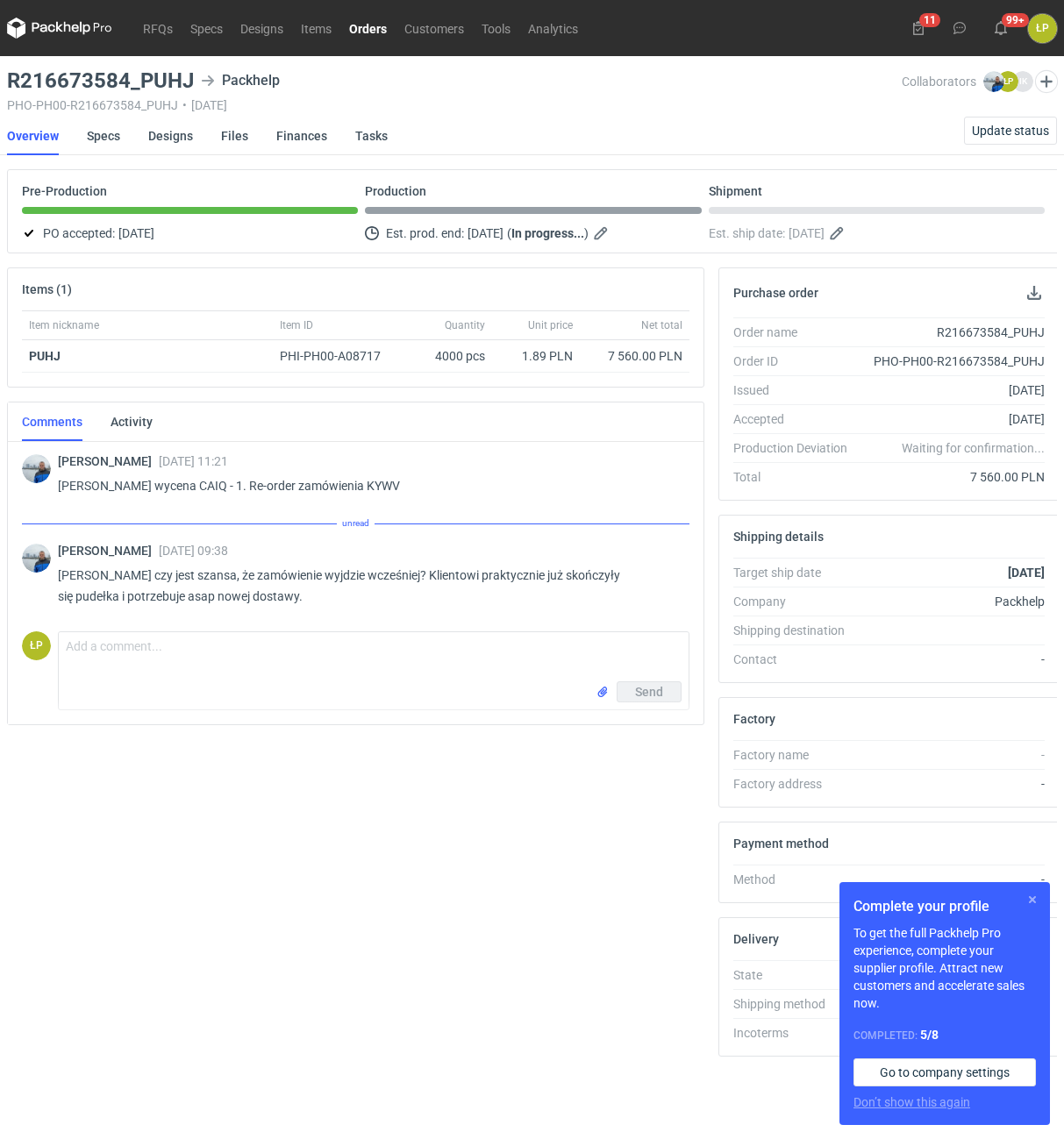 click at bounding box center (1032, 900) 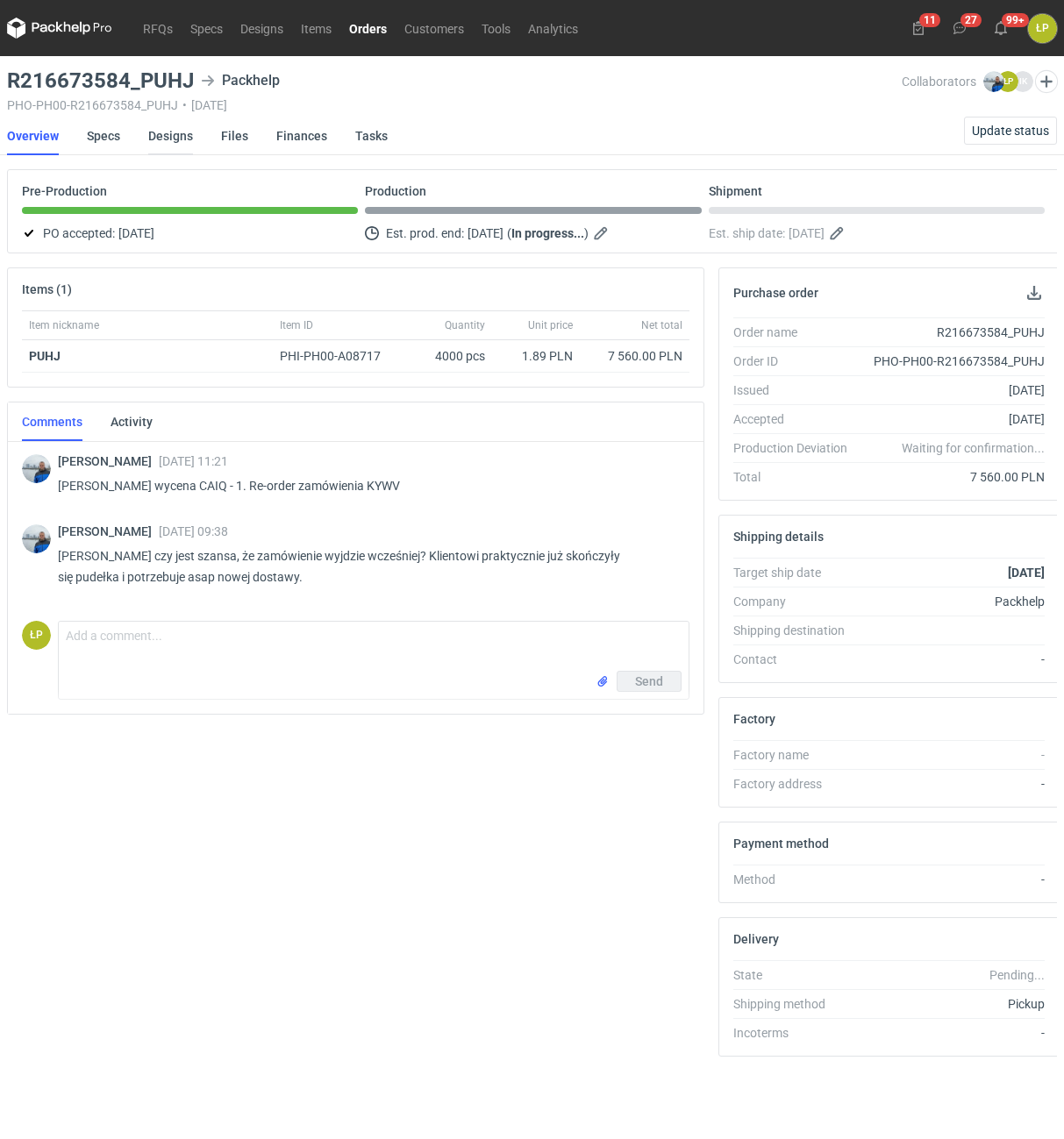 click on "Designs" at bounding box center [170, 136] 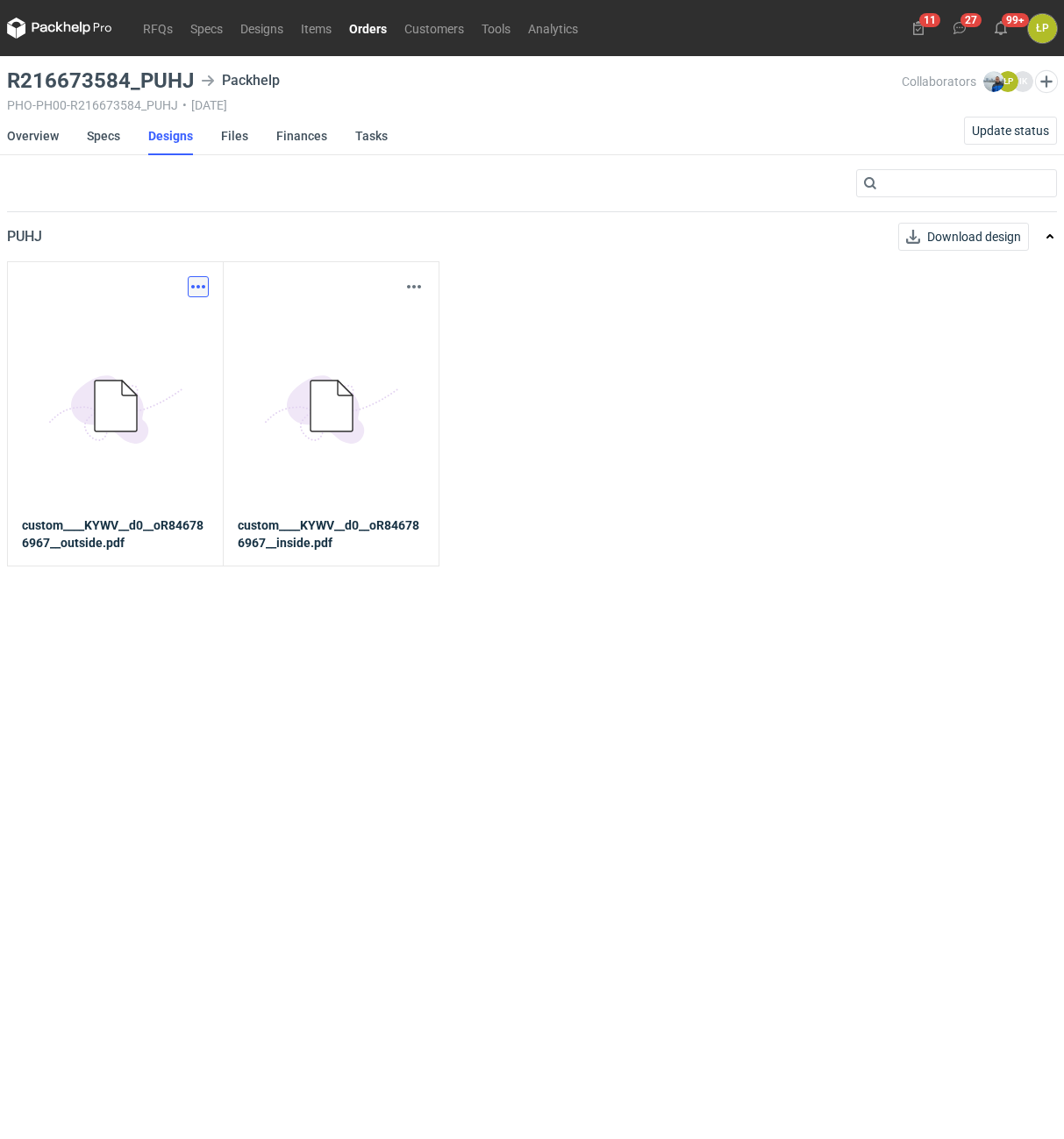 click at bounding box center [198, 287] 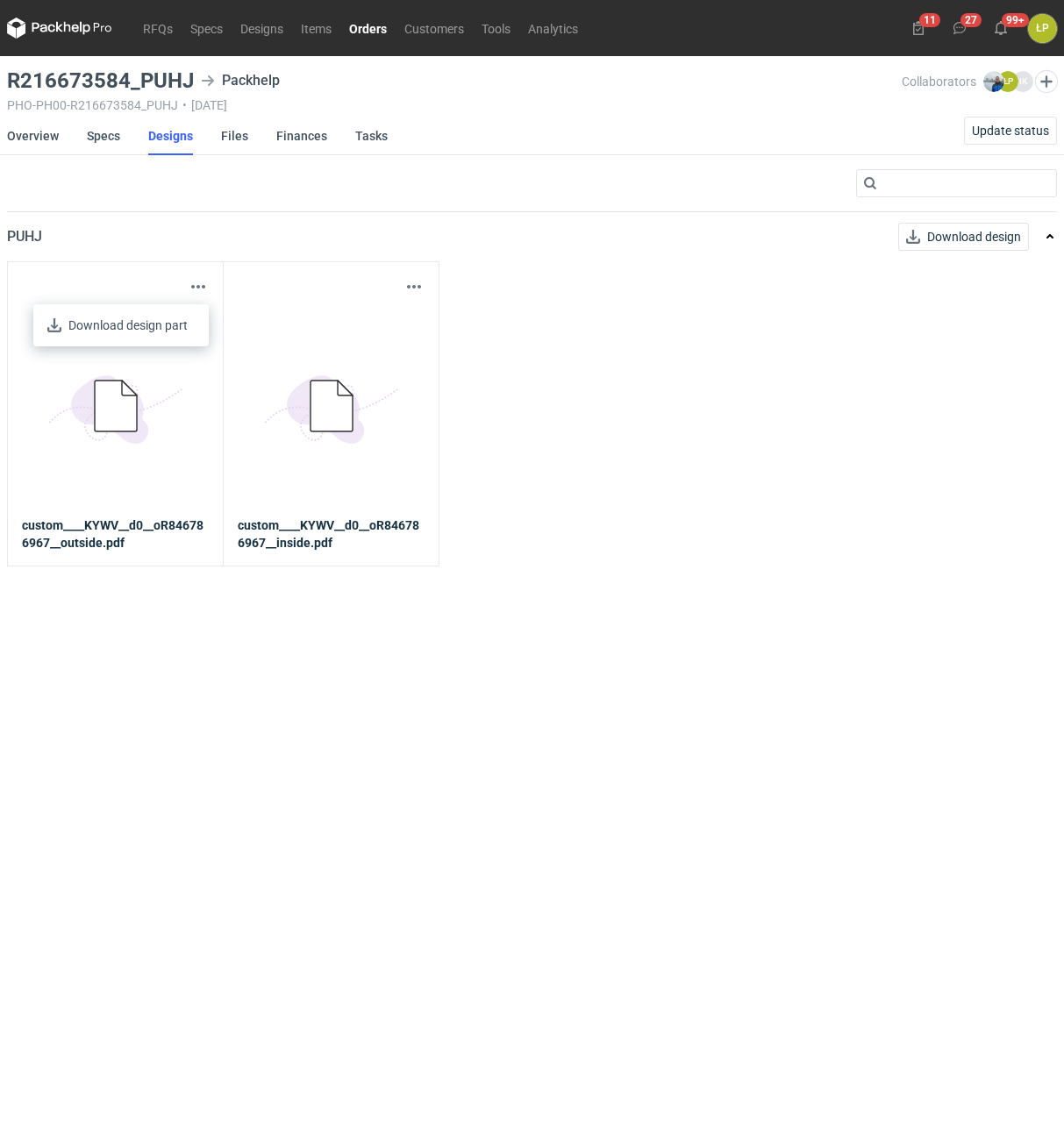 click on "Download design part" at bounding box center (121, 325) 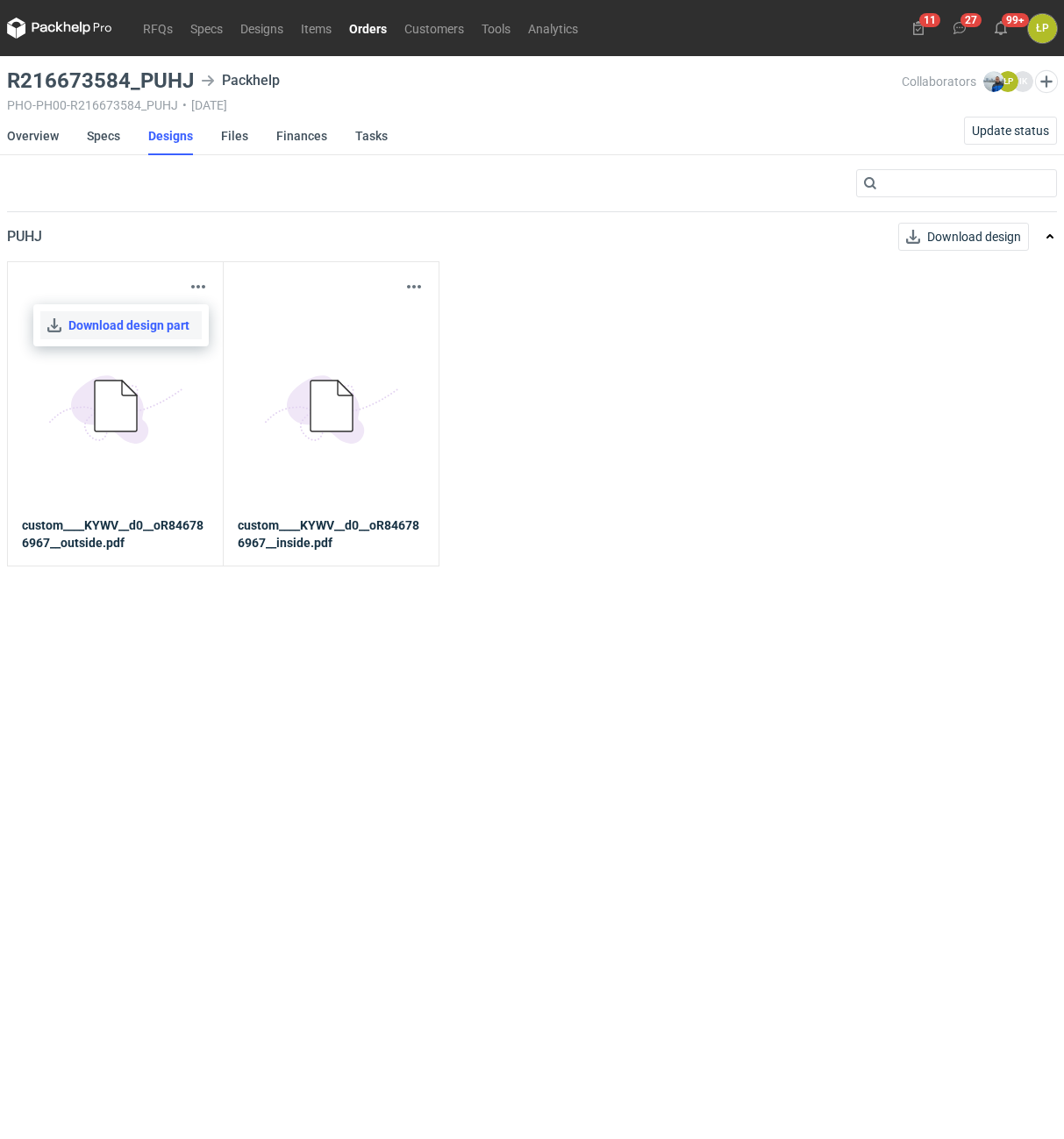 click on "Download design part" at bounding box center (121, 325) 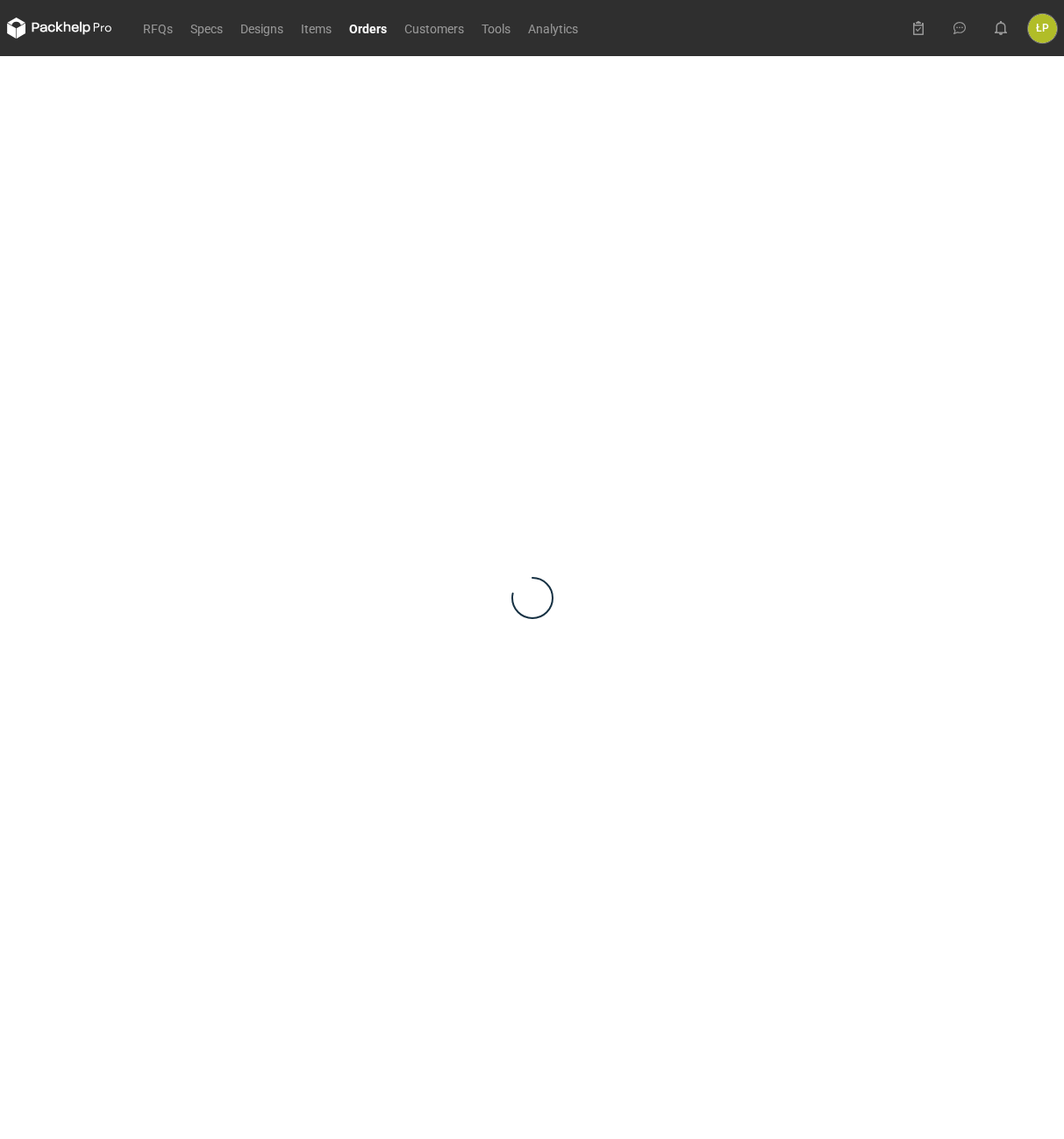 scroll, scrollTop: 0, scrollLeft: 0, axis: both 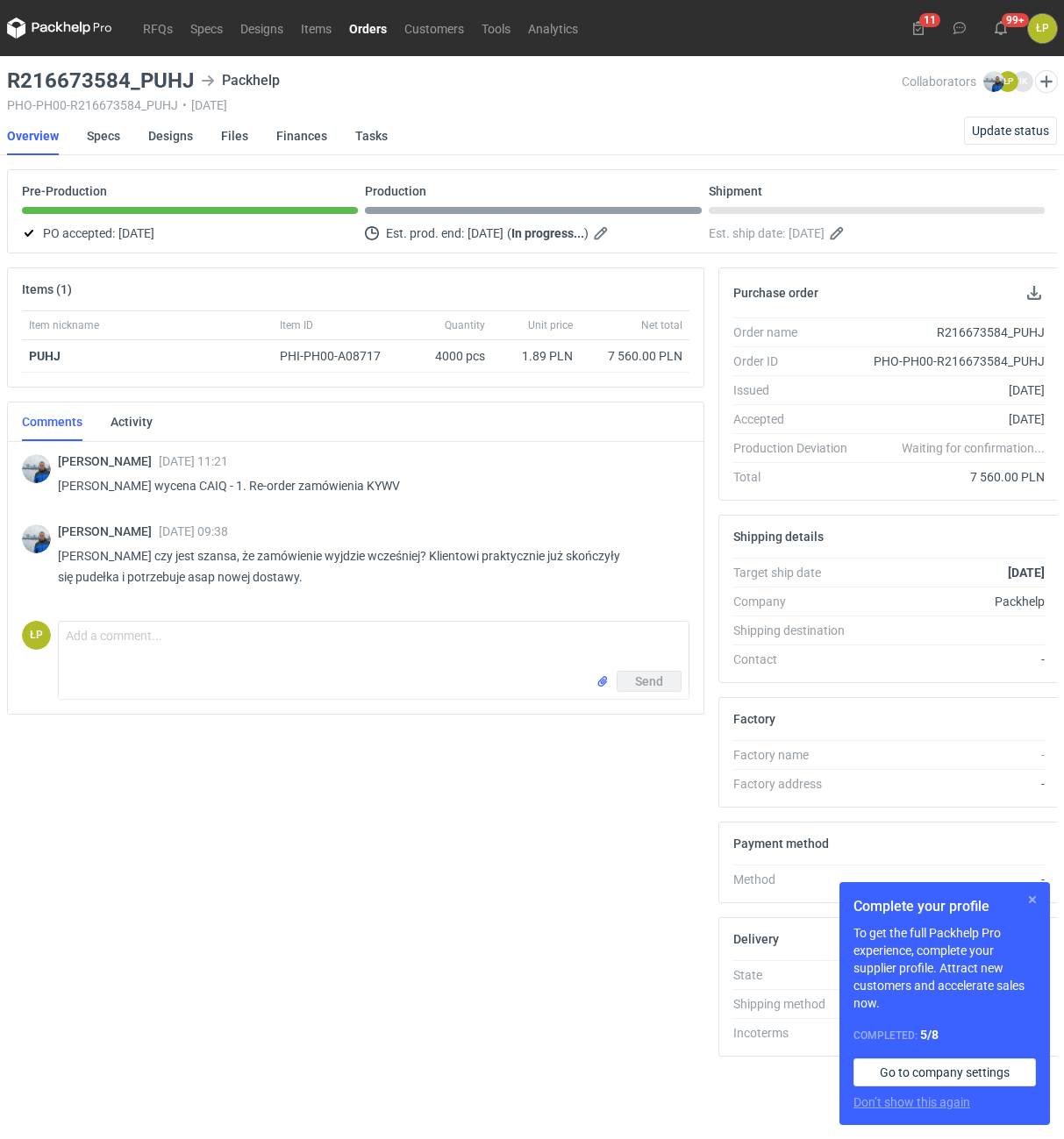 click at bounding box center (1032, 900) 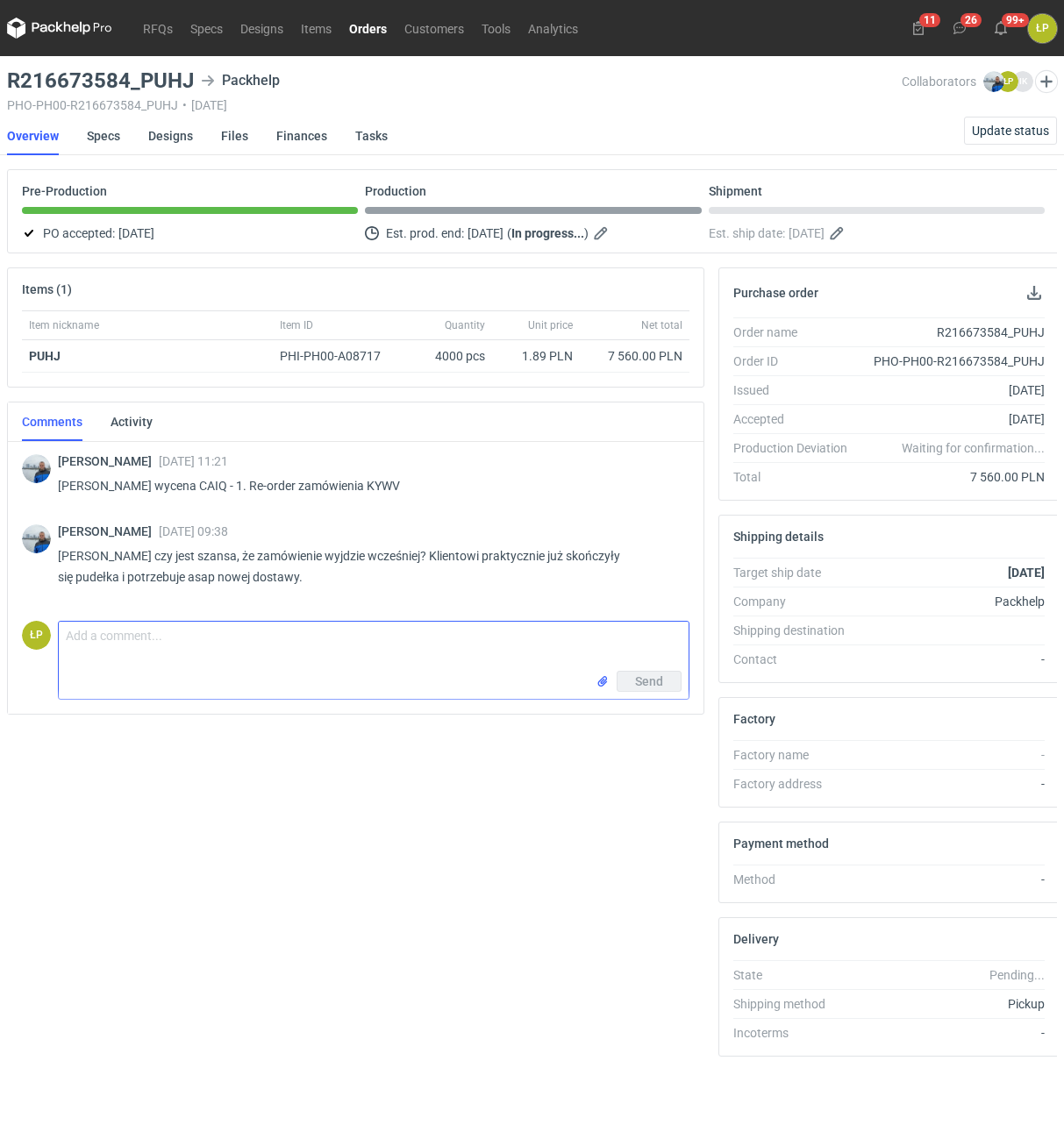 click on "Comment message" at bounding box center (374, 646) 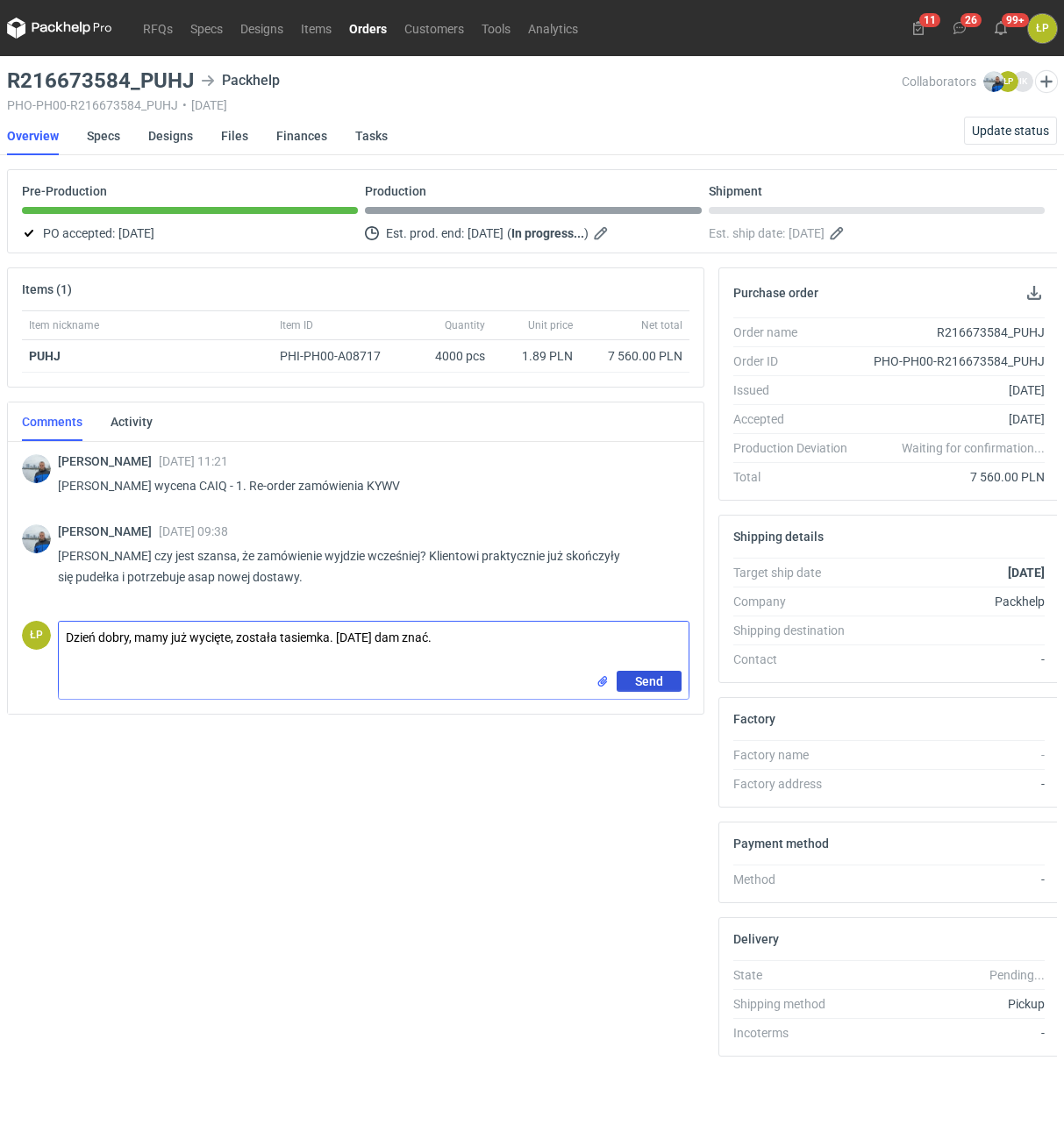 type on "Dzień dobry, mamy już wycięte, została tasiemka. Jutro dam znać." 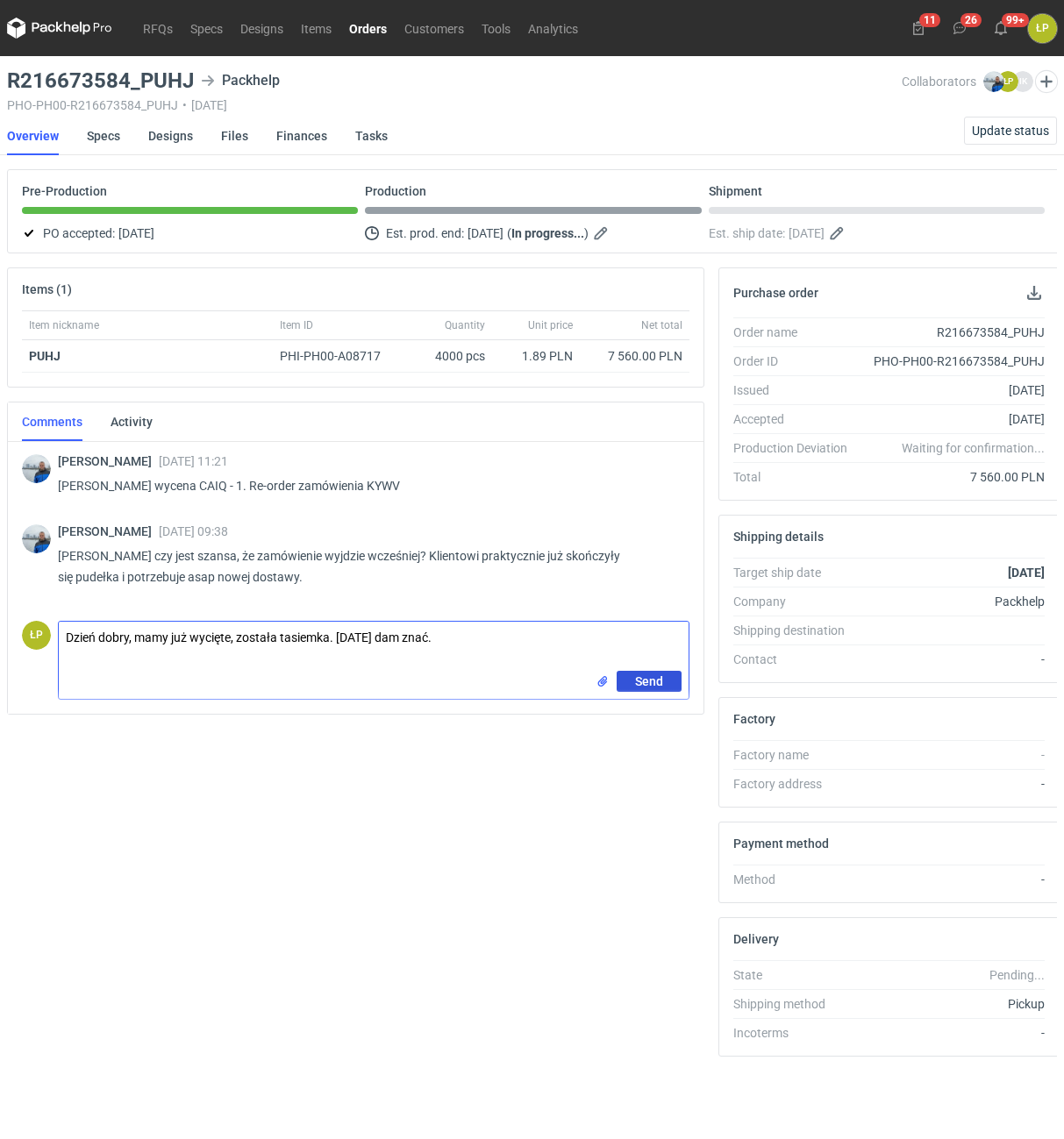 click on "Send" at bounding box center (649, 681) 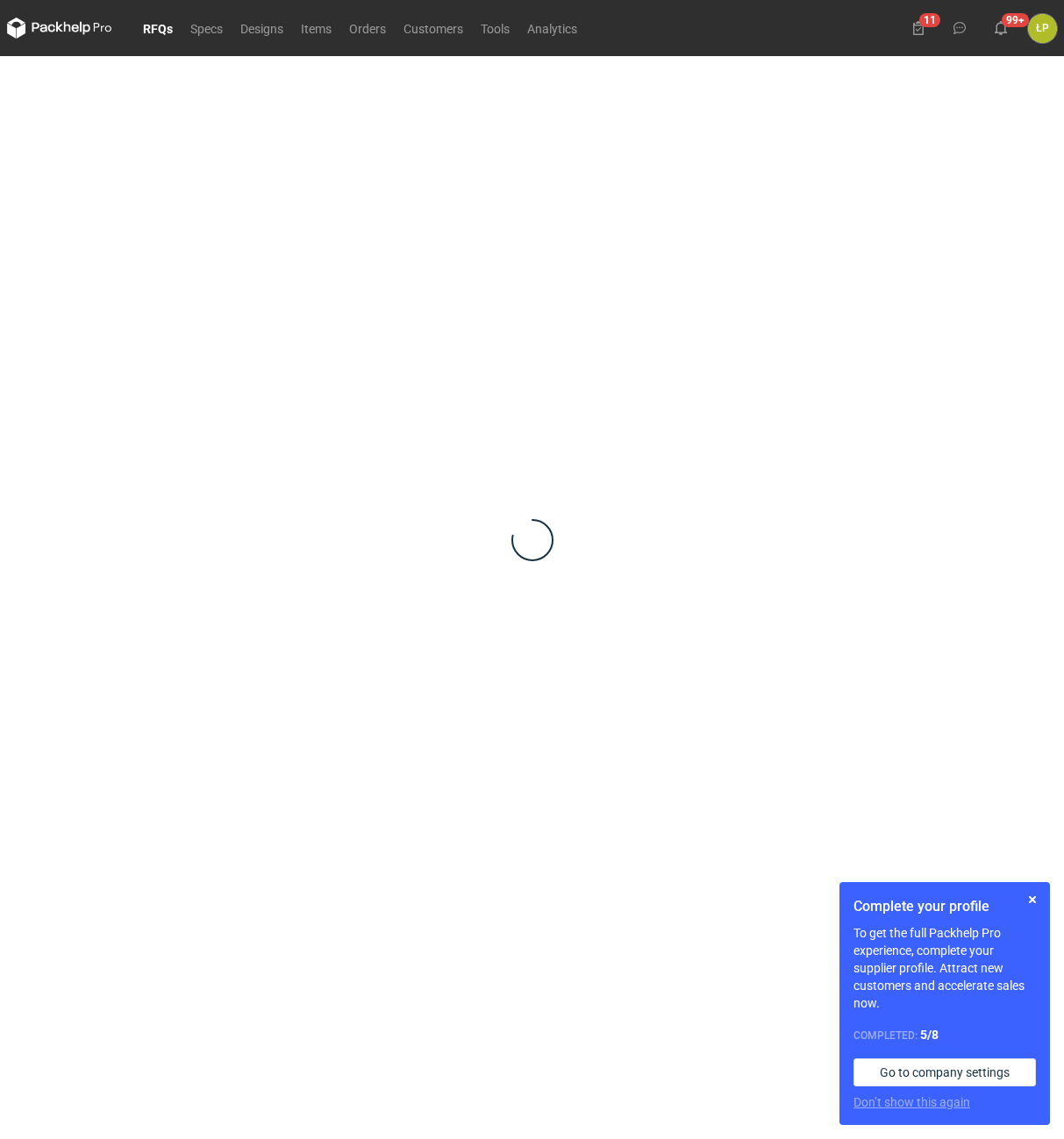 scroll, scrollTop: 0, scrollLeft: 0, axis: both 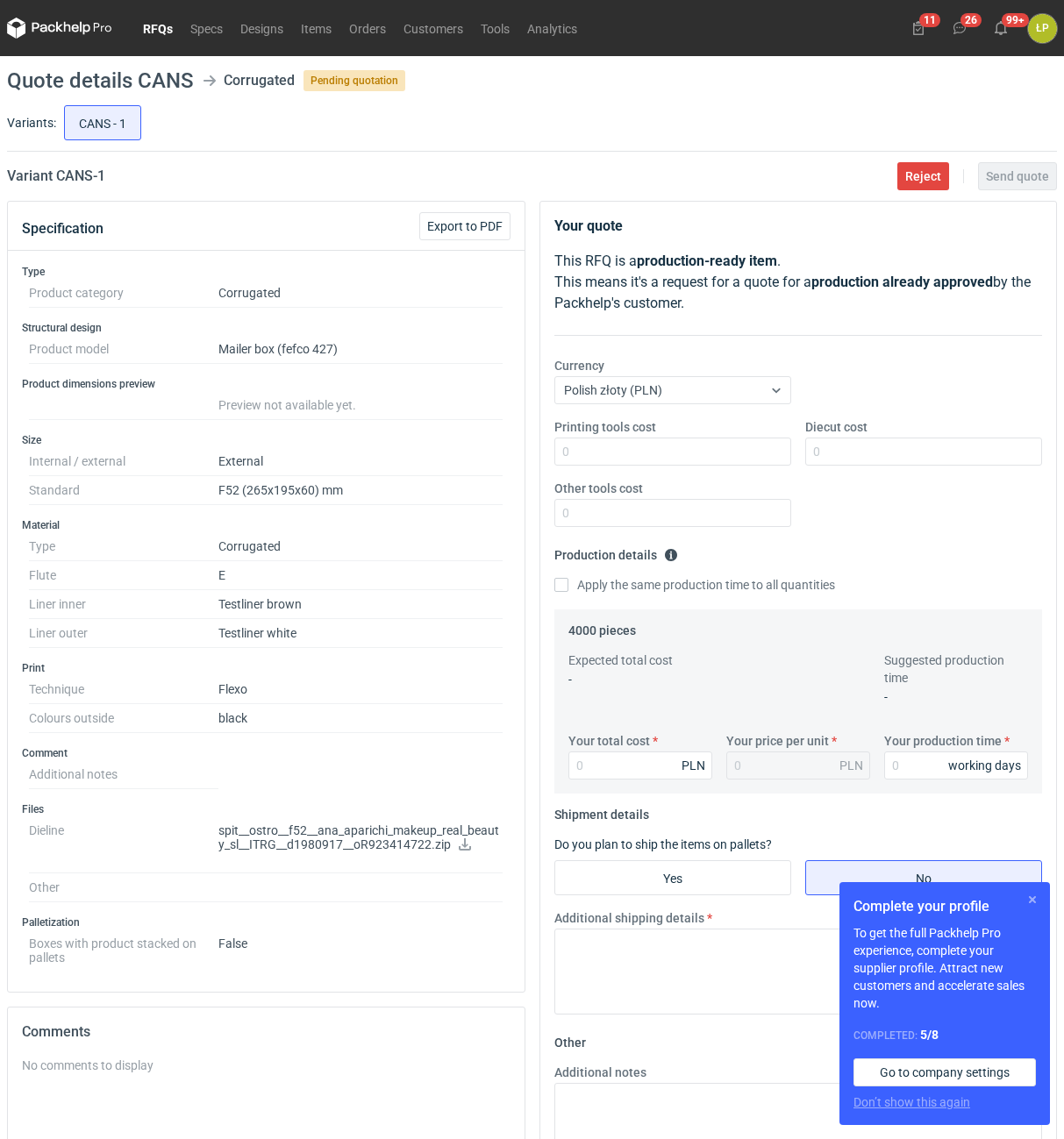 click at bounding box center [1032, 900] 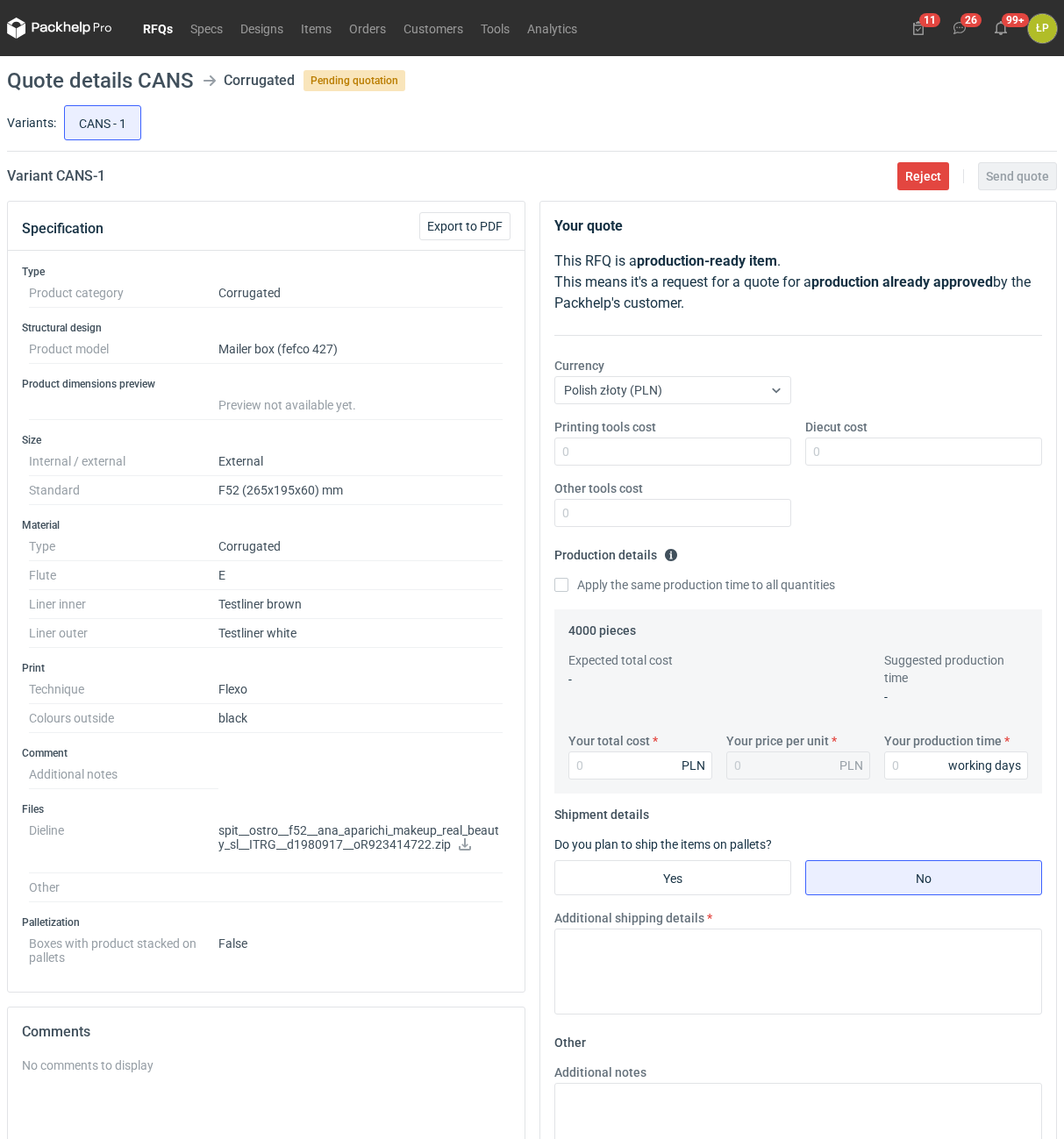 click 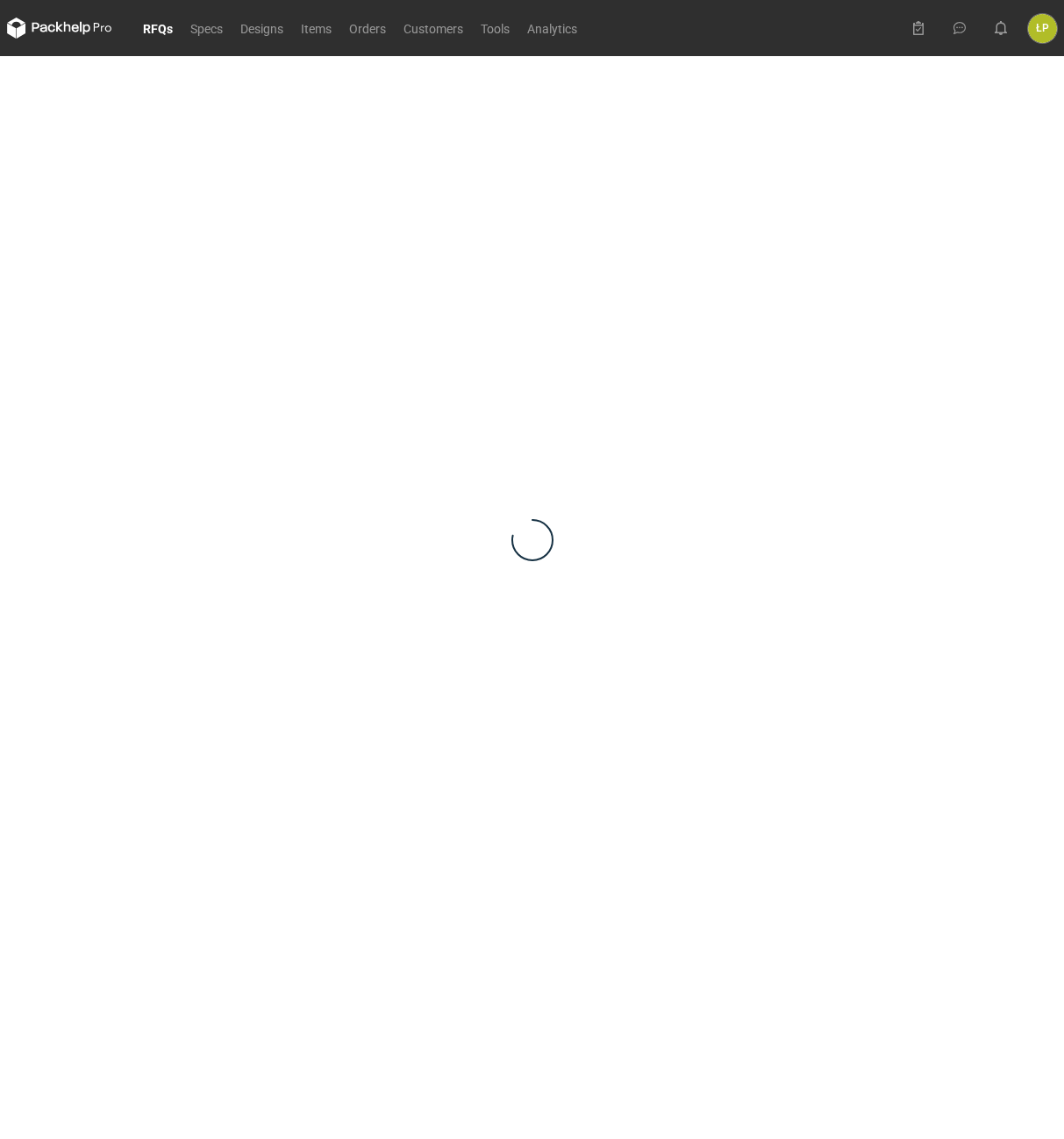 scroll, scrollTop: 0, scrollLeft: 0, axis: both 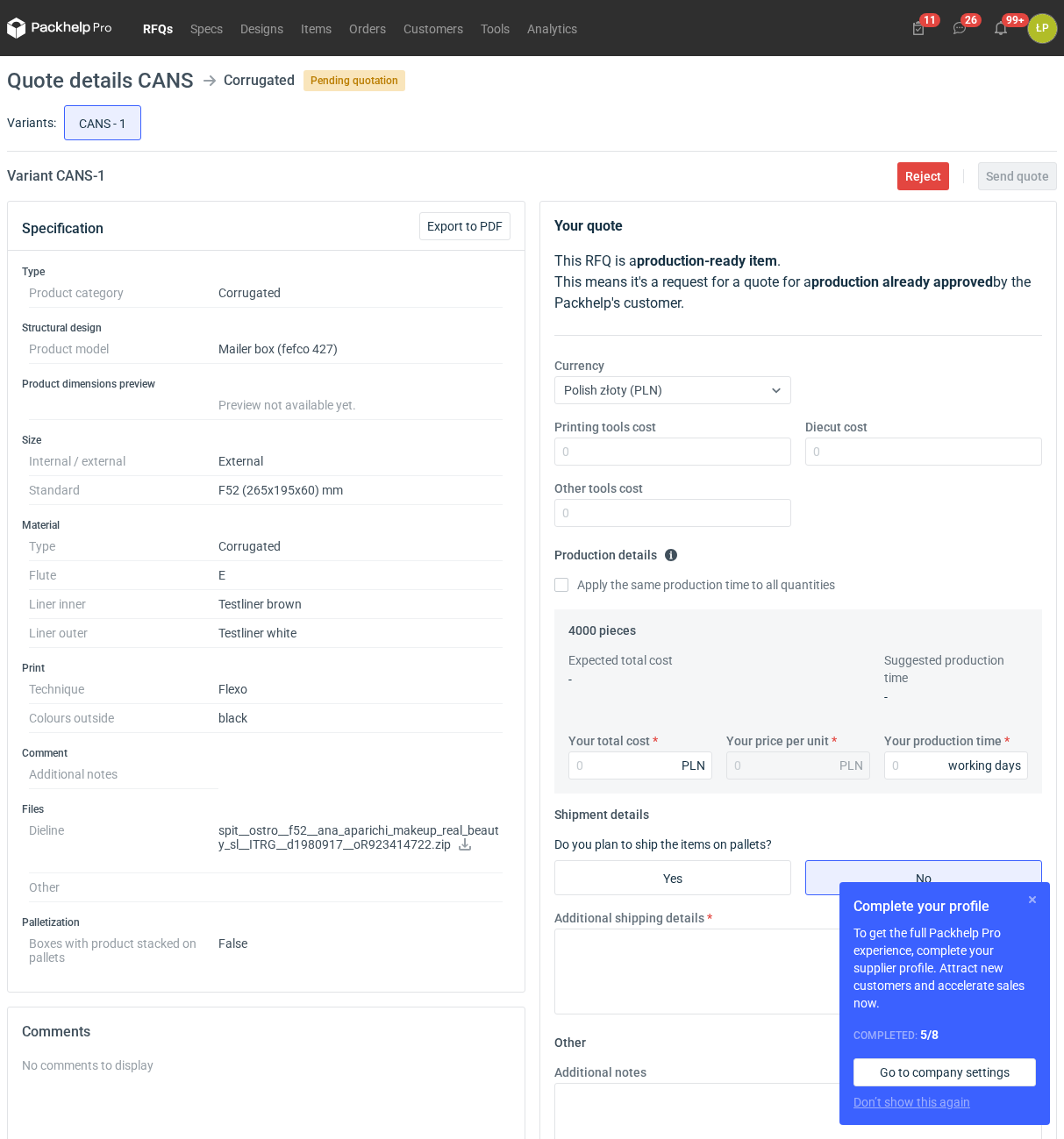 click at bounding box center (1032, 900) 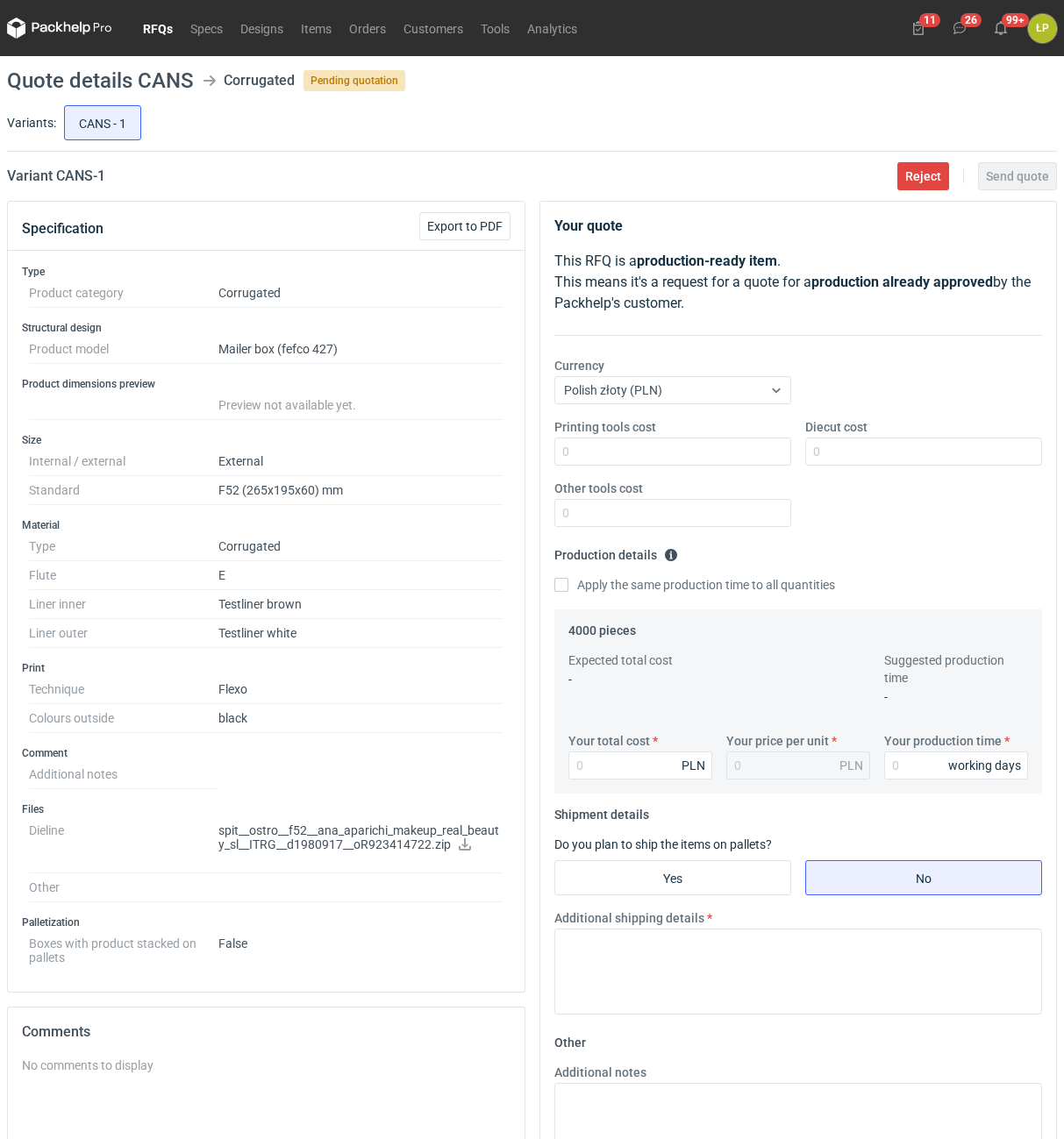 click 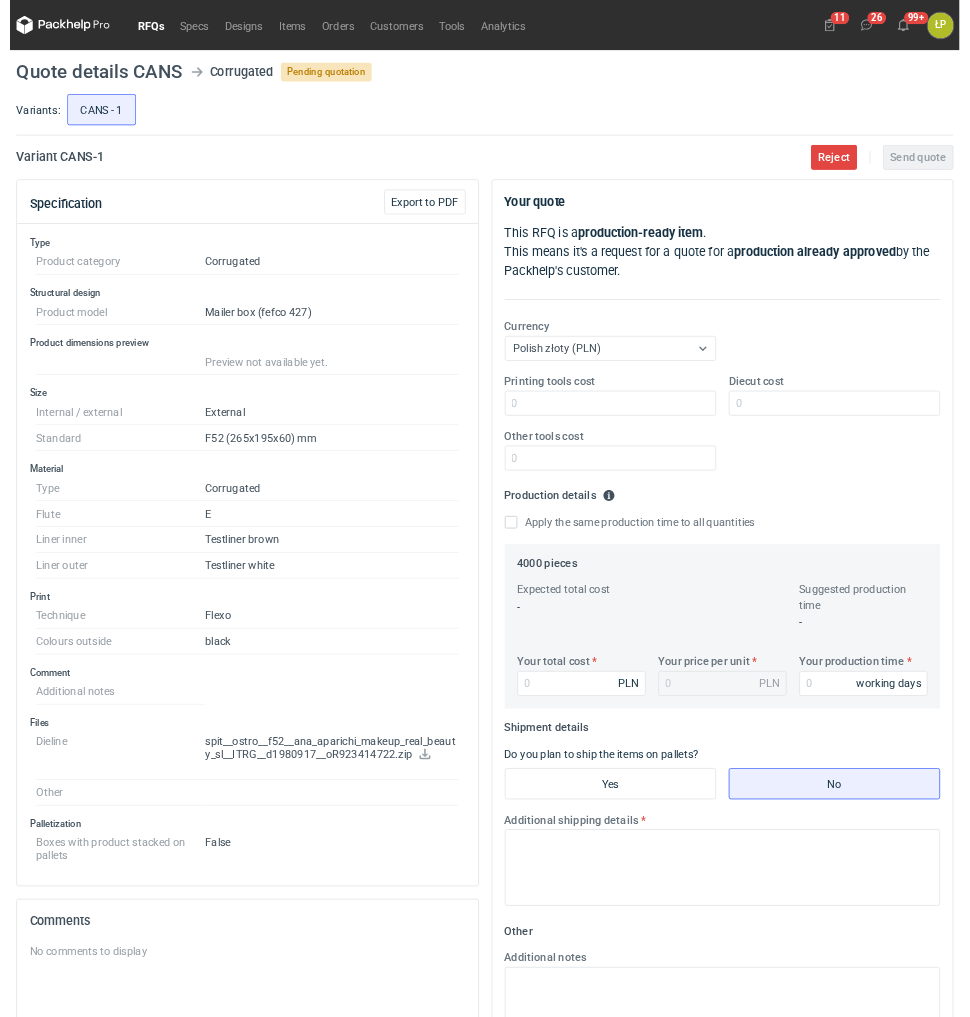 scroll, scrollTop: 329, scrollLeft: 0, axis: vertical 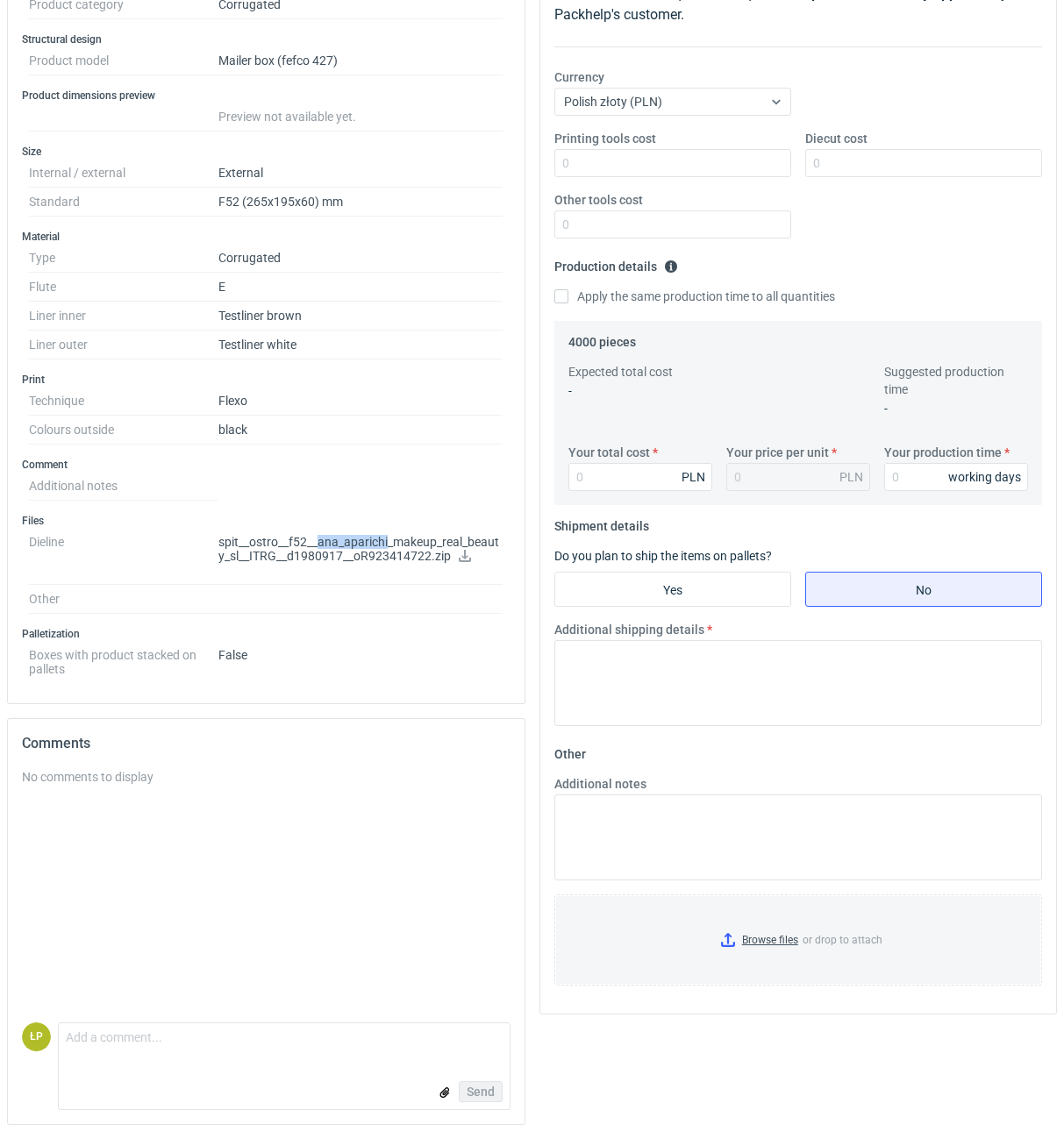 drag, startPoint x: 319, startPoint y: 545, endPoint x: 386, endPoint y: 546, distance: 67.00746 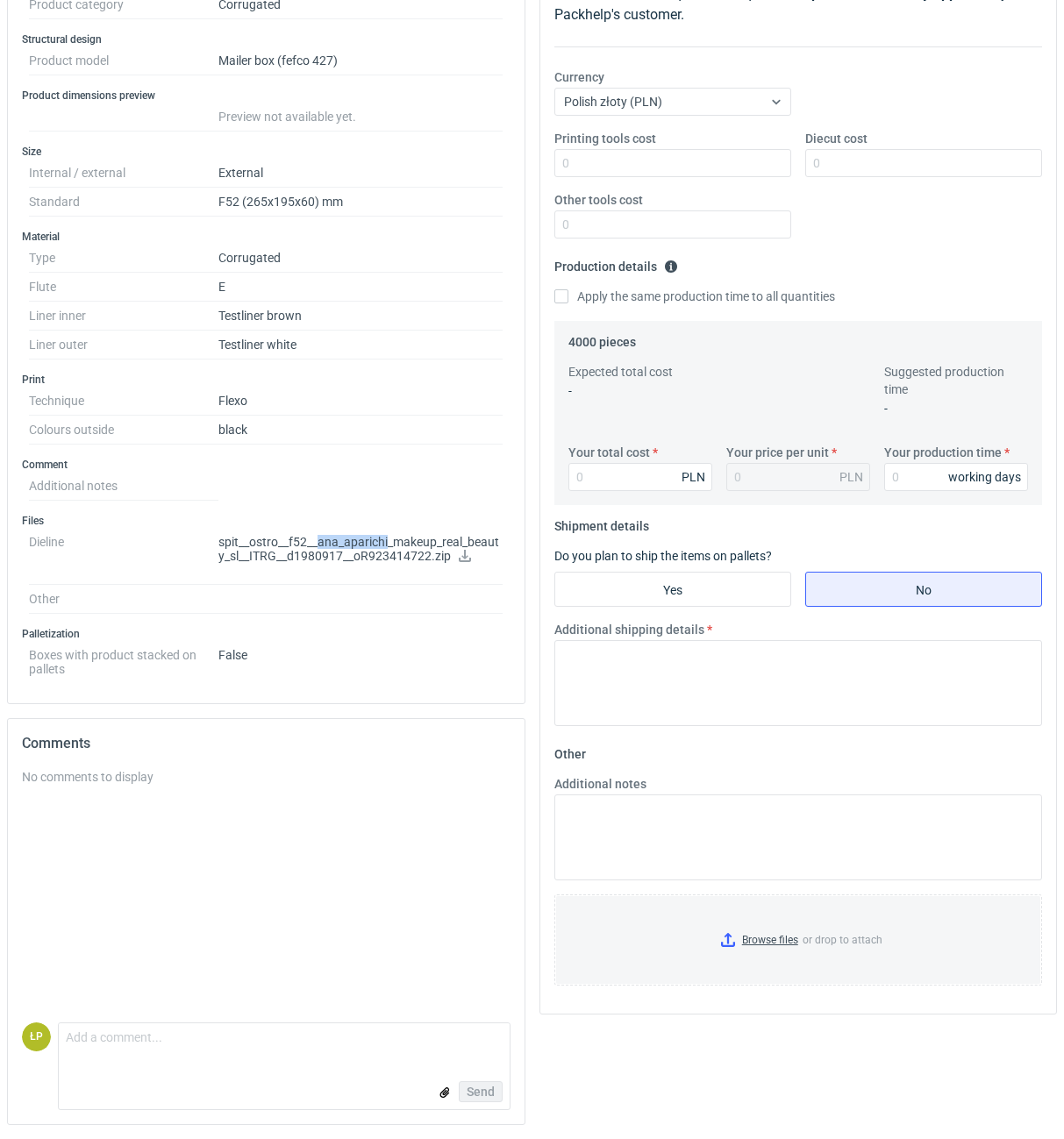 click on "spit__ostro__f52__ana_aparichi_makeup_real_beauty_sl__ITRG__d1980917__oR923414722.zip" at bounding box center [361, 550] 